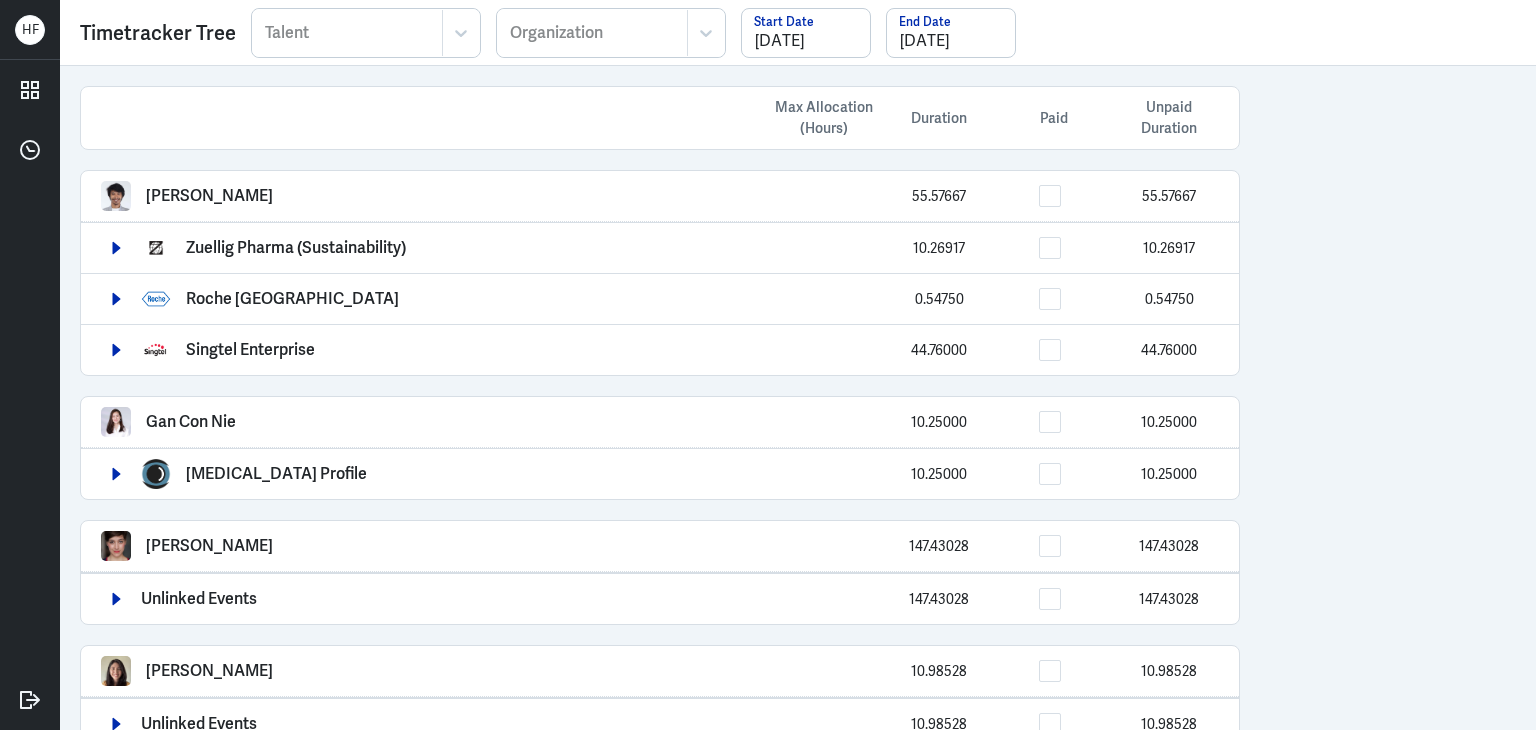 scroll, scrollTop: 0, scrollLeft: 0, axis: both 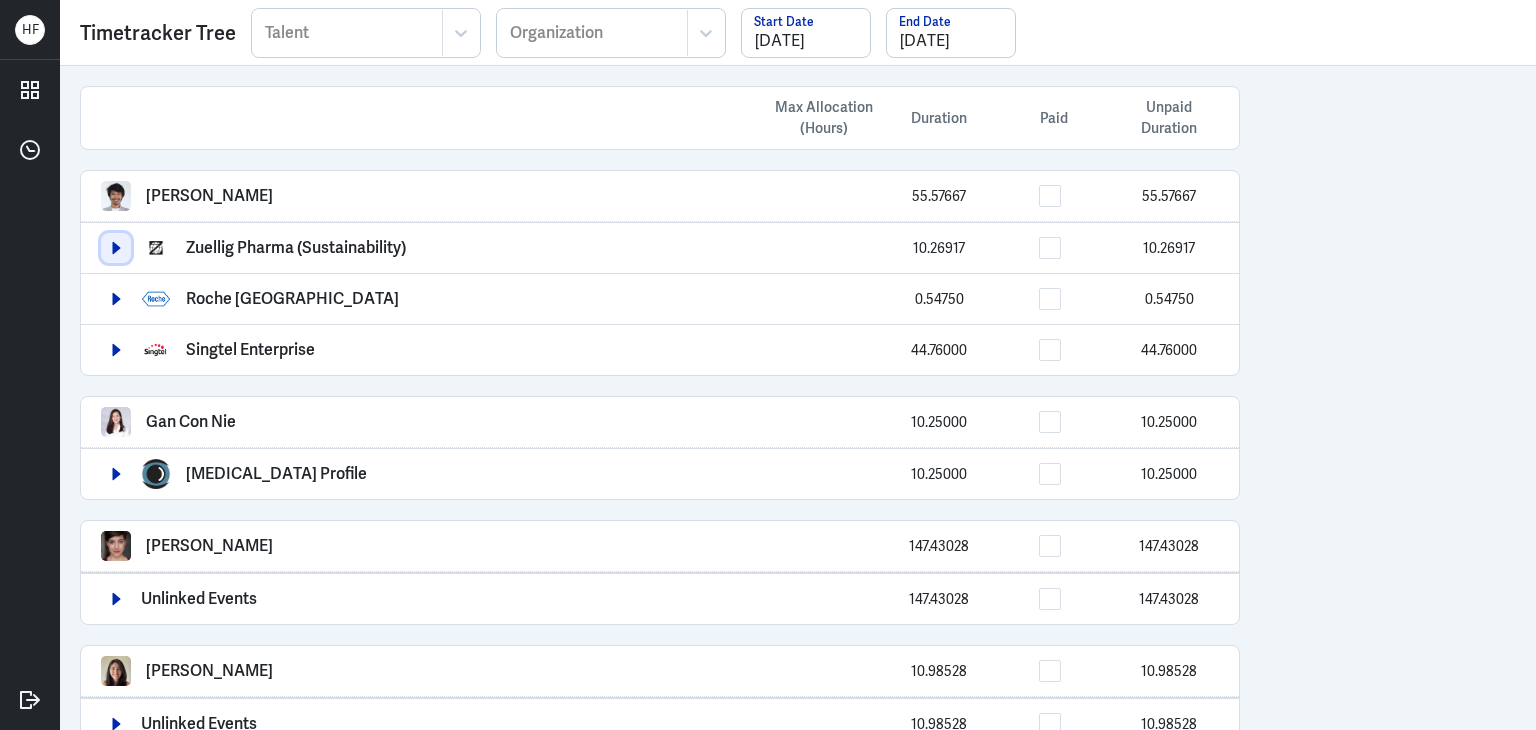 click 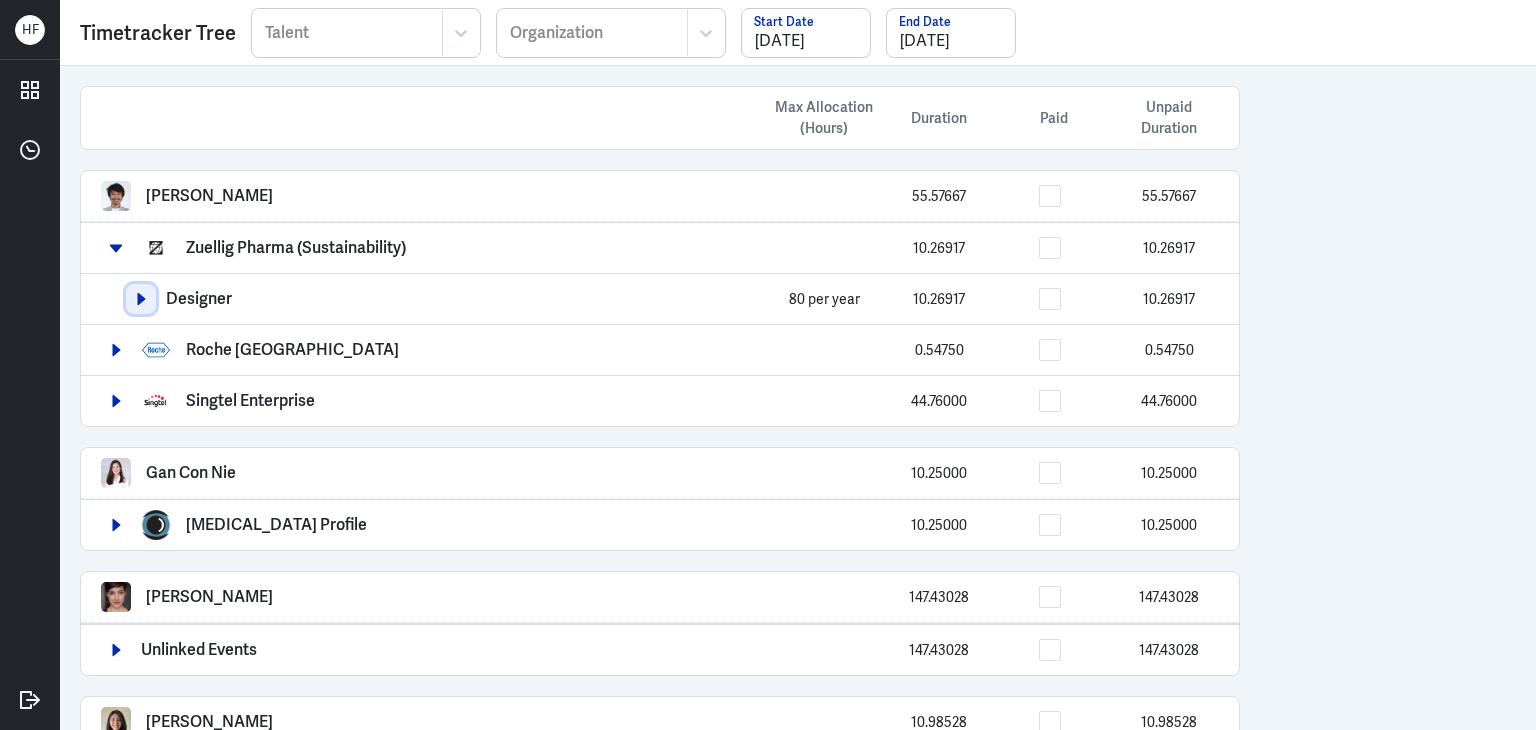 click 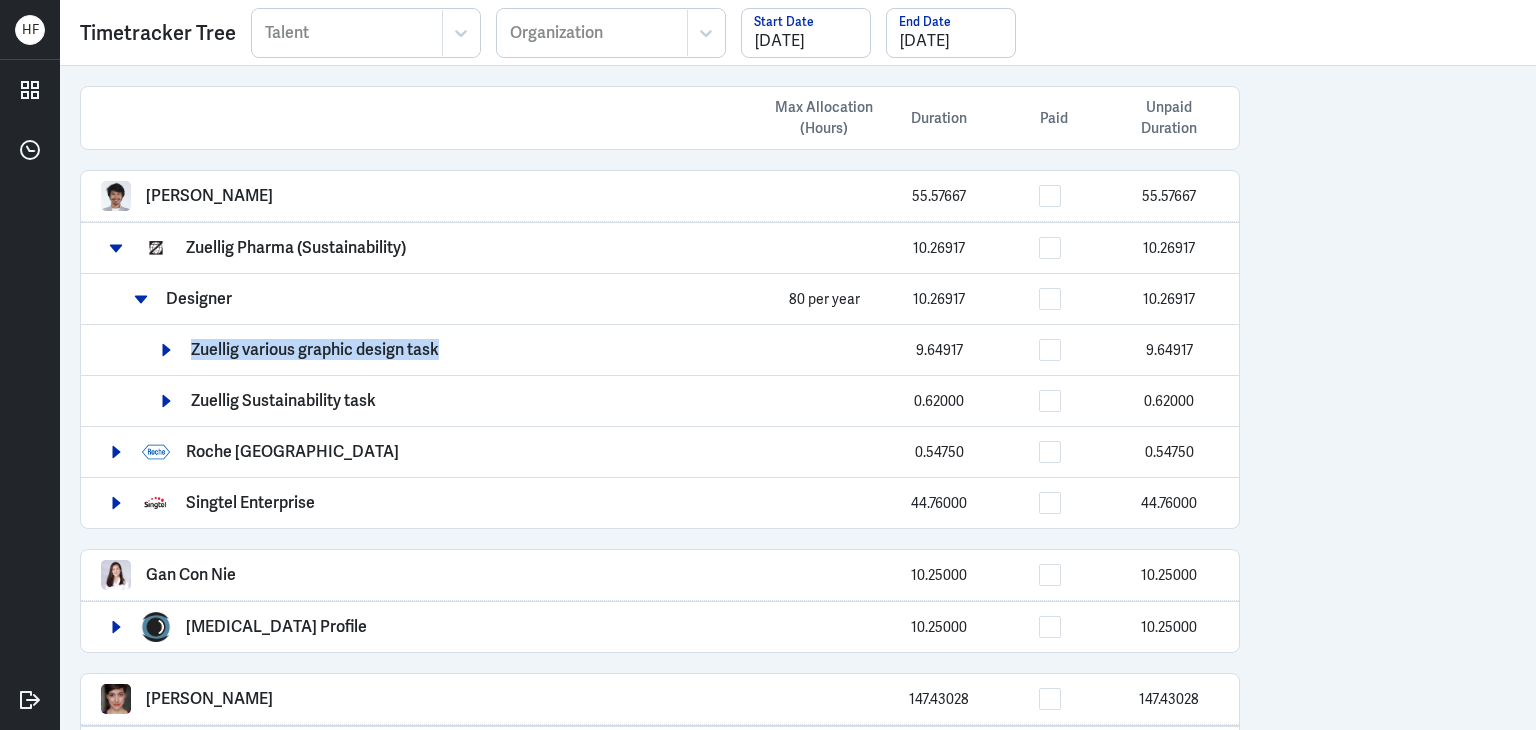 drag, startPoint x: 192, startPoint y: 347, endPoint x: 449, endPoint y: 345, distance: 257.00778 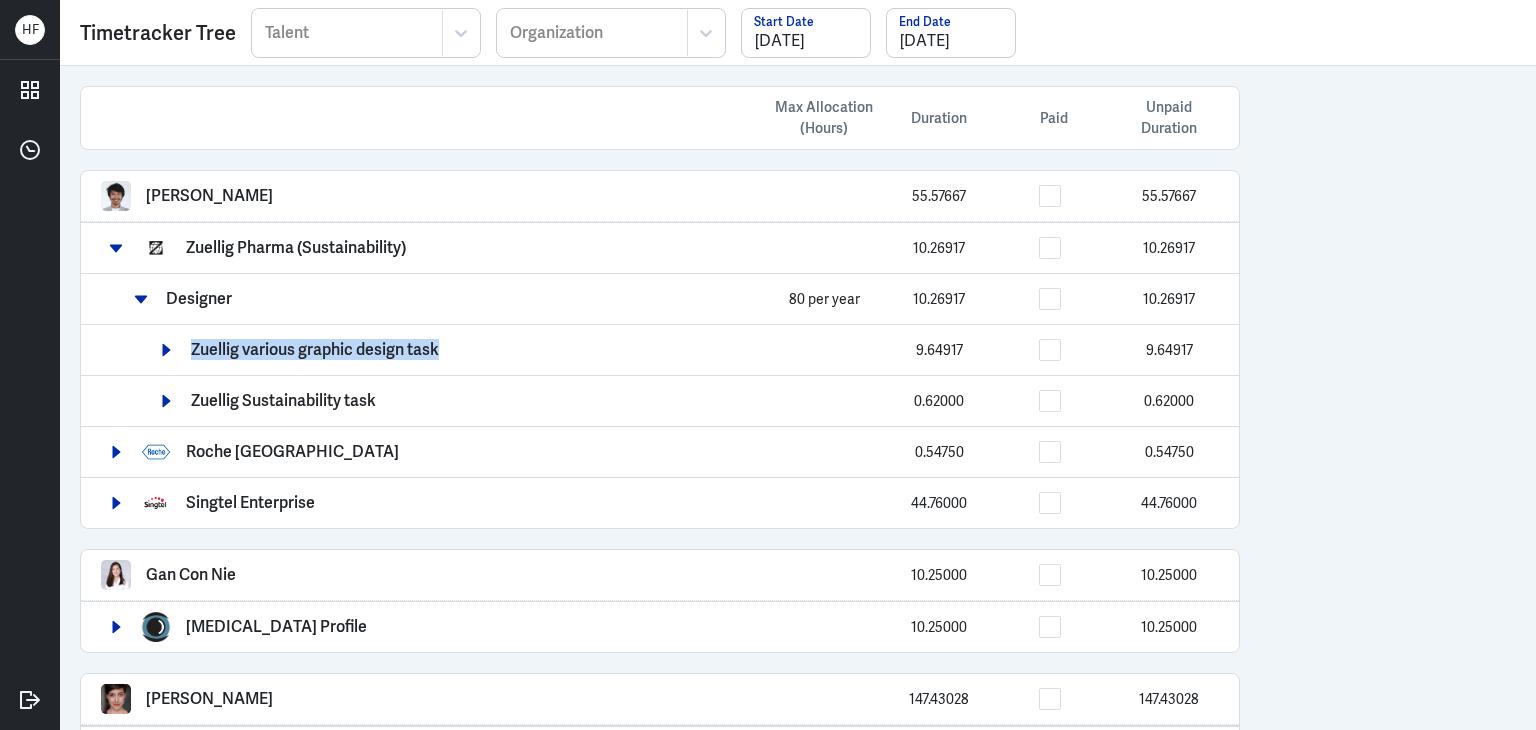 click on "Zuellig various graphic design task 9.64917 9.64917" at bounding box center [685, 350] 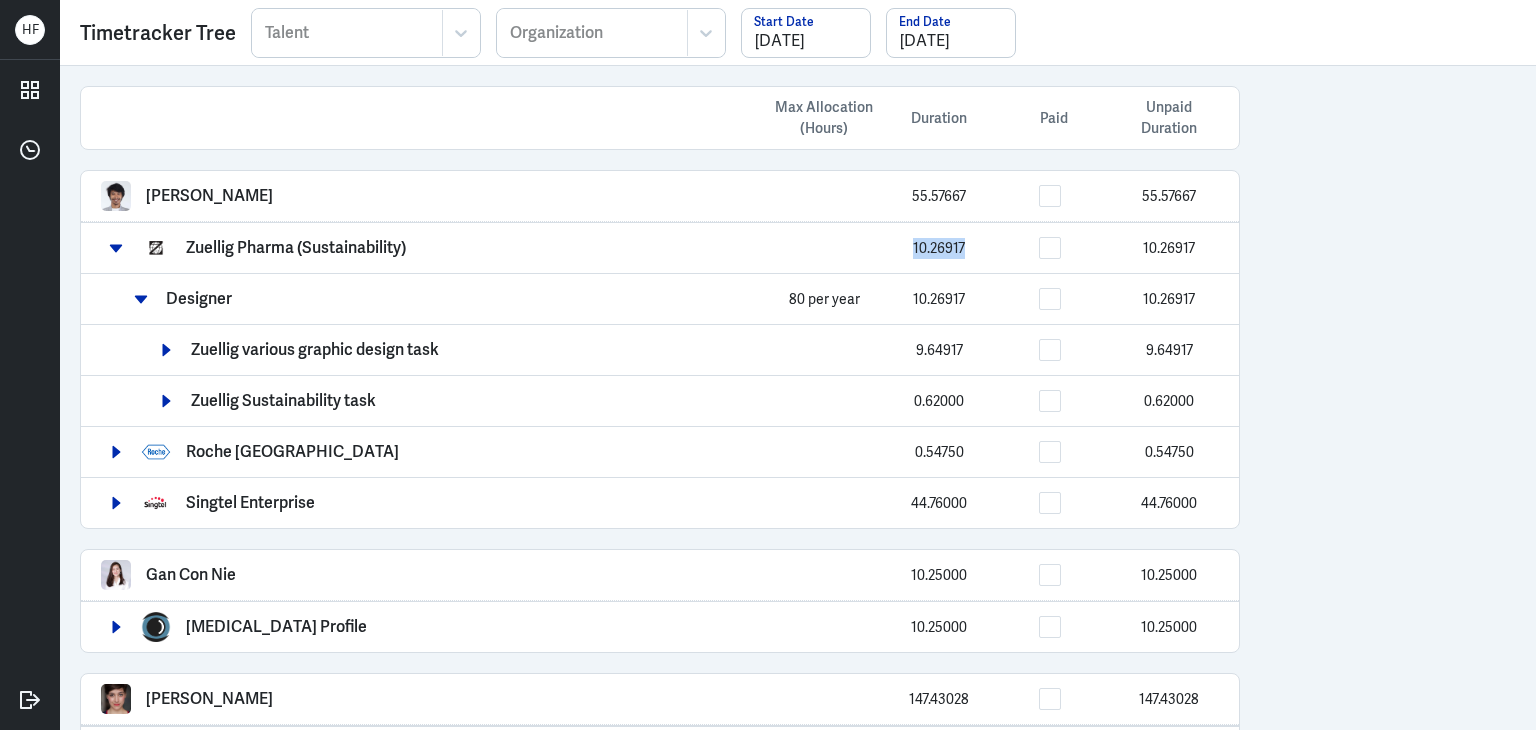 drag, startPoint x: 908, startPoint y: 245, endPoint x: 994, endPoint y: 239, distance: 86.209045 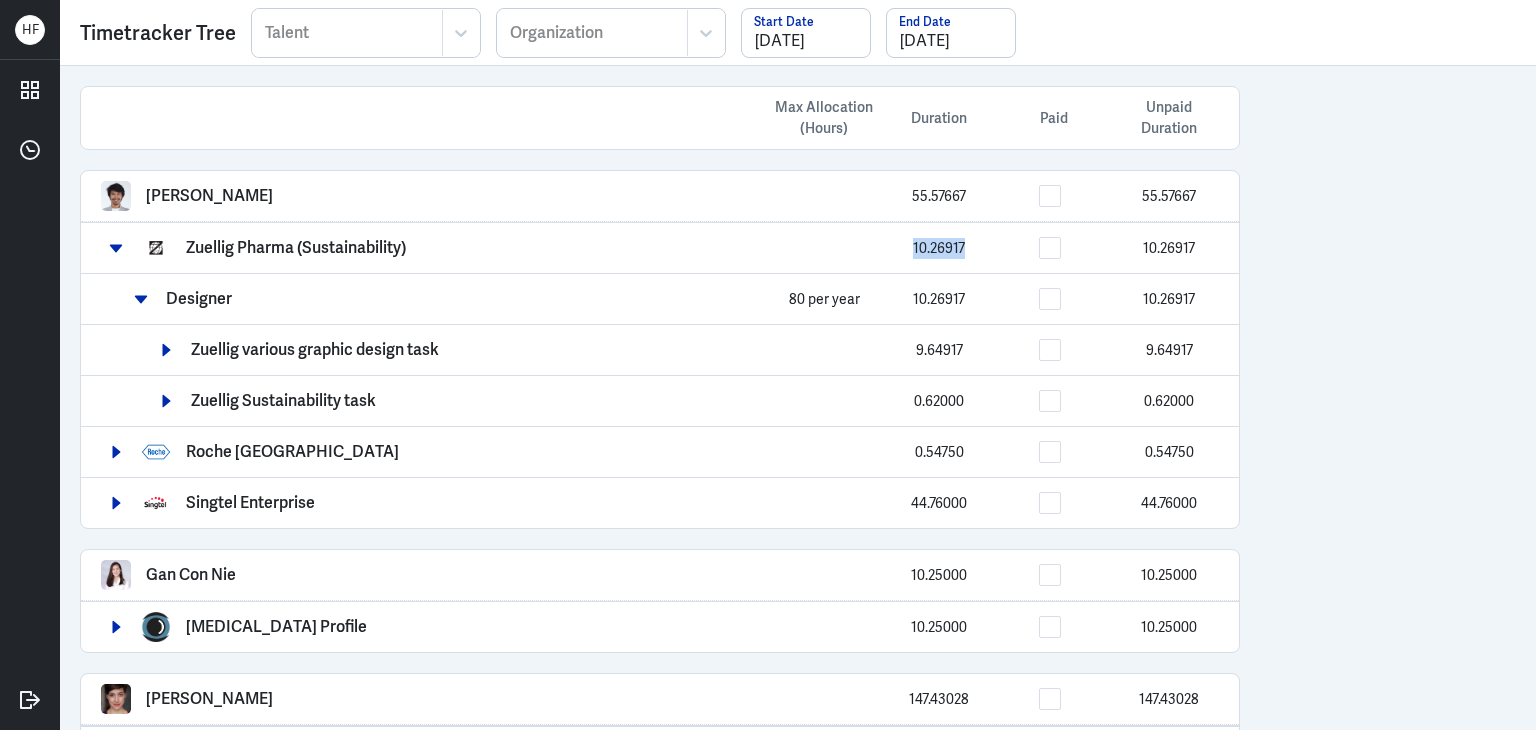 copy on "10.26917" 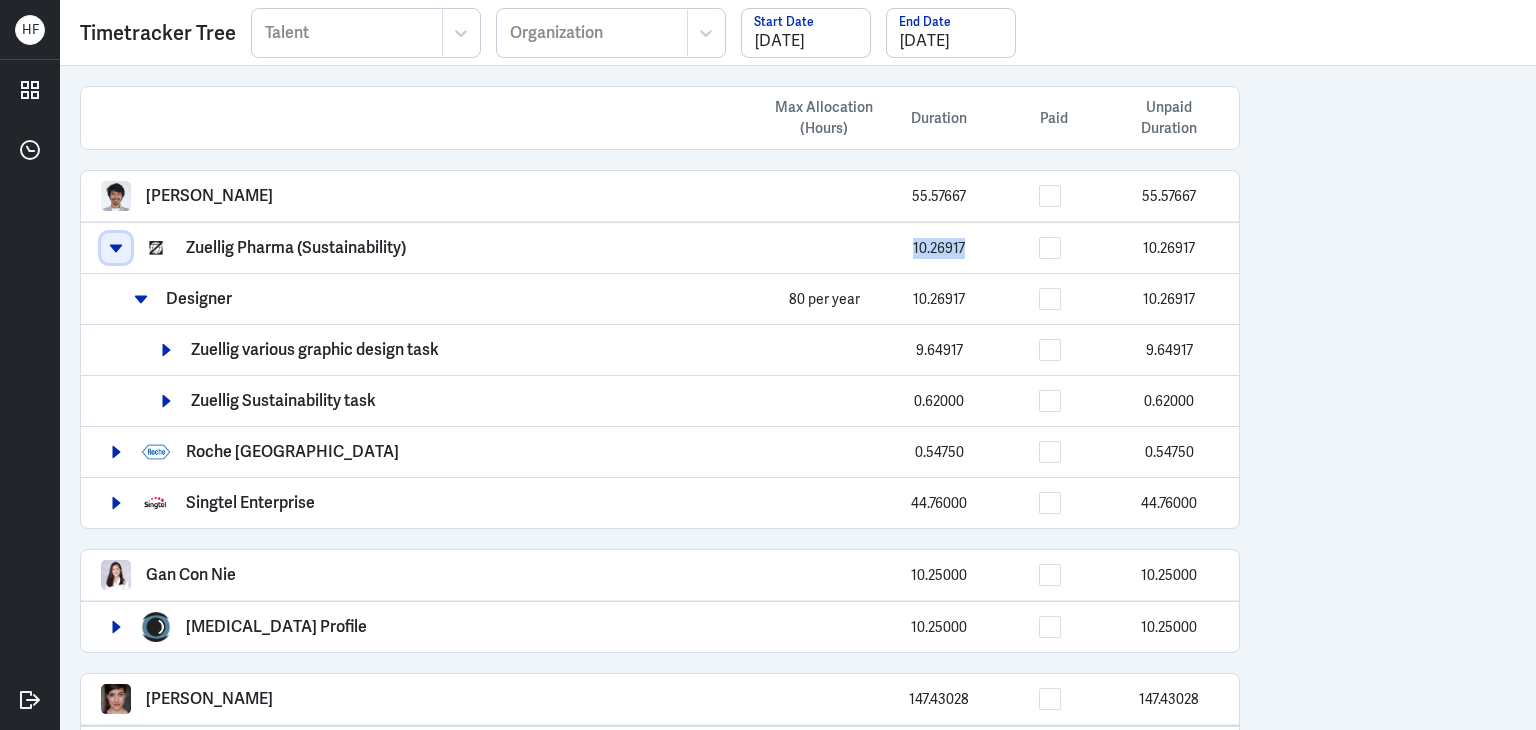 click 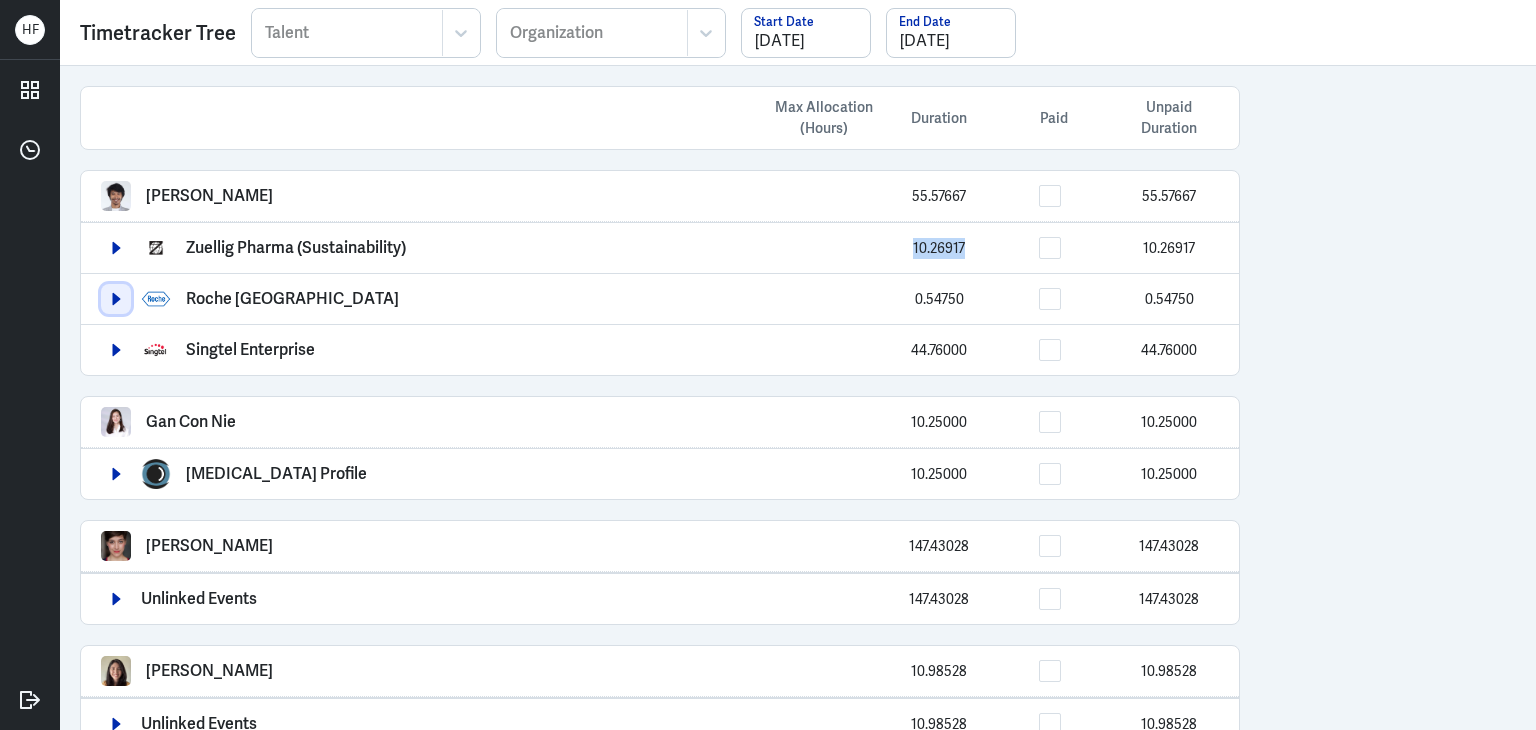 click at bounding box center (116, 299) 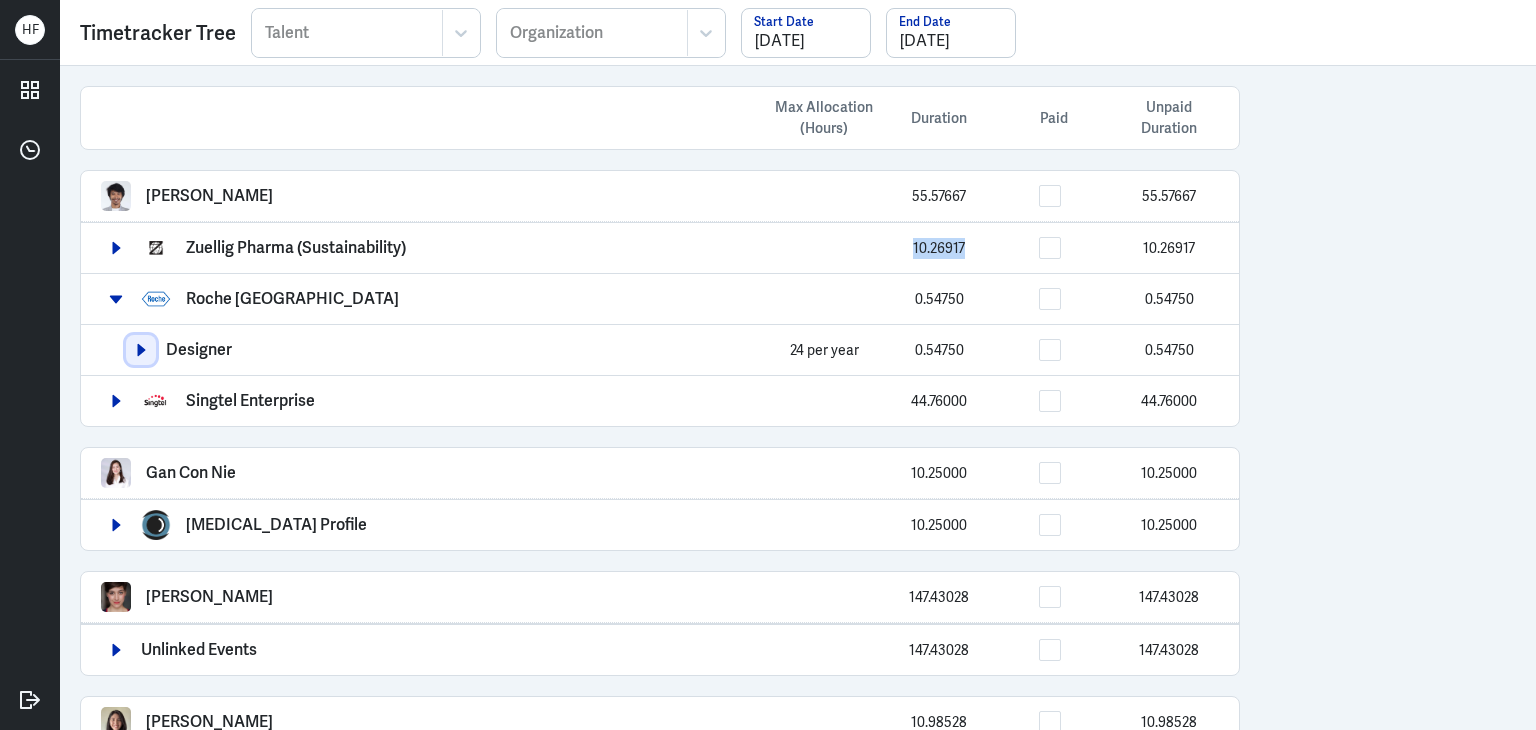 click 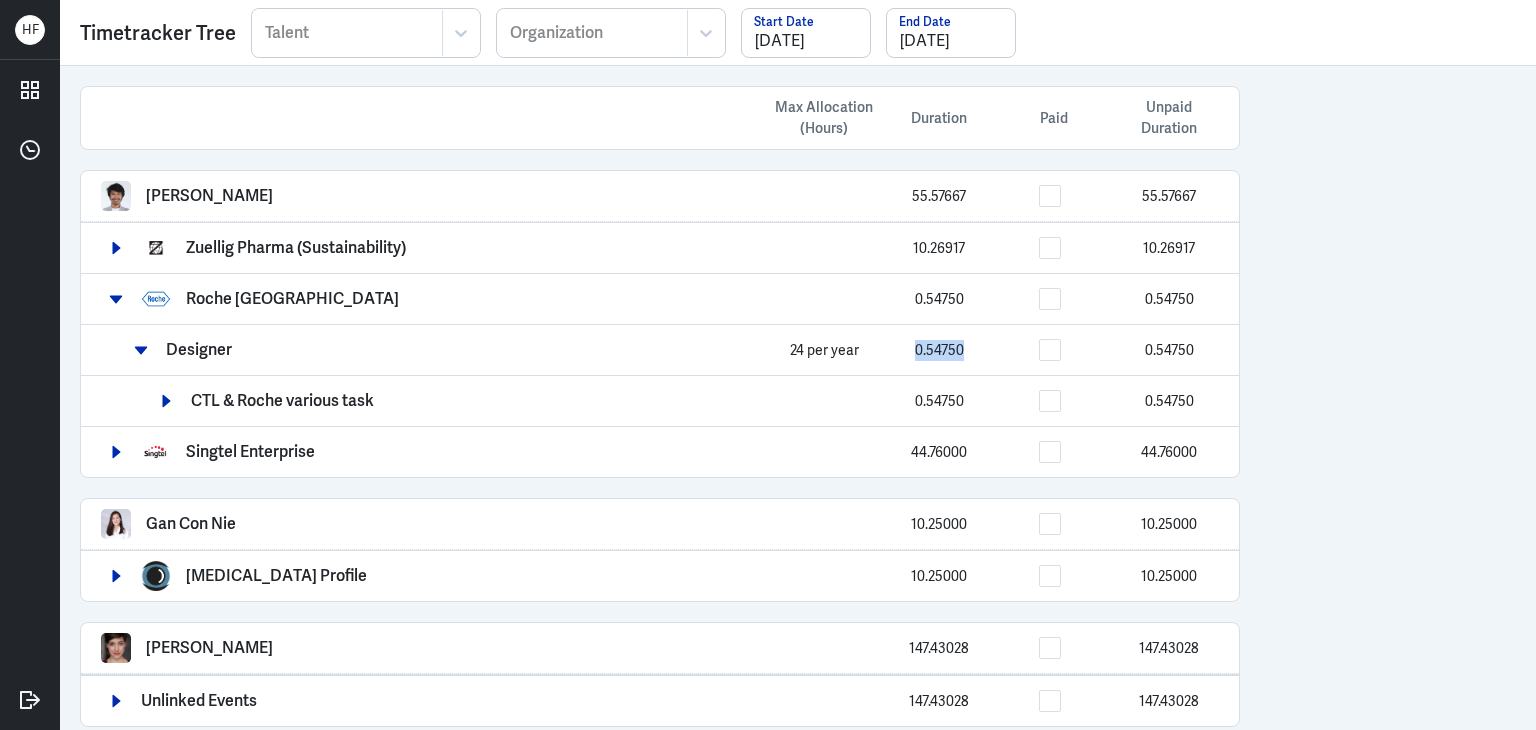 drag, startPoint x: 908, startPoint y: 344, endPoint x: 969, endPoint y: 345, distance: 61.008198 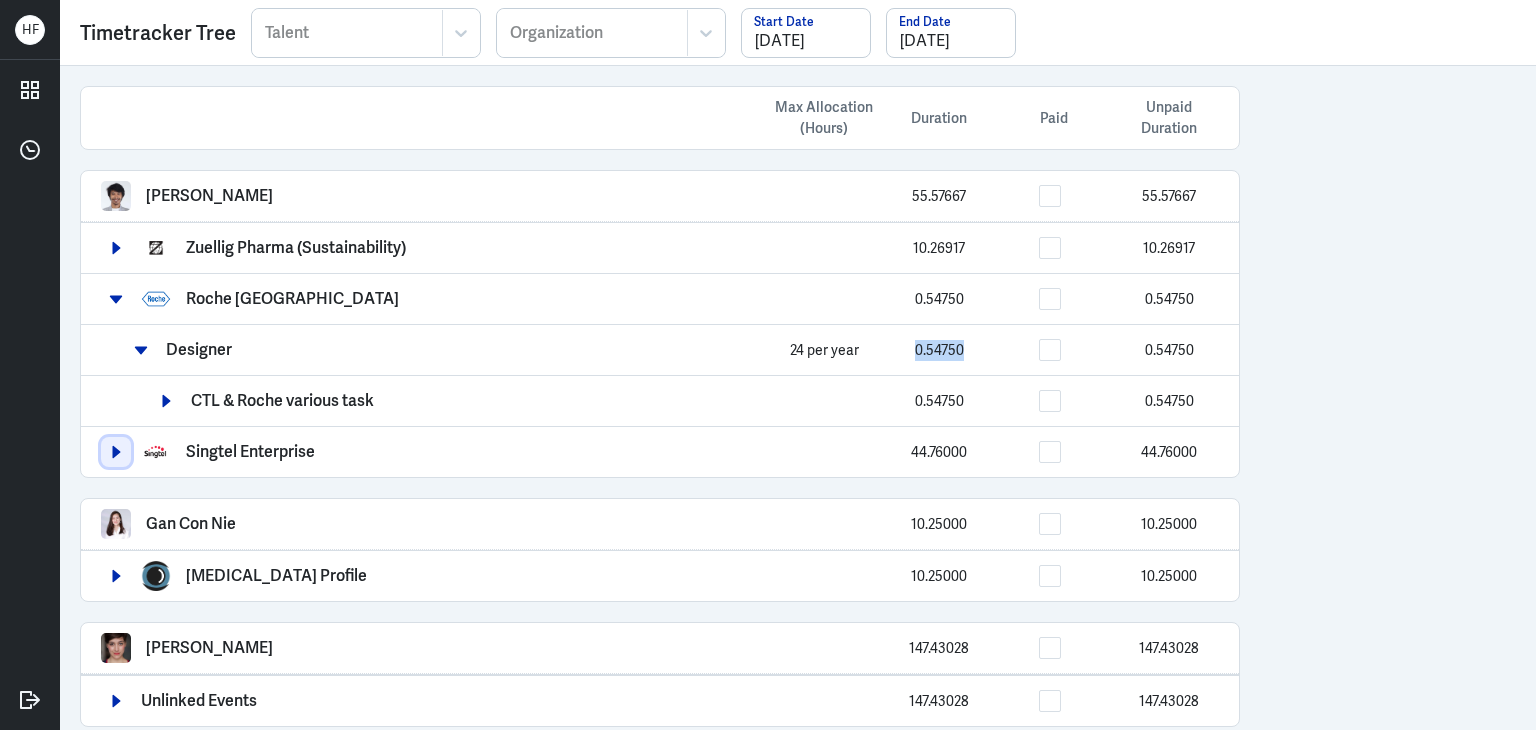 click 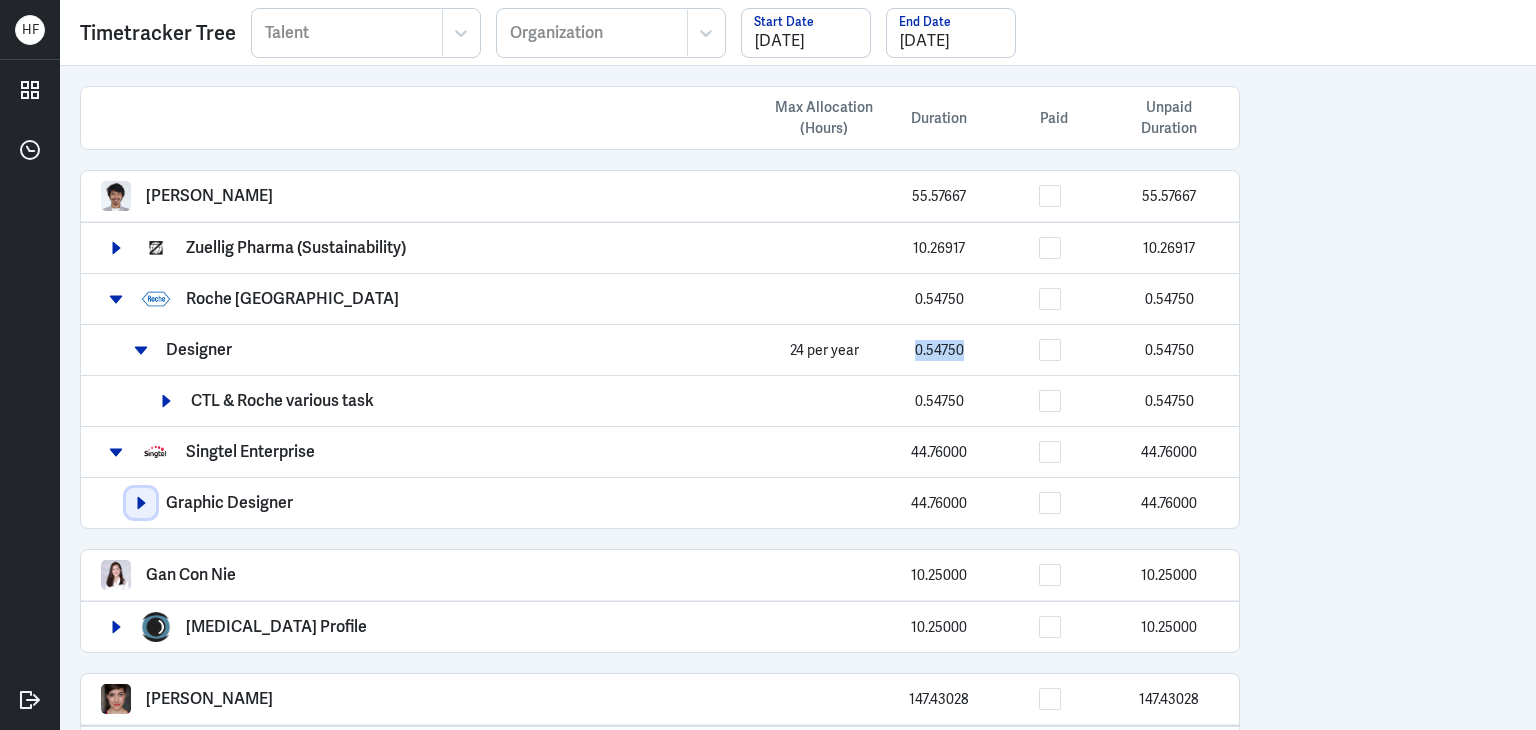click at bounding box center [141, 503] 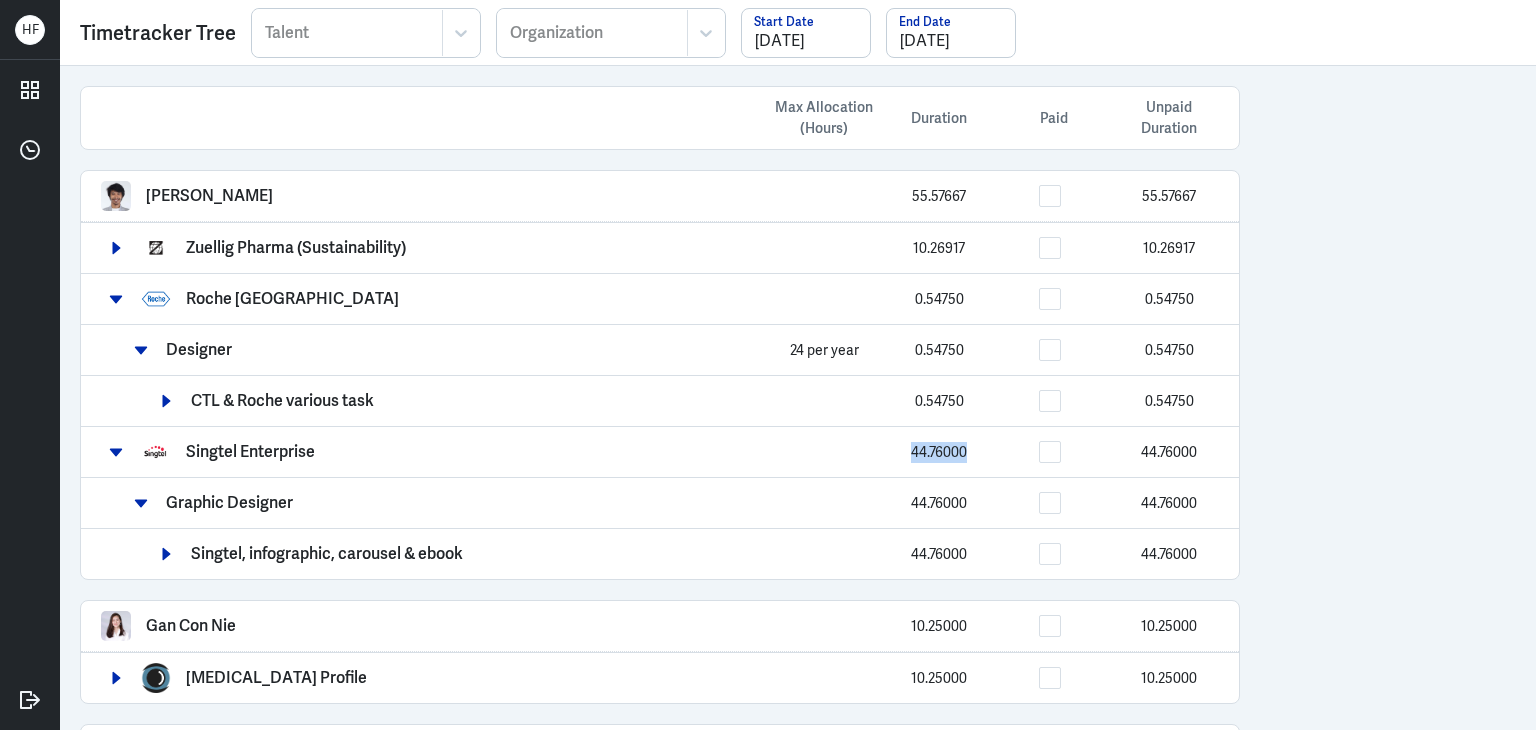 drag, startPoint x: 909, startPoint y: 443, endPoint x: 990, endPoint y: 441, distance: 81.02469 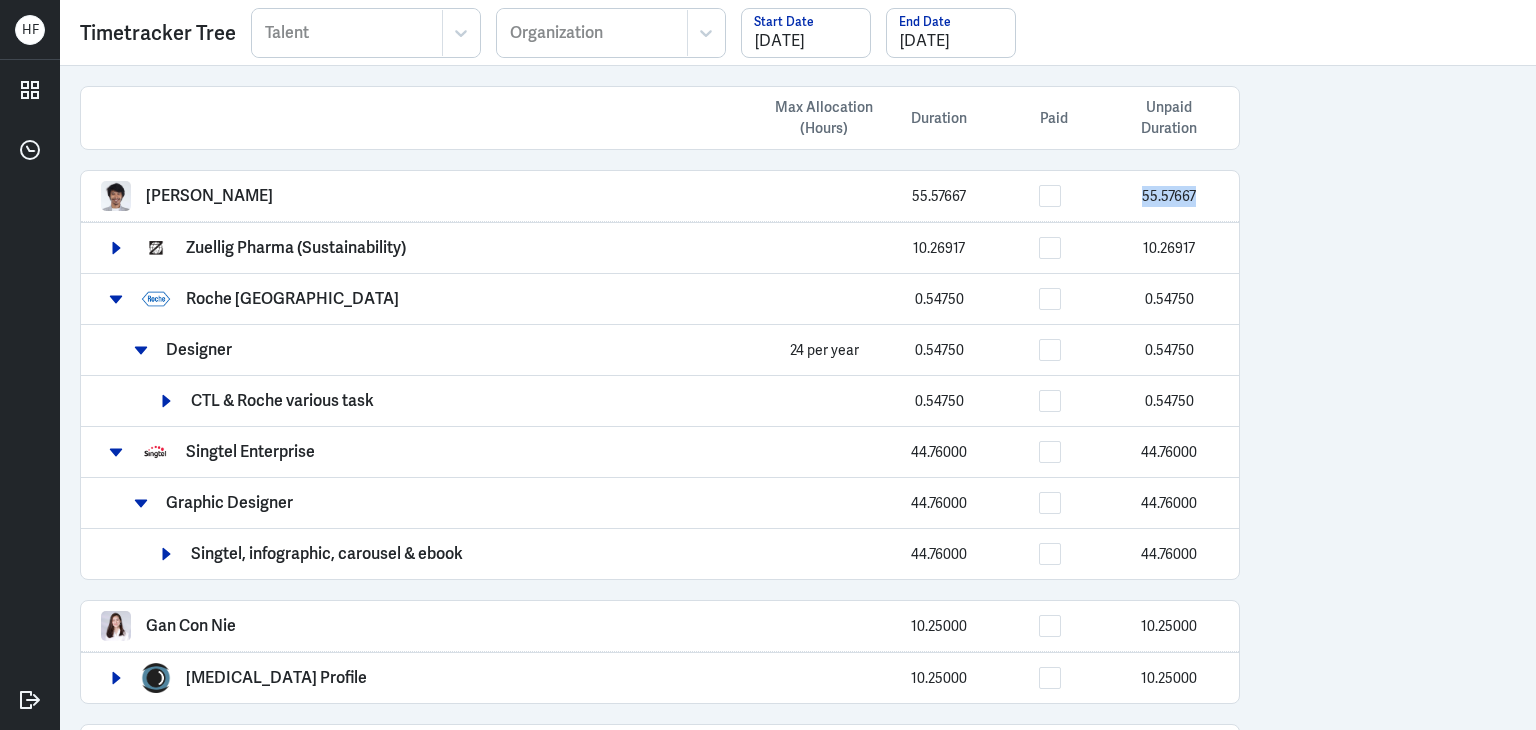 drag, startPoint x: 1140, startPoint y: 190, endPoint x: 1202, endPoint y: 192, distance: 62.03225 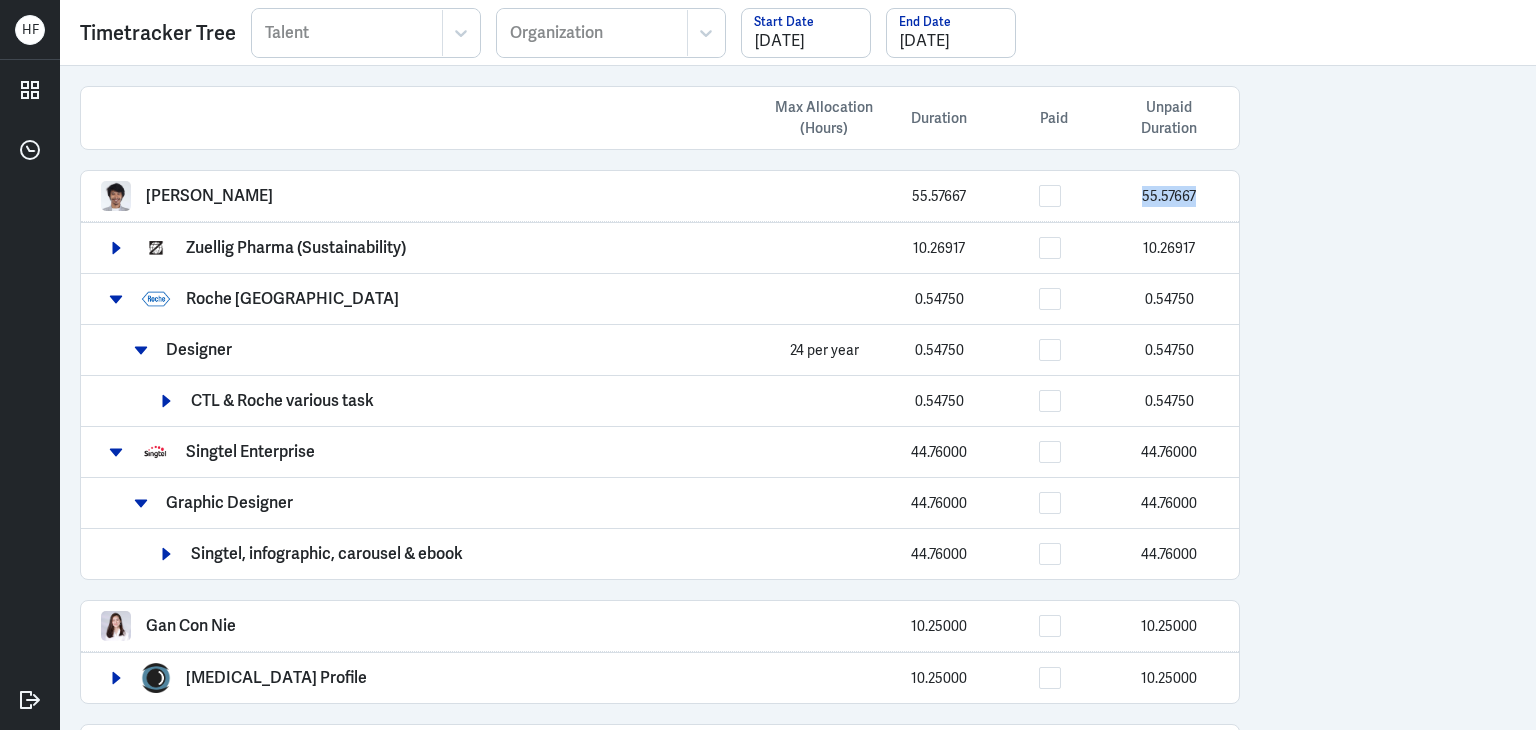 copy on "55.57667" 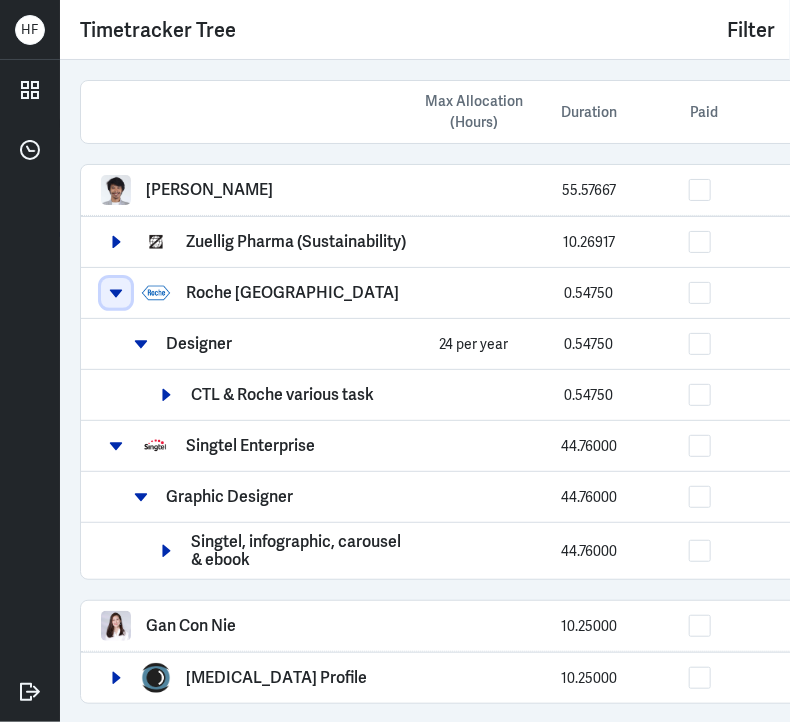 click at bounding box center (116, 293) 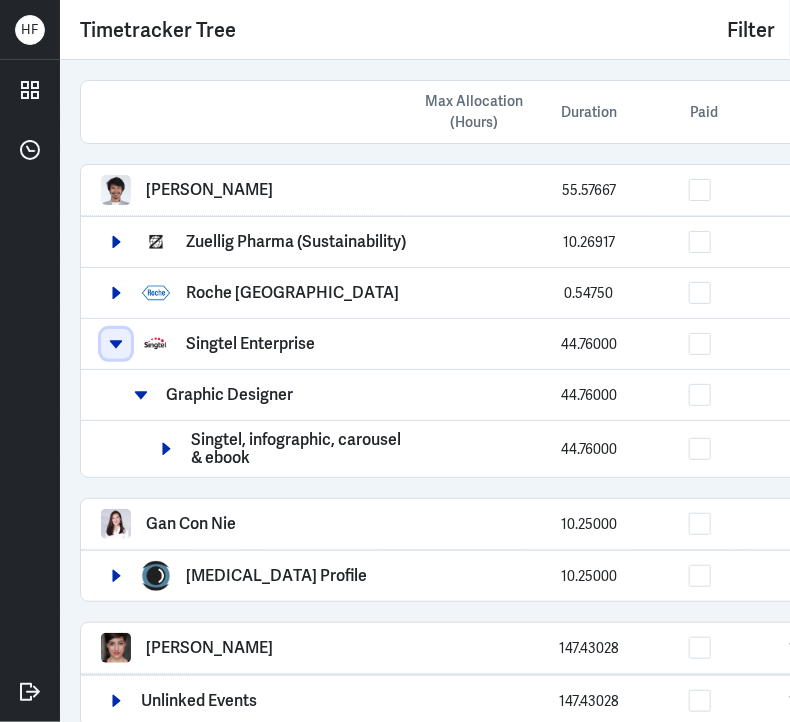 click 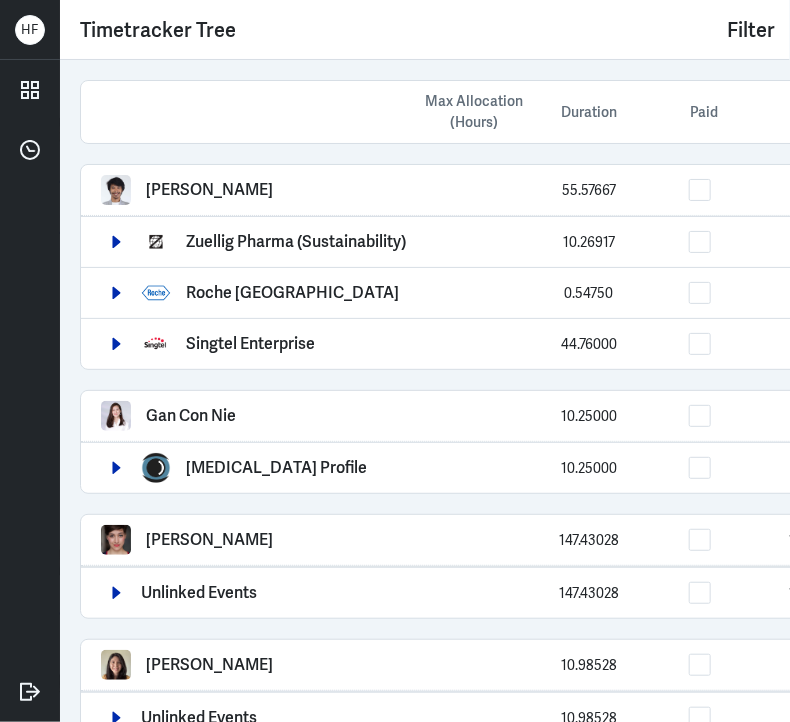 click on "Roche Asia Pacific 0.54750 0.54750" at bounding box center (485, 292) 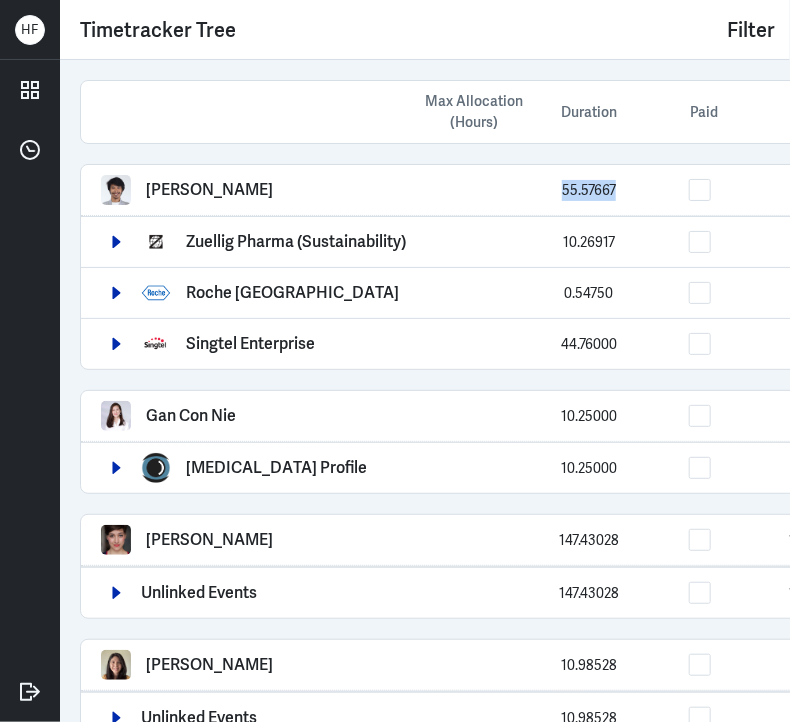 drag, startPoint x: 556, startPoint y: 198, endPoint x: 616, endPoint y: 190, distance: 60.530983 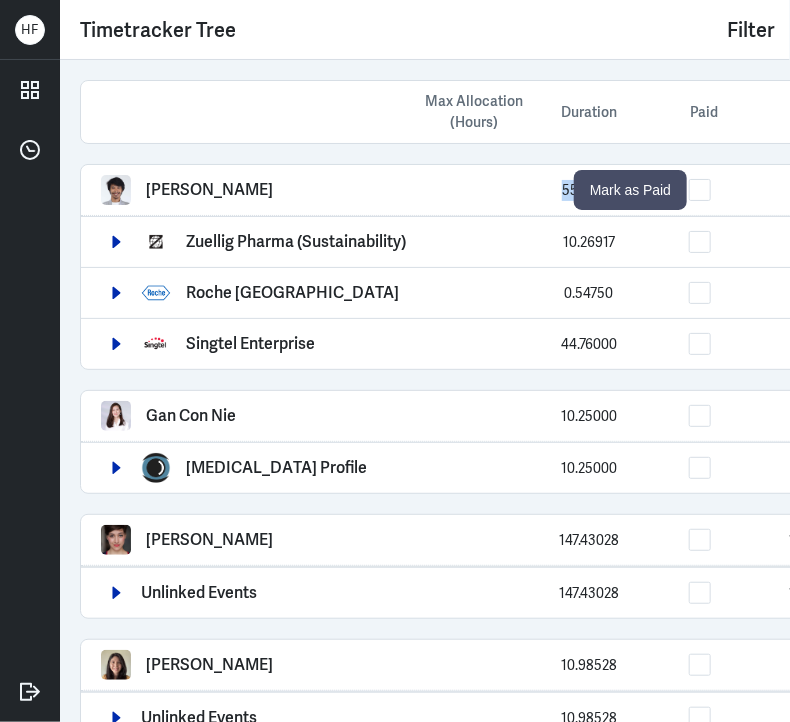 click at bounding box center (700, 190) 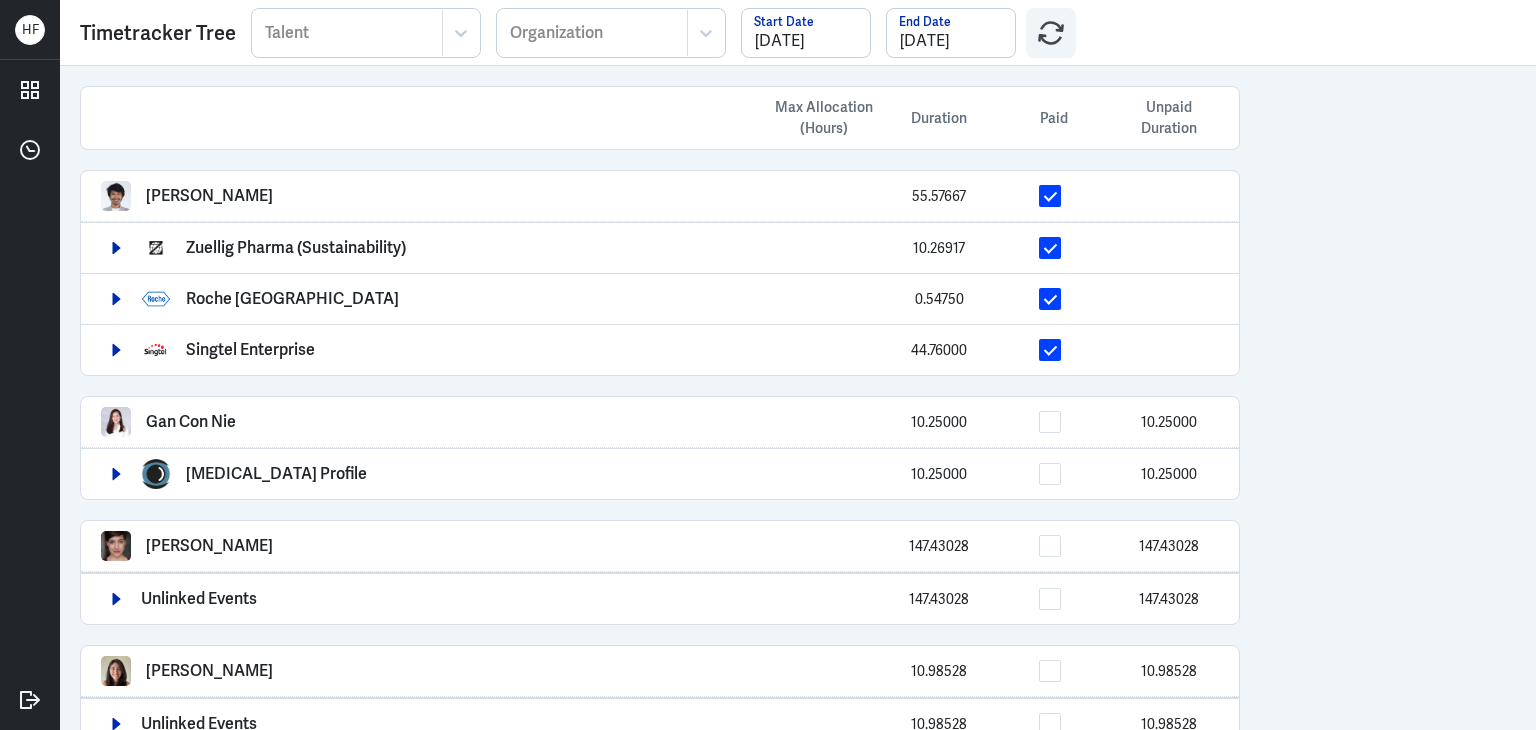 click on "Max Allocation (Hours) Duration Paid Unpaid Duration Arief Bahari 55.57667 Zuellig Pharma (Sustainability) 10.26917 Roche Asia Pacific 0.54750 Singtel Enterprise 44.76000 Gan Con Nie 10.25000 10.25000 Myopia Profile 10.25000 10.25000 Lucy Koleva 147.43028 147.43028 Unlinked Events 147.43028 147.43028 Nicca Soto 10.98528 10.98528 Unlinked Events 10.98528 10.98528 Lei Wang 39.30694 39.30694 Singtel Dash 39.30694 39.30694 Anna Cook 0.51278 0.51278 Singtel Enterprise 0.51278 0.51278 Gilang Aditya 126.05639 126.05639 Unlinked Events 126.05639 126.05639 Muhamad Luthfi Juliansyah 126.21278 126.21278 Unlinked Events 126.21278 126.21278" at bounding box center [798, 398] 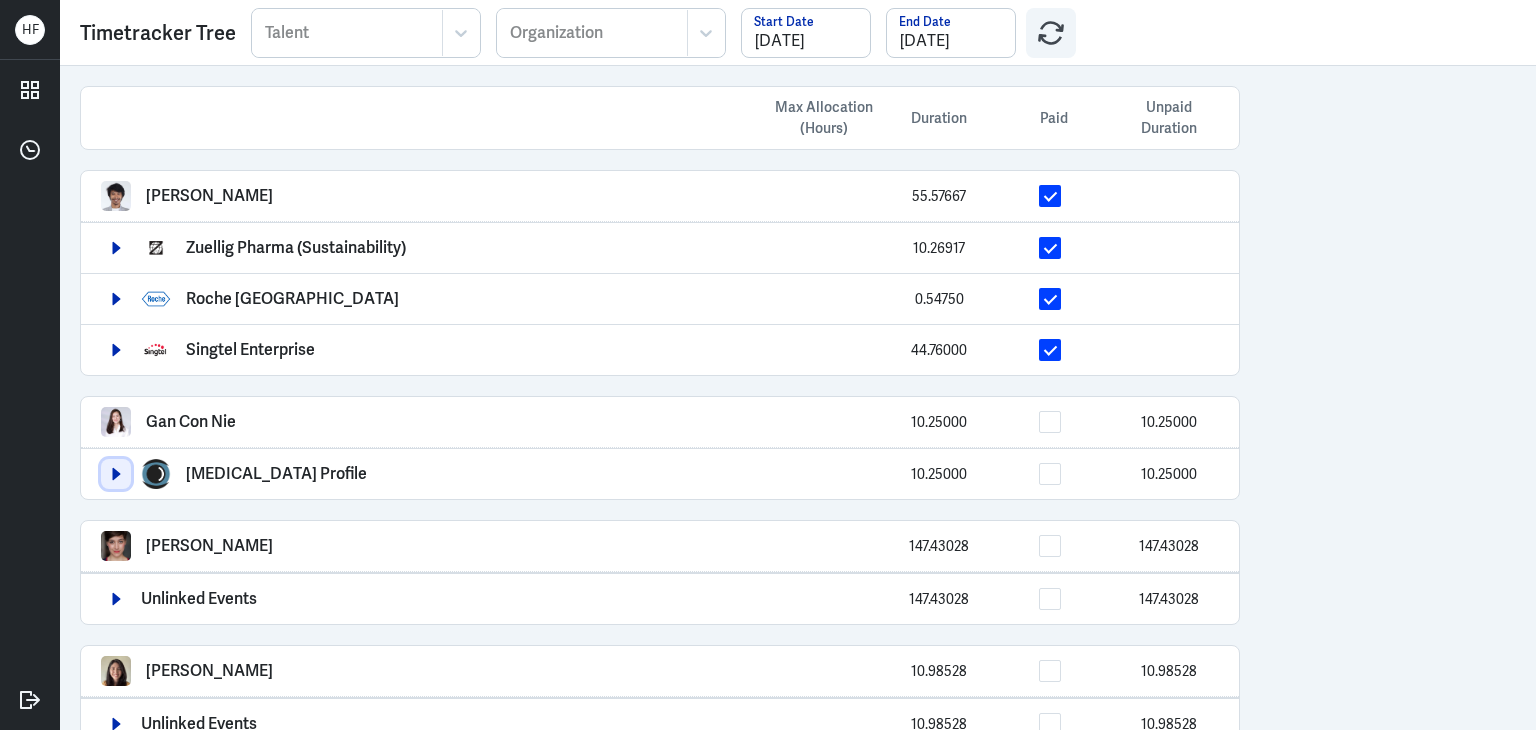 click 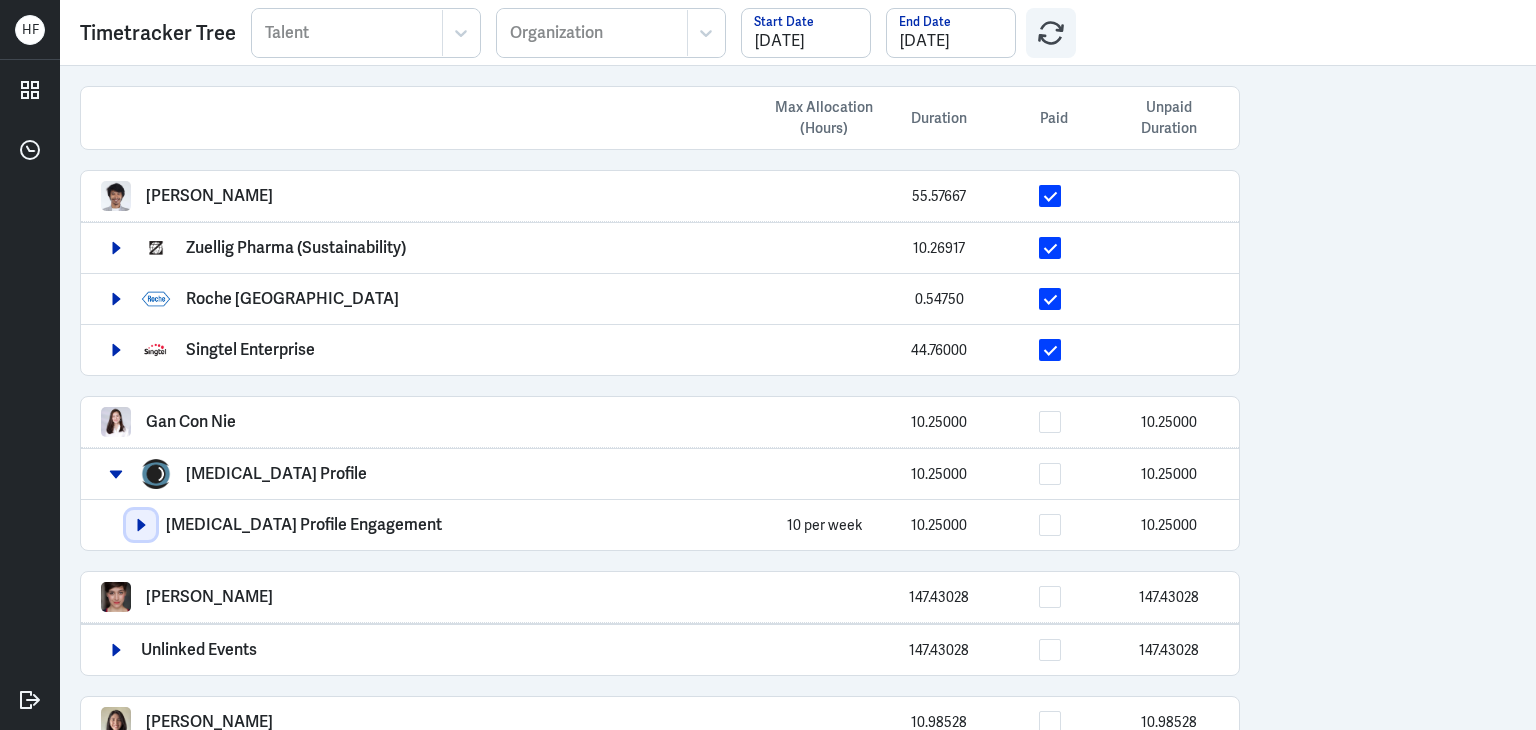 click 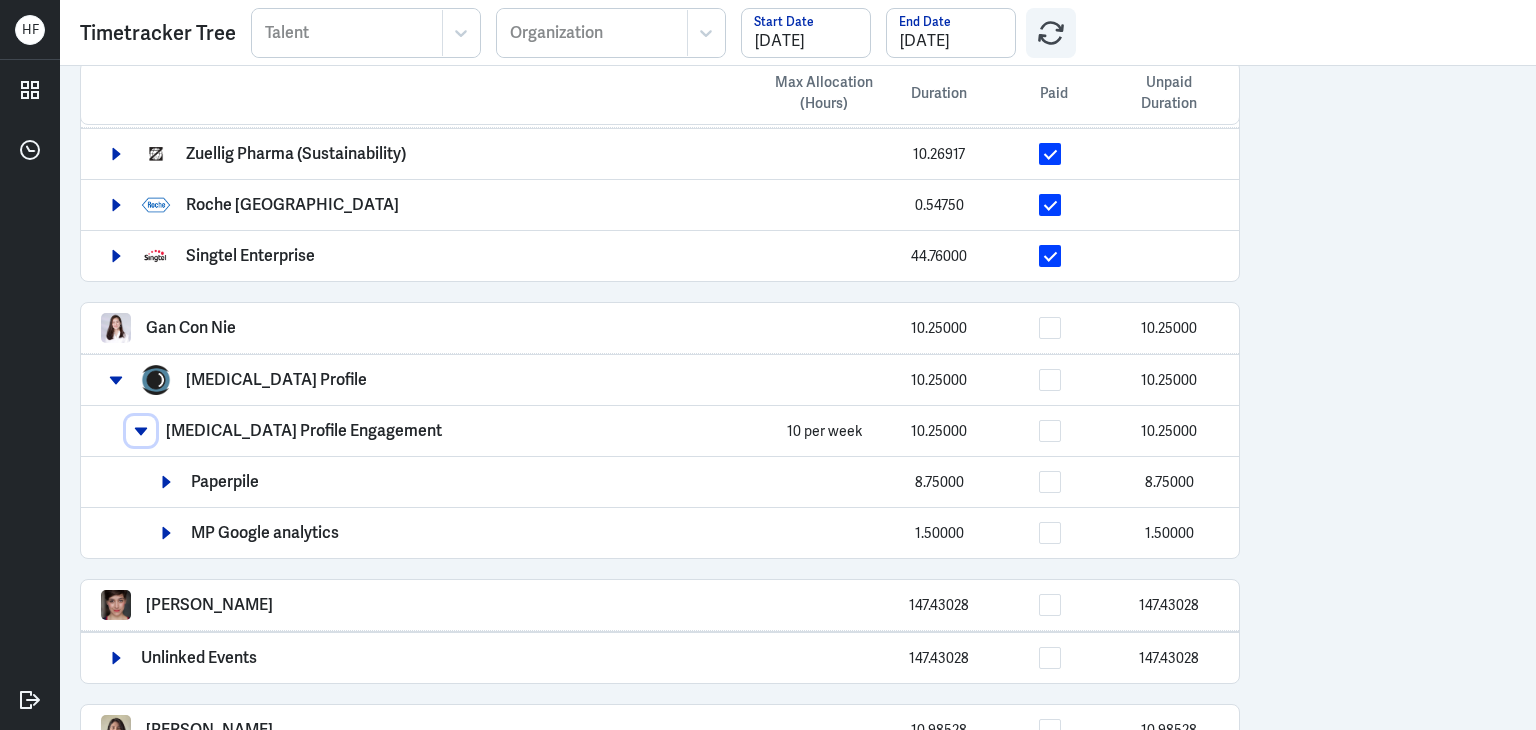 scroll, scrollTop: 100, scrollLeft: 0, axis: vertical 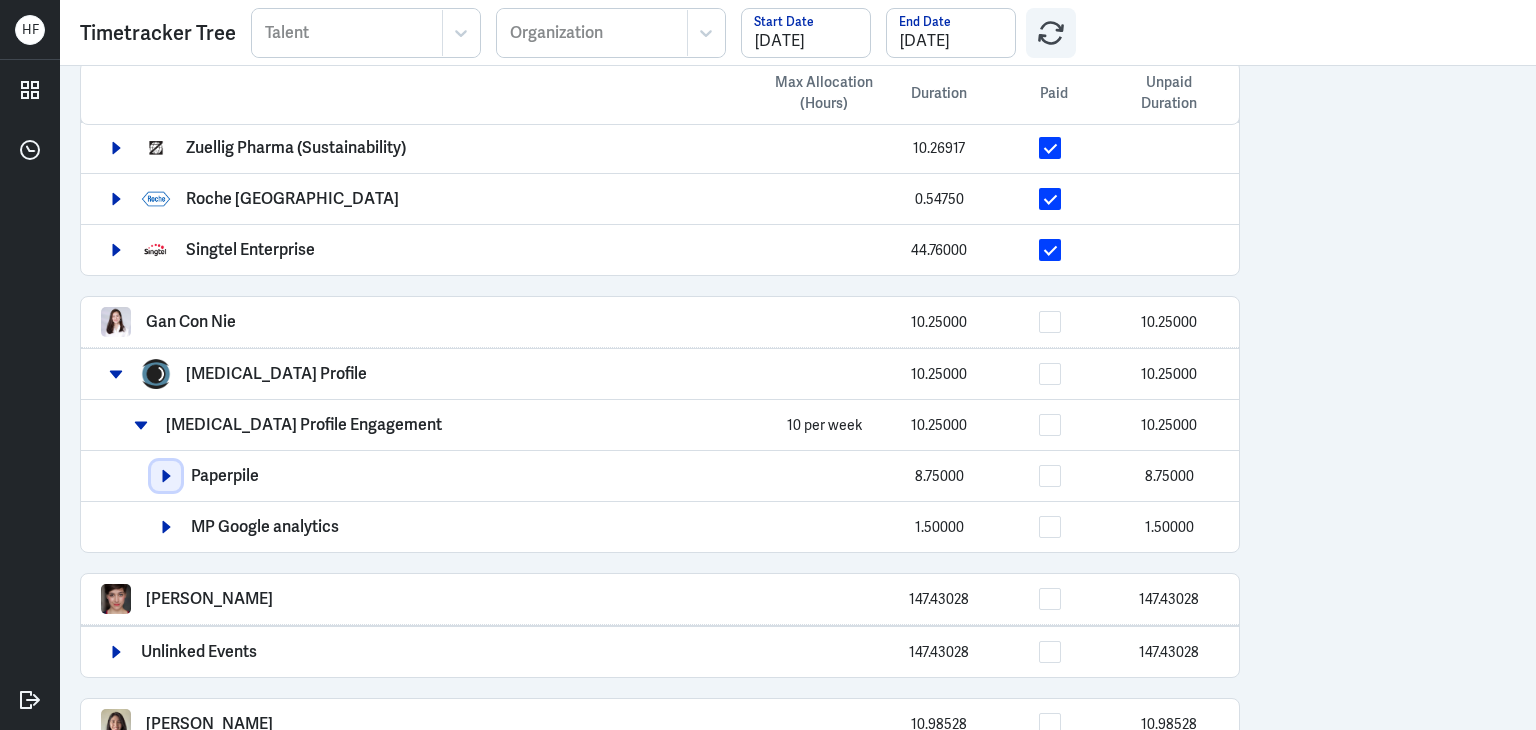 click 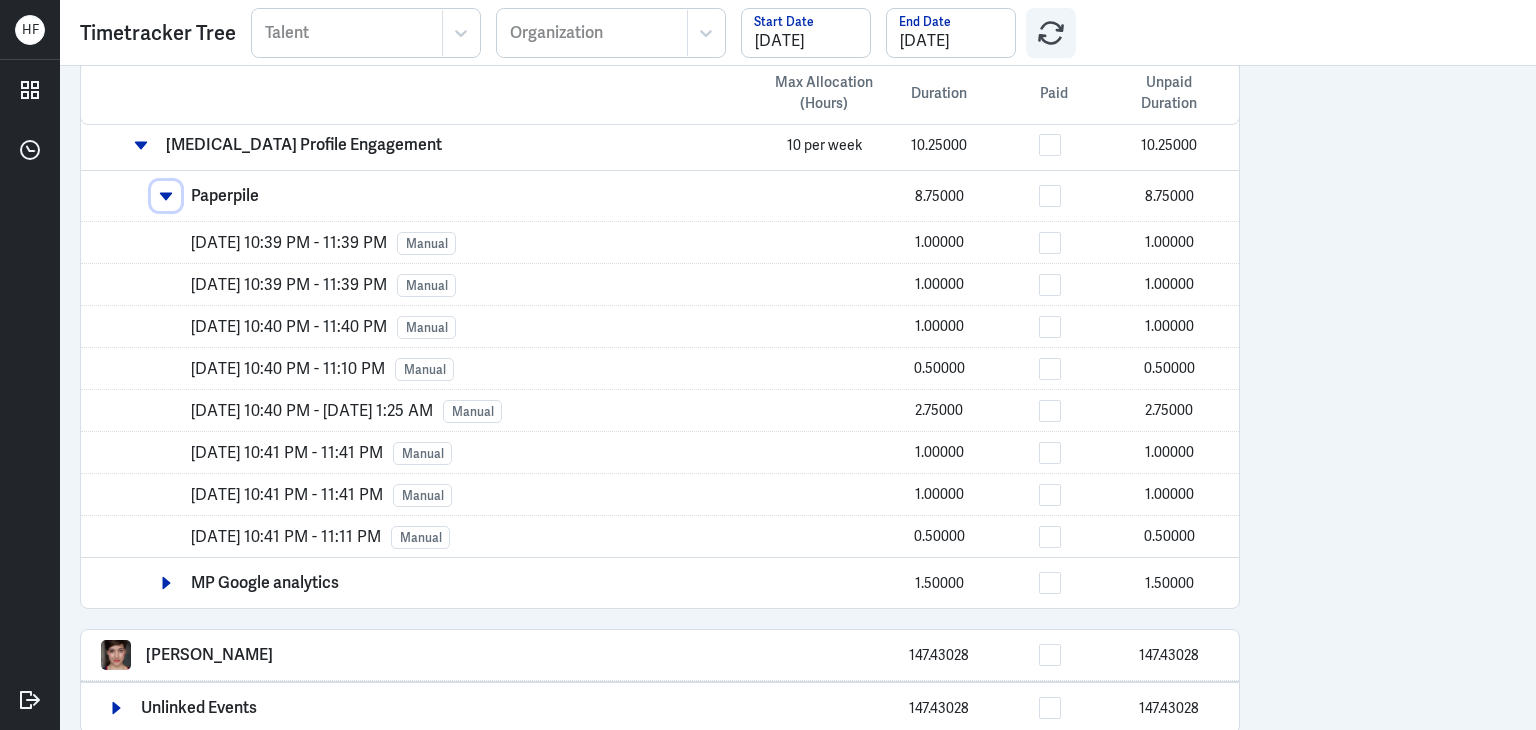 scroll, scrollTop: 500, scrollLeft: 0, axis: vertical 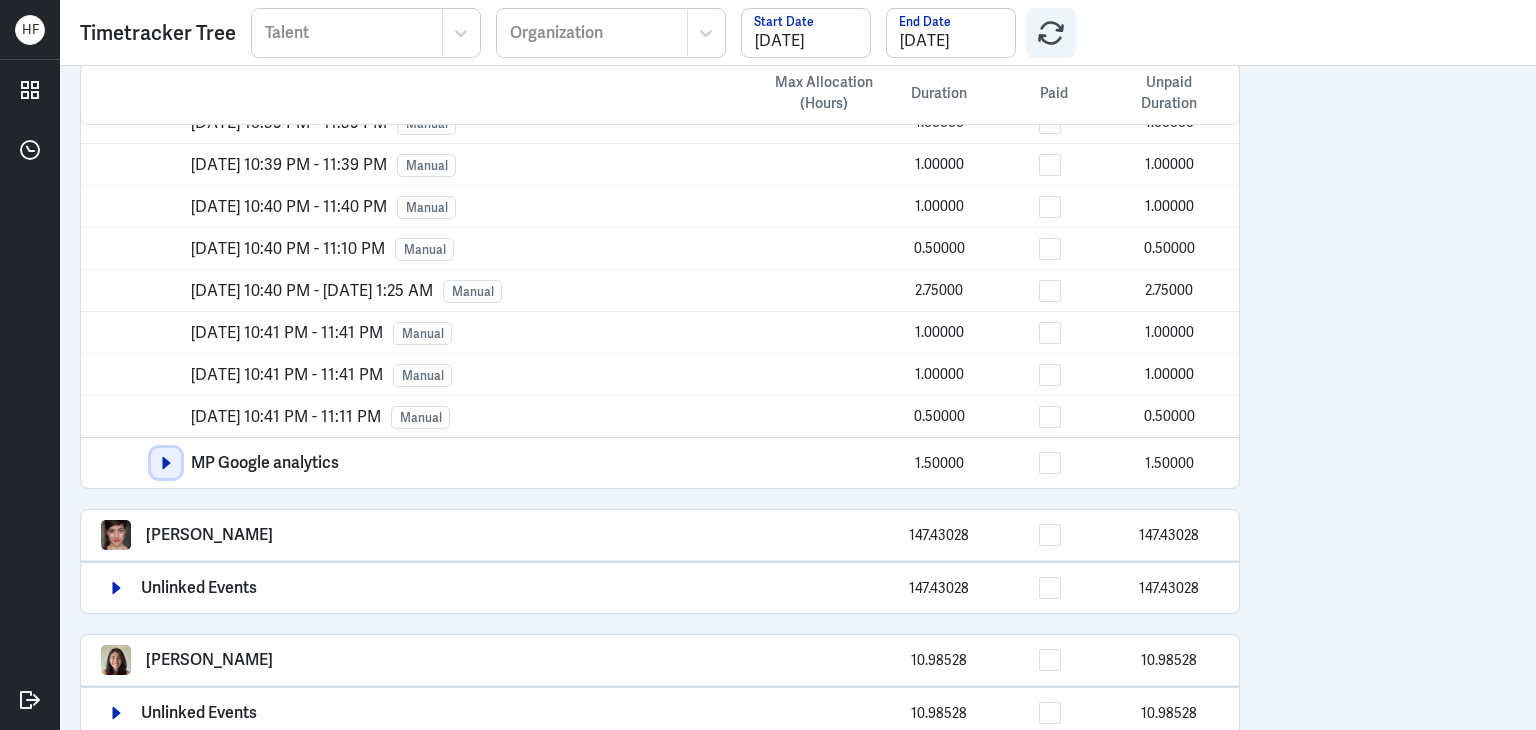 click 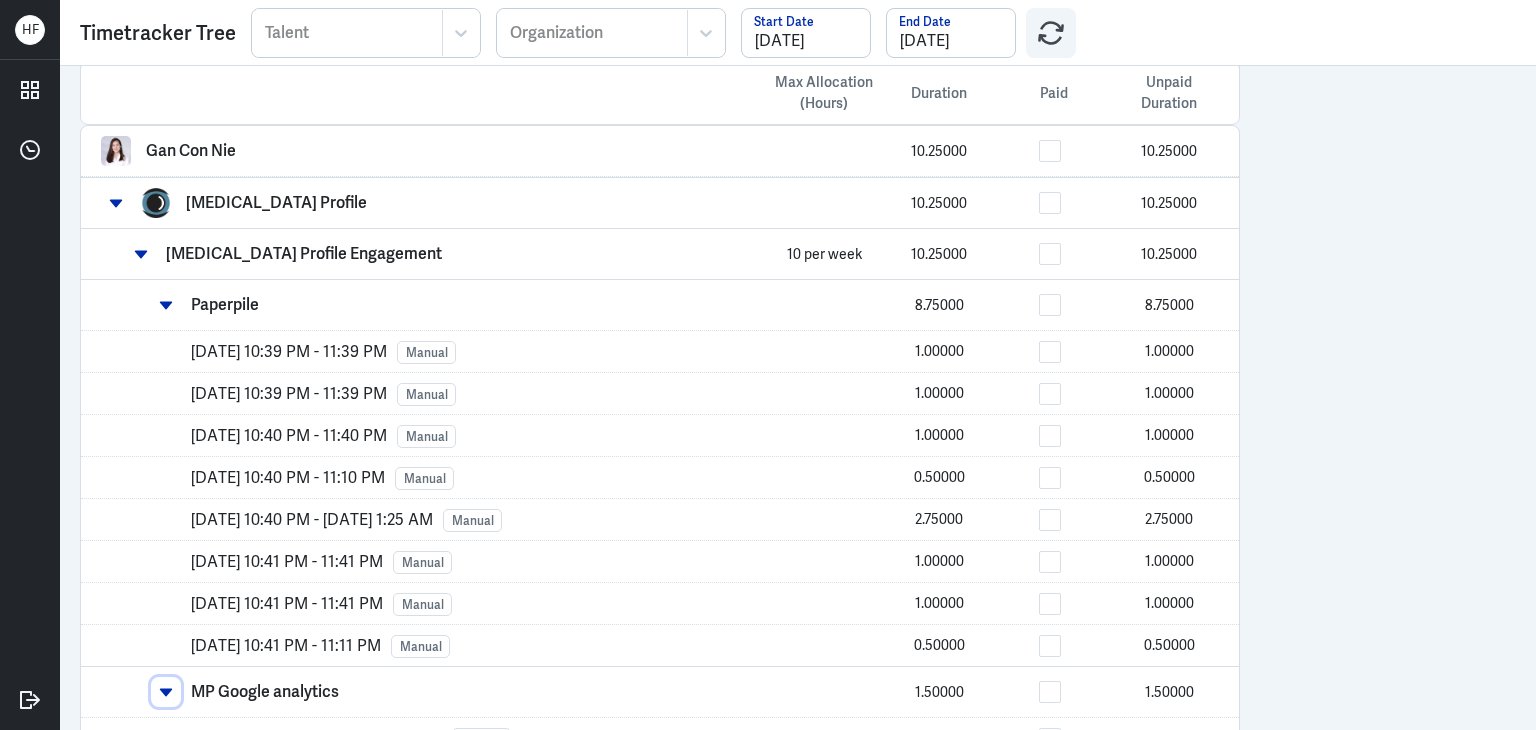 scroll, scrollTop: 100, scrollLeft: 0, axis: vertical 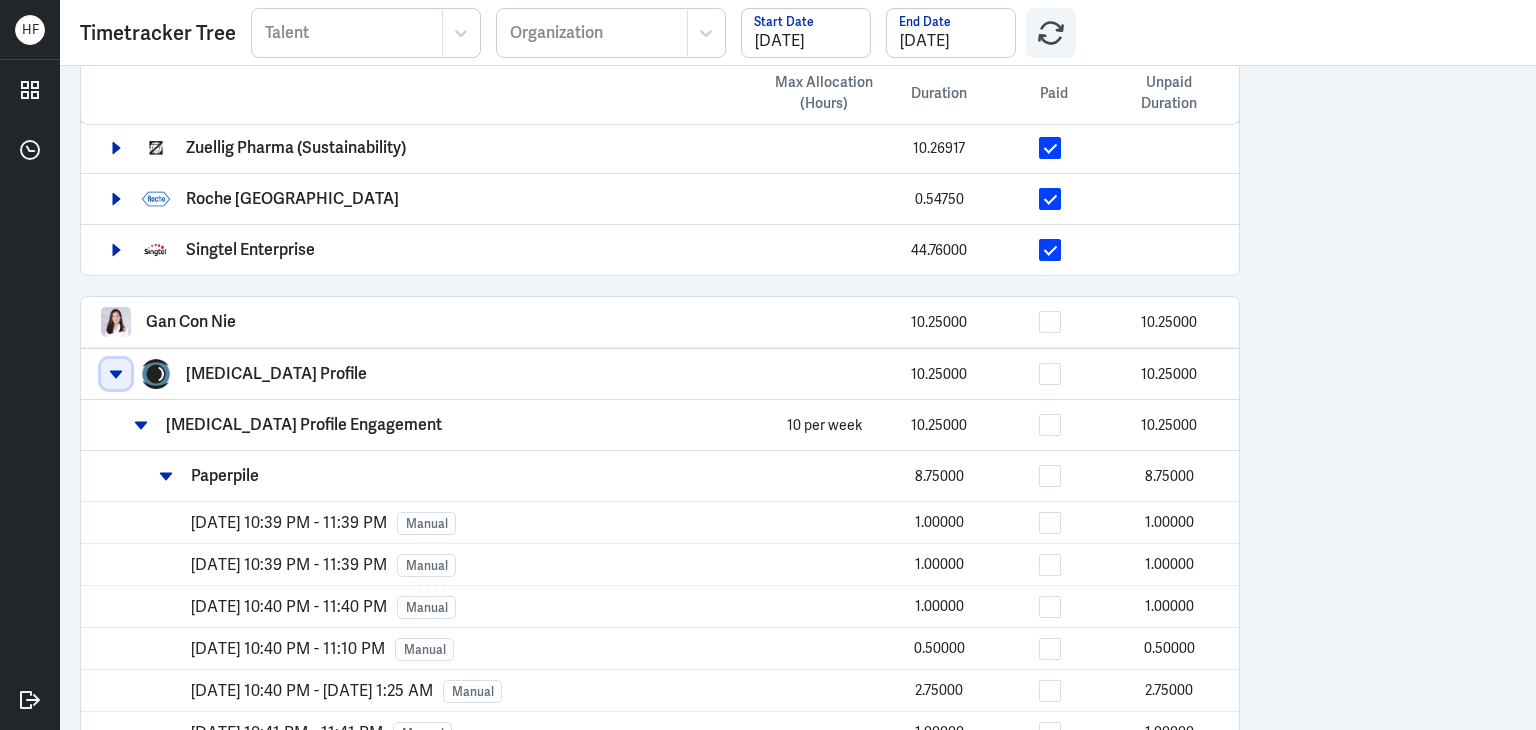 click at bounding box center [116, 374] 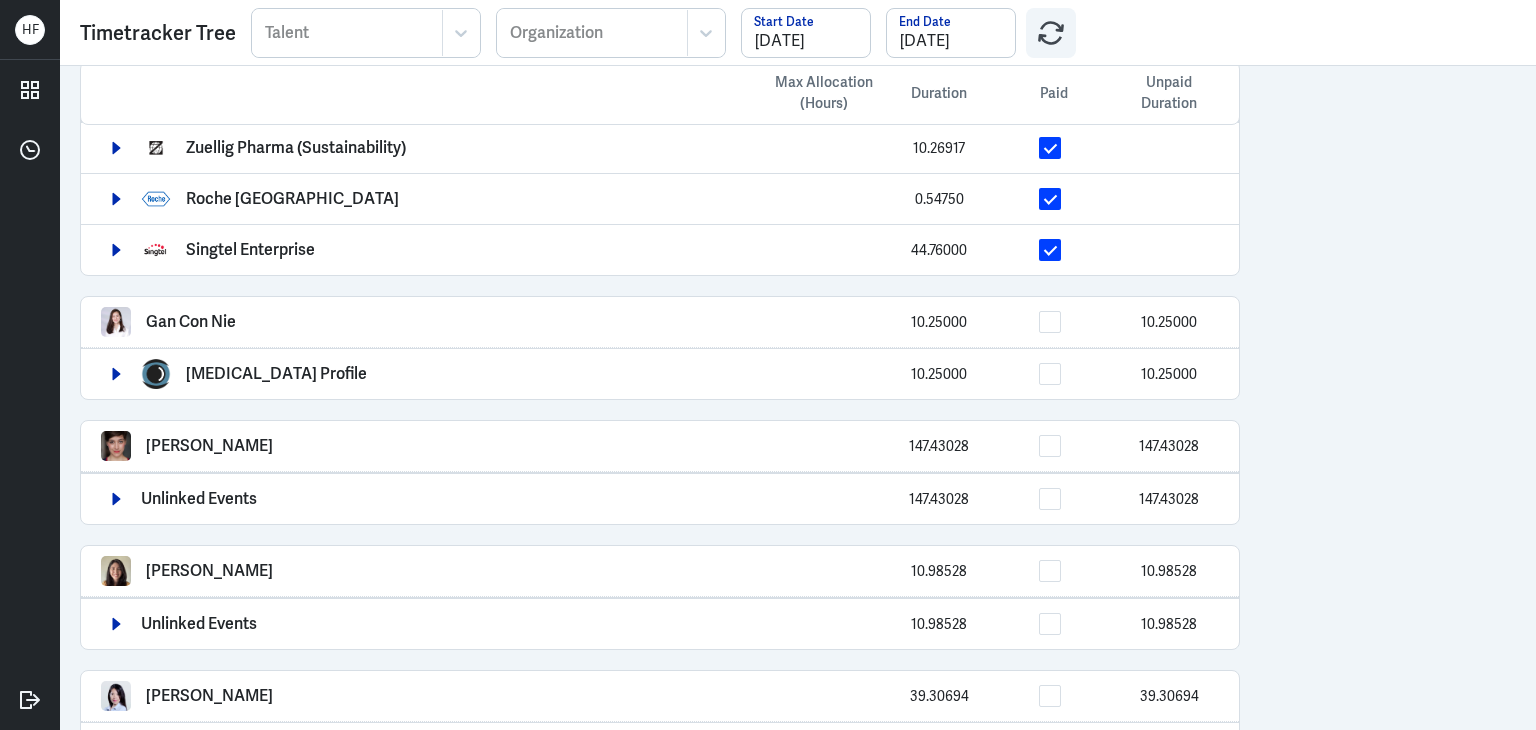 click on "Max Allocation (Hours) Duration Paid Unpaid Duration Arief Bahari 55.57667 Zuellig Pharma (Sustainability) 10.26917 Roche Asia Pacific 0.54750 Singtel Enterprise 44.76000 Gan Con Nie 10.25000 10.25000 Myopia Profile 10.25000 10.25000 Lucy Koleva 147.43028 147.43028 Unlinked Events 147.43028 147.43028 Nicca Soto 10.98528 10.98528 Unlinked Events 10.98528 10.98528 Lei Wang 39.30694 39.30694 Singtel Dash 39.30694 39.30694 Anna Cook 0.51278 0.51278 Singtel Enterprise 0.51278 0.51278 Gilang Aditya 126.05639 126.05639 Unlinked Events 126.05639 126.05639 Muhamad Luthfi Juliansyah 126.21278 126.21278 Unlinked Events 126.21278 126.21278" at bounding box center (798, 398) 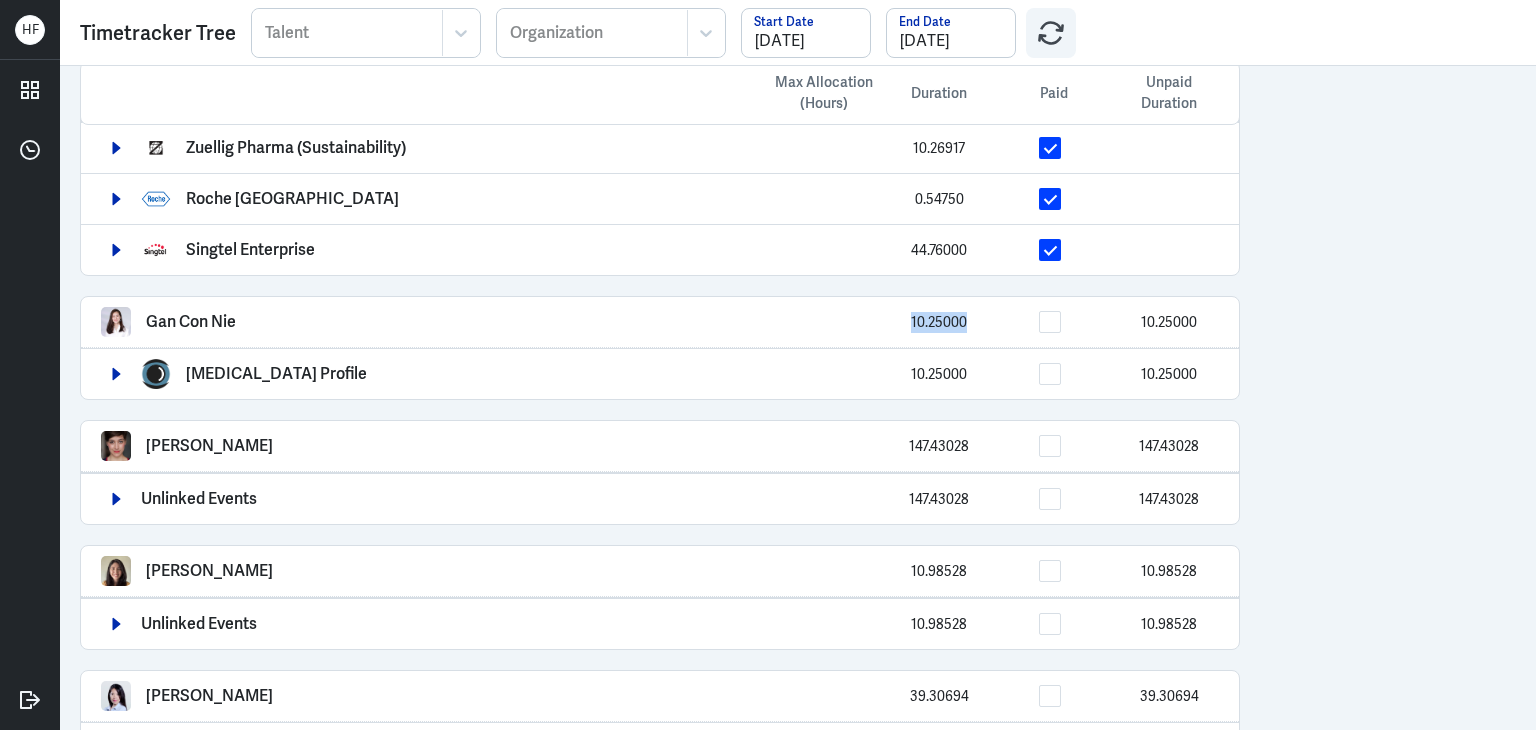 drag, startPoint x: 908, startPoint y: 322, endPoint x: 976, endPoint y: 323, distance: 68.007355 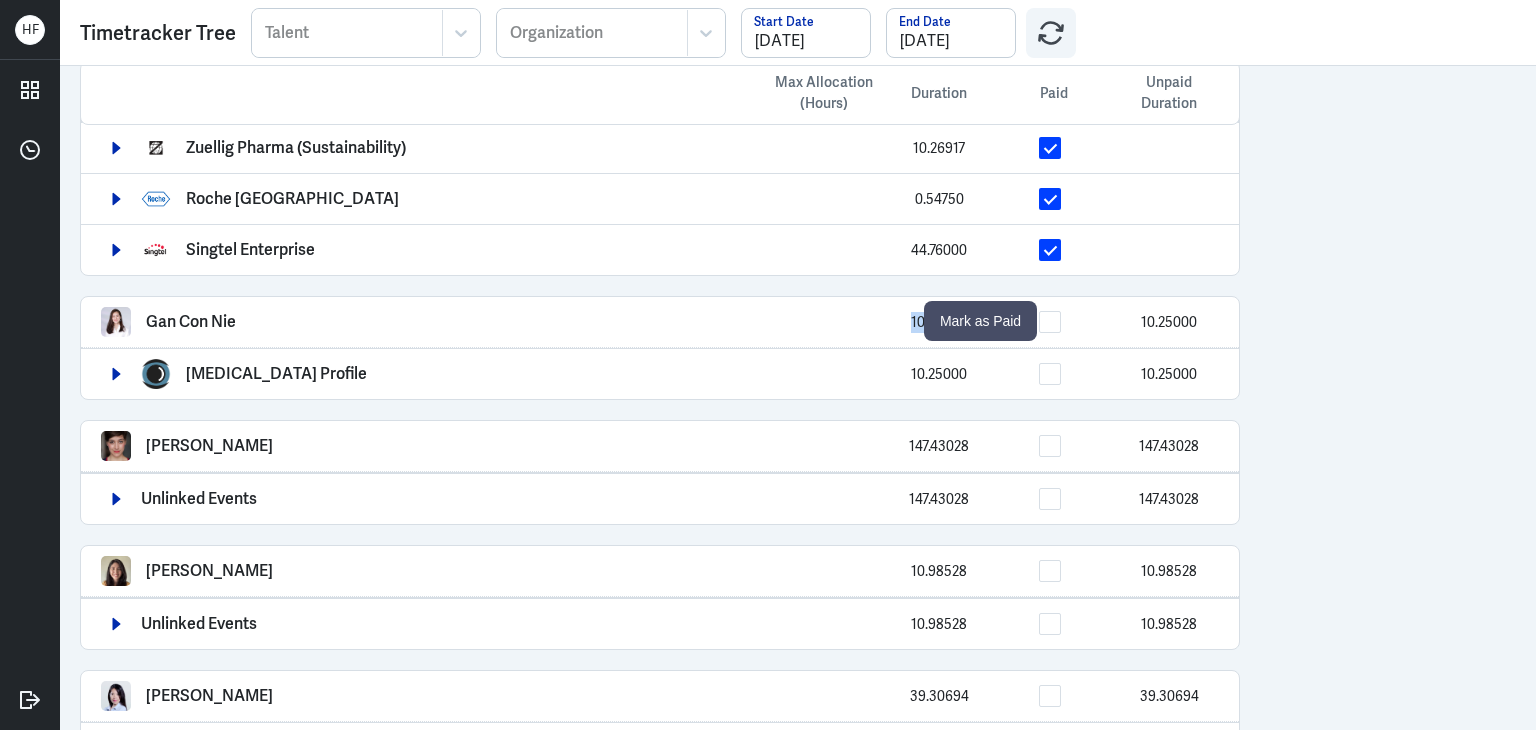 click at bounding box center (1050, 322) 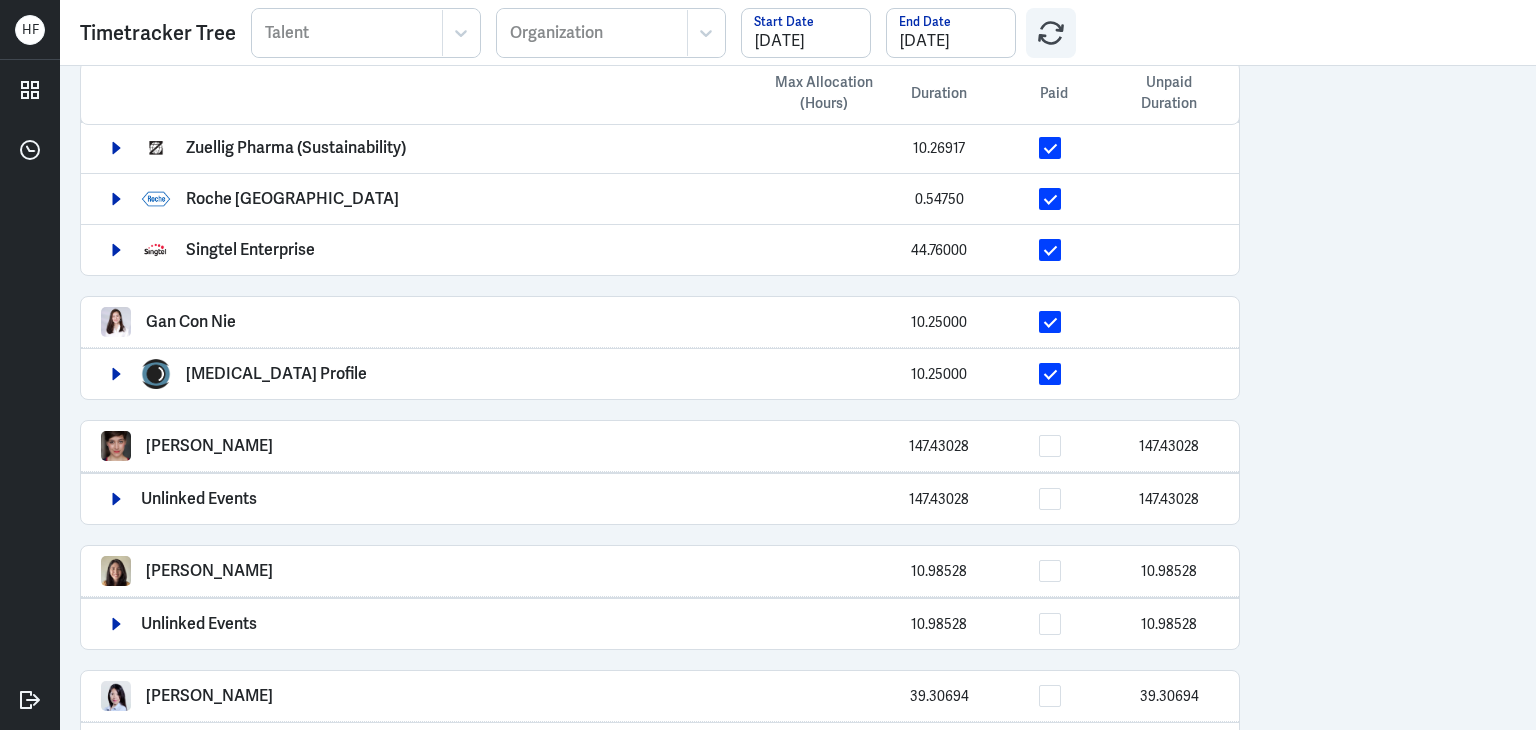 click on "Max Allocation (Hours) Duration Paid Unpaid Duration Arief Bahari 55.57667 Zuellig Pharma (Sustainability) 10.26917 Roche Asia Pacific 0.54750 Singtel Enterprise 44.76000 Gan Con Nie 10.25000 Myopia Profile 10.25000 Lucy Koleva 147.43028 147.43028 Unlinked Events 147.43028 147.43028 Nicca Soto 10.98528 10.98528 Unlinked Events 10.98528 10.98528 Lei Wang 39.30694 39.30694 Singtel Dash 39.30694 39.30694 Anna Cook 0.51278 0.51278 Singtel Enterprise 0.51278 0.51278 Gilang Aditya 126.05639 126.05639 Unlinked Events 126.05639 126.05639 Muhamad Luthfi Juliansyah 126.21278 126.21278 Unlinked Events 126.21278 126.21278 Charlie Richmond 29.70389 29.70389 Boston Consulting Group 29.70389 29.70389 Joshua Salazar 33.50000 33.50000 Unlinked Tasks 33.50000 33.50000 Marlon Jamera 163.83778 163.83778 Unlinked Tasks 163.83778 163.83778 Charu KANOJIA 182.89833 182.89833 Unlinked Events 182.89833 182.89833 Robyn Hochstetler 46.50000 46.50000 Unlinked Tasks 42.50000 42.50000 Unlinked Events 4.00000 4.00000 Harsh Gupta 169.74000" at bounding box center [798, 398] 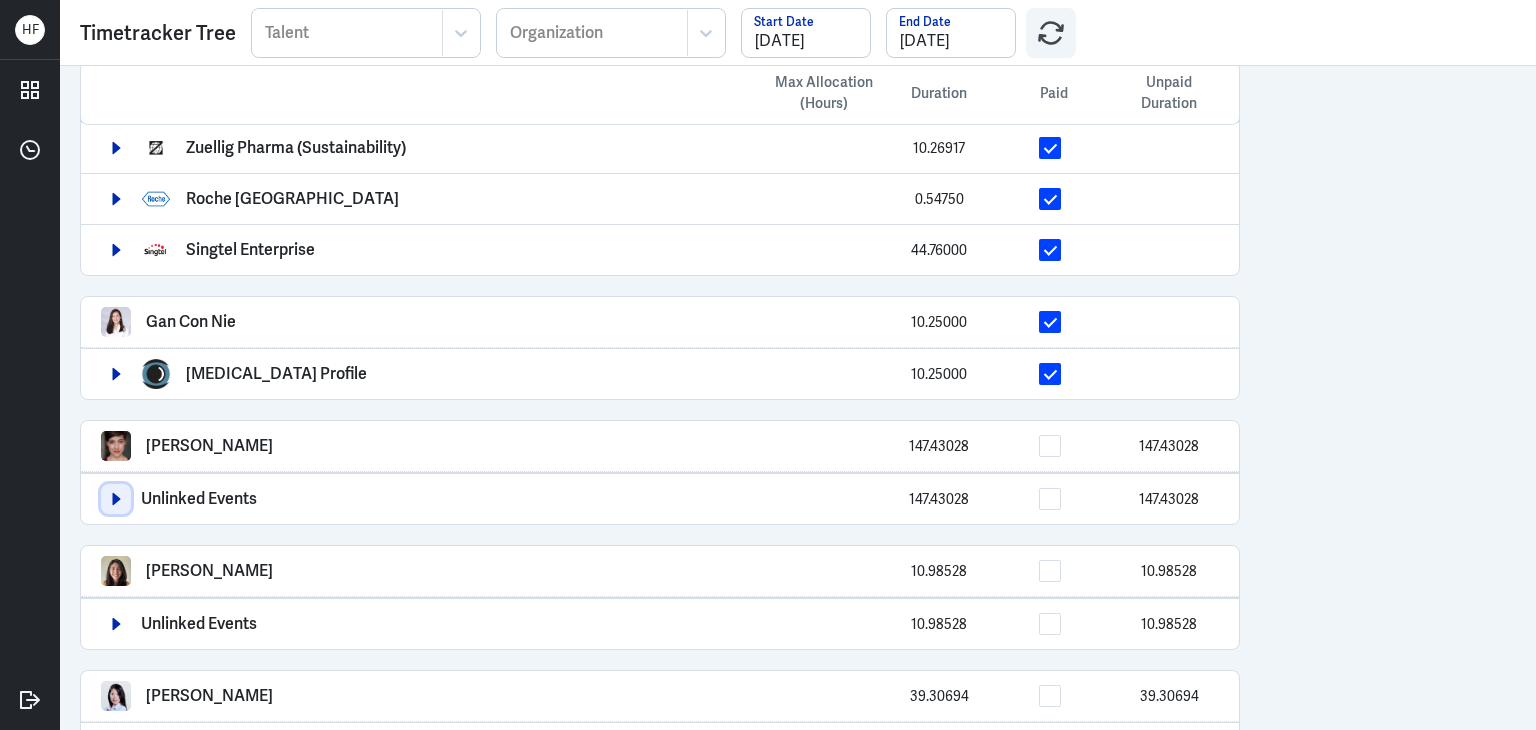 click 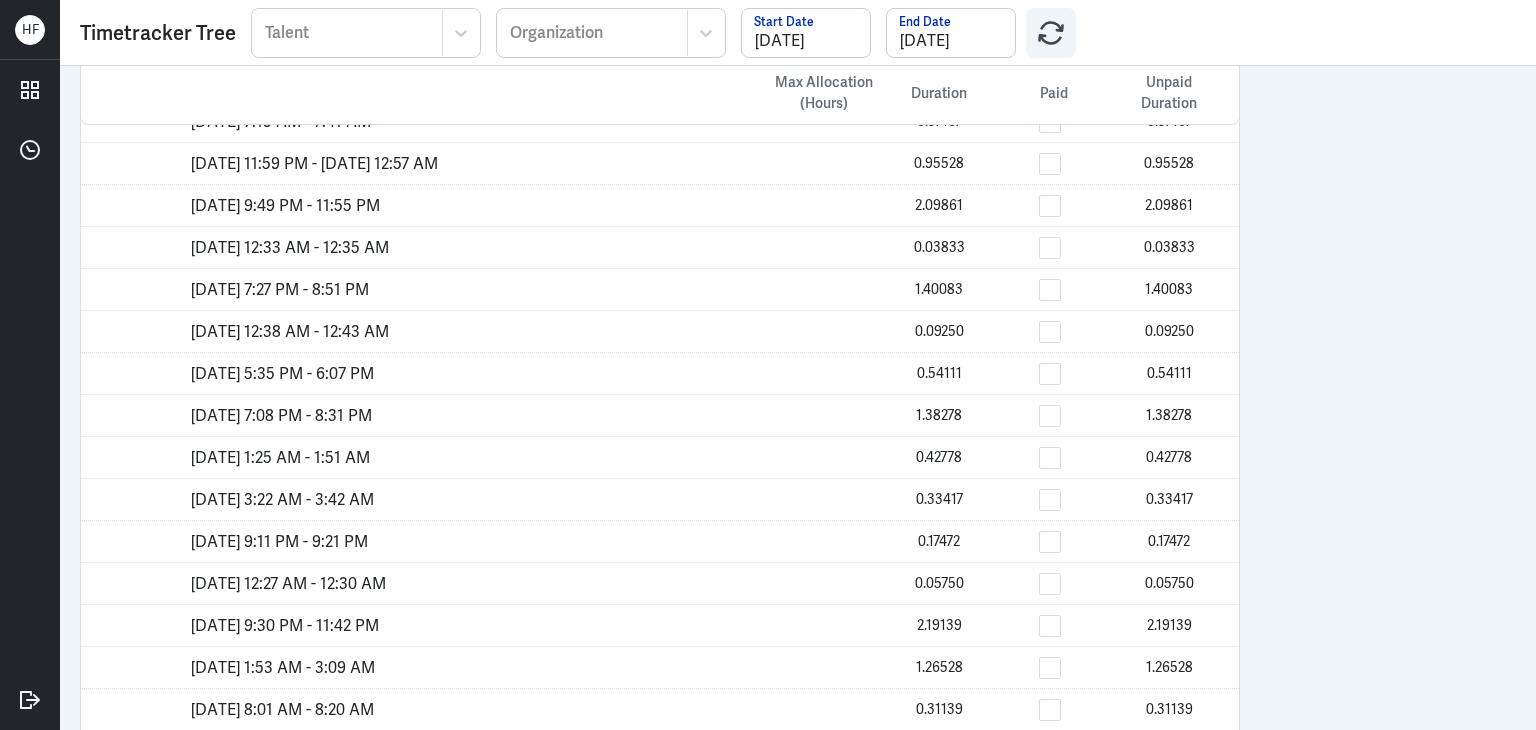 scroll, scrollTop: 0, scrollLeft: 0, axis: both 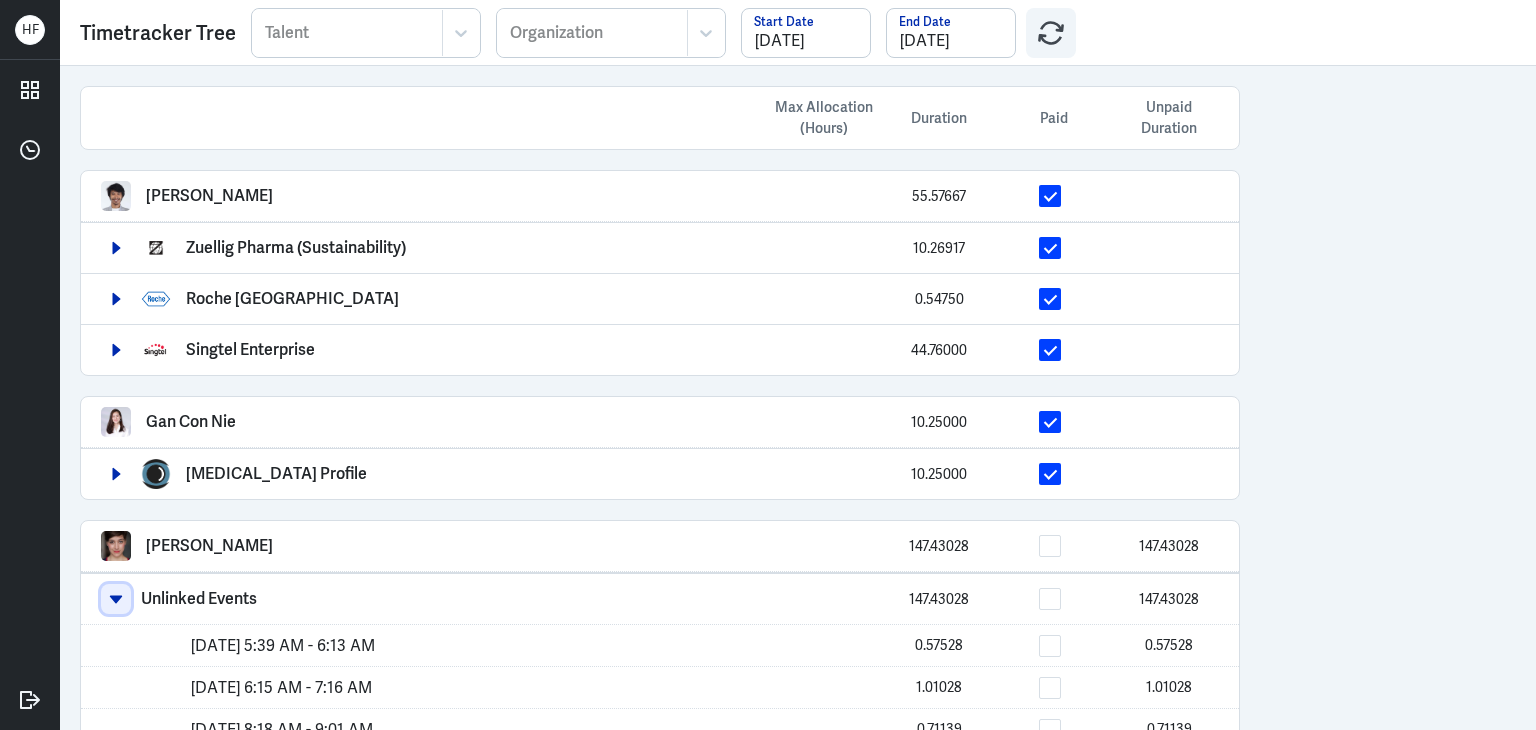 click 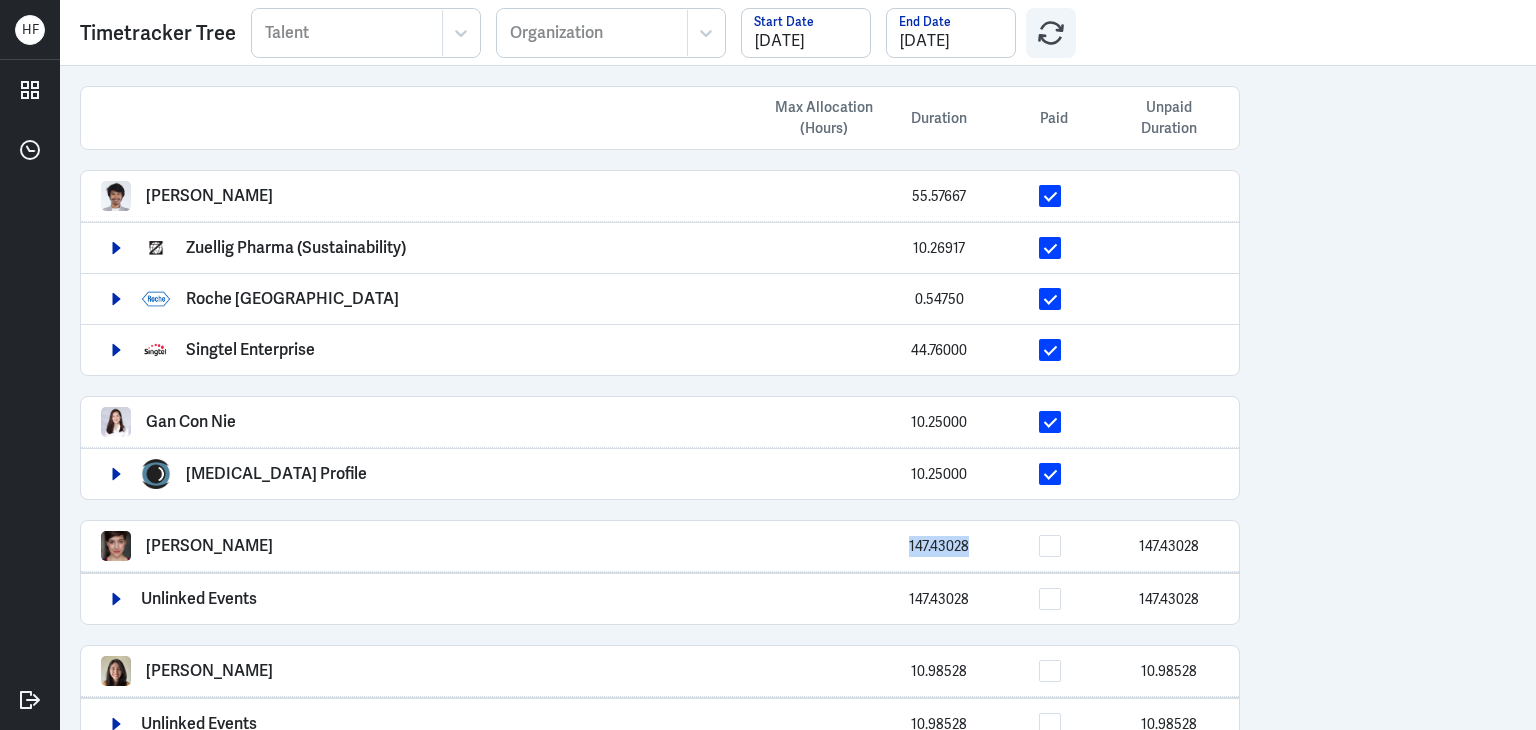 drag, startPoint x: 905, startPoint y: 556, endPoint x: 971, endPoint y: 552, distance: 66.1211 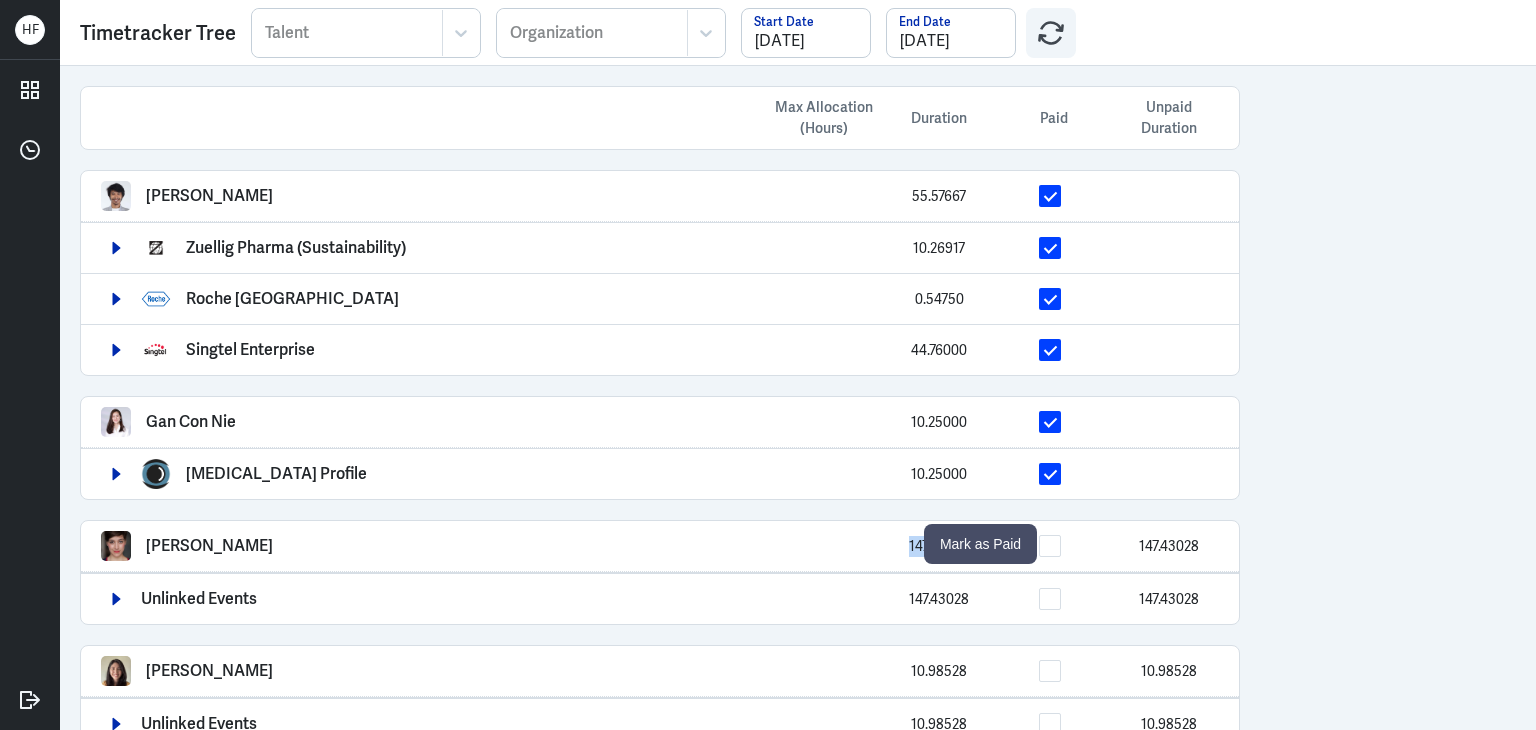 click at bounding box center (1050, 546) 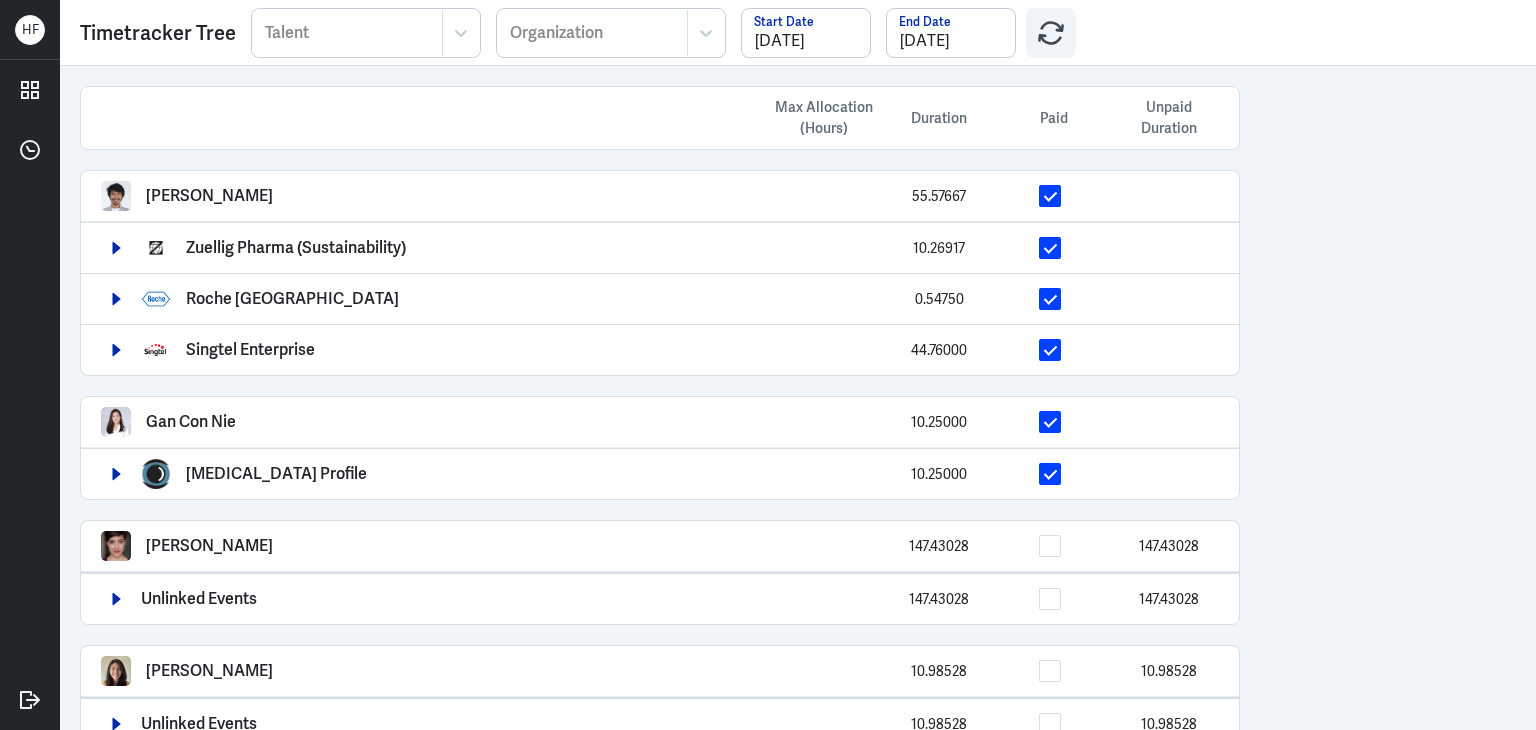 click on "Max Allocation (Hours) Duration Paid Unpaid Duration Arief Bahari 55.57667 Zuellig Pharma (Sustainability) 10.26917 Roche Asia Pacific 0.54750 Singtel Enterprise 44.76000 Gan Con Nie 10.25000 Myopia Profile 10.25000 Lucy Koleva 147.43028 147.43028 Unlinked Events 147.43028 147.43028 Nicca Soto 10.98528 10.98528 Unlinked Events 10.98528 10.98528 Lei Wang 39.30694 39.30694 Singtel Dash 39.30694 39.30694 Anna Cook 0.51278 0.51278 Singtel Enterprise 0.51278 0.51278 Gilang Aditya 126.05639 126.05639 Unlinked Events 126.05639 126.05639 Muhamad Luthfi Juliansyah 126.21278 126.21278 Unlinked Events 126.21278 126.21278 Charlie Richmond 29.70389 29.70389 Boston Consulting Group 29.70389 29.70389 Joshua Salazar 33.50000 33.50000 Unlinked Tasks 33.50000 33.50000 Marlon Jamera 163.83778 163.83778 Unlinked Tasks 163.83778 163.83778 Charu KANOJIA 182.89833 182.89833 Unlinked Events 182.89833 182.89833 Robyn Hochstetler 46.50000 46.50000 Unlinked Tasks 42.50000 42.50000 Unlinked Events 4.00000 4.00000 Harsh Gupta 169.74000" at bounding box center (798, 398) 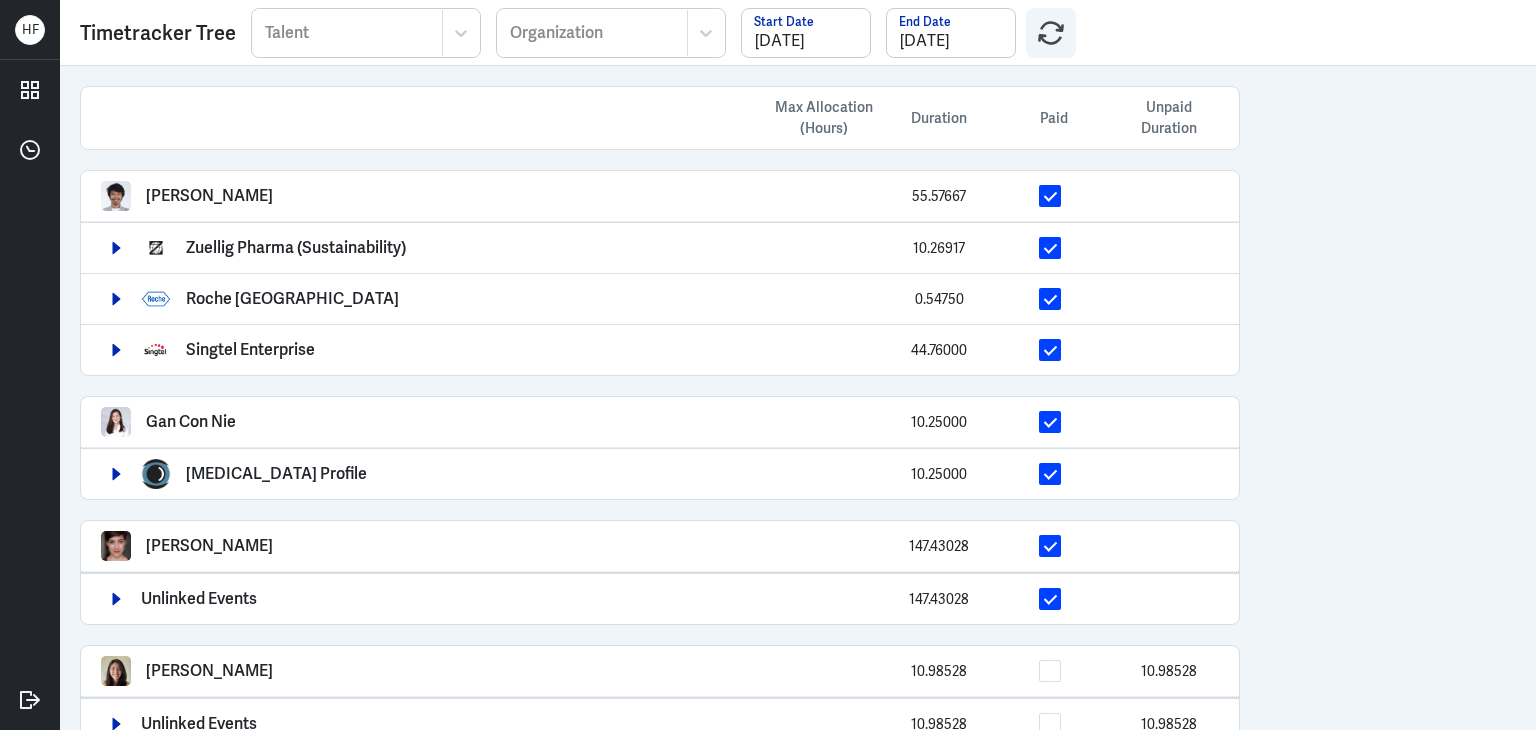 click on "Max Allocation (Hours) Duration Paid Unpaid Duration Arief Bahari 55.57667 Zuellig Pharma (Sustainability) 10.26917 Roche Asia Pacific 0.54750 Singtel Enterprise 44.76000 Gan Con Nie 10.25000 Myopia Profile 10.25000 Lucy Koleva 147.43028 Unlinked Events 147.43028 Nicca Soto 10.98528 10.98528 Unlinked Events 10.98528 10.98528 Lei Wang 39.30694 39.30694 Singtel Dash 39.30694 39.30694 Anna Cook 0.51278 0.51278 Singtel Enterprise 0.51278 0.51278 Gilang Aditya 126.05639 126.05639 Unlinked Events 126.05639 126.05639 Muhamad Luthfi Juliansyah 126.21278 126.21278 Unlinked Events 126.21278 126.21278 Charlie Richmond 29.70389 29.70389 Boston Consulting Group 29.70389 29.70389 Joshua Salazar 33.50000 33.50000 Unlinked Tasks 33.50000 33.50000 Marlon Jamera 163.83778 163.83778 Unlinked Tasks 163.83778 163.83778 Charu KANOJIA 182.89833 182.89833 Unlinked Events 182.89833 182.89833 Robyn Hochstetler 46.50000 46.50000 Unlinked Tasks 42.50000 42.50000 Unlinked Events 4.00000 4.00000 Harsh Gupta 169.74000 169.74000 169.74000" at bounding box center (798, 398) 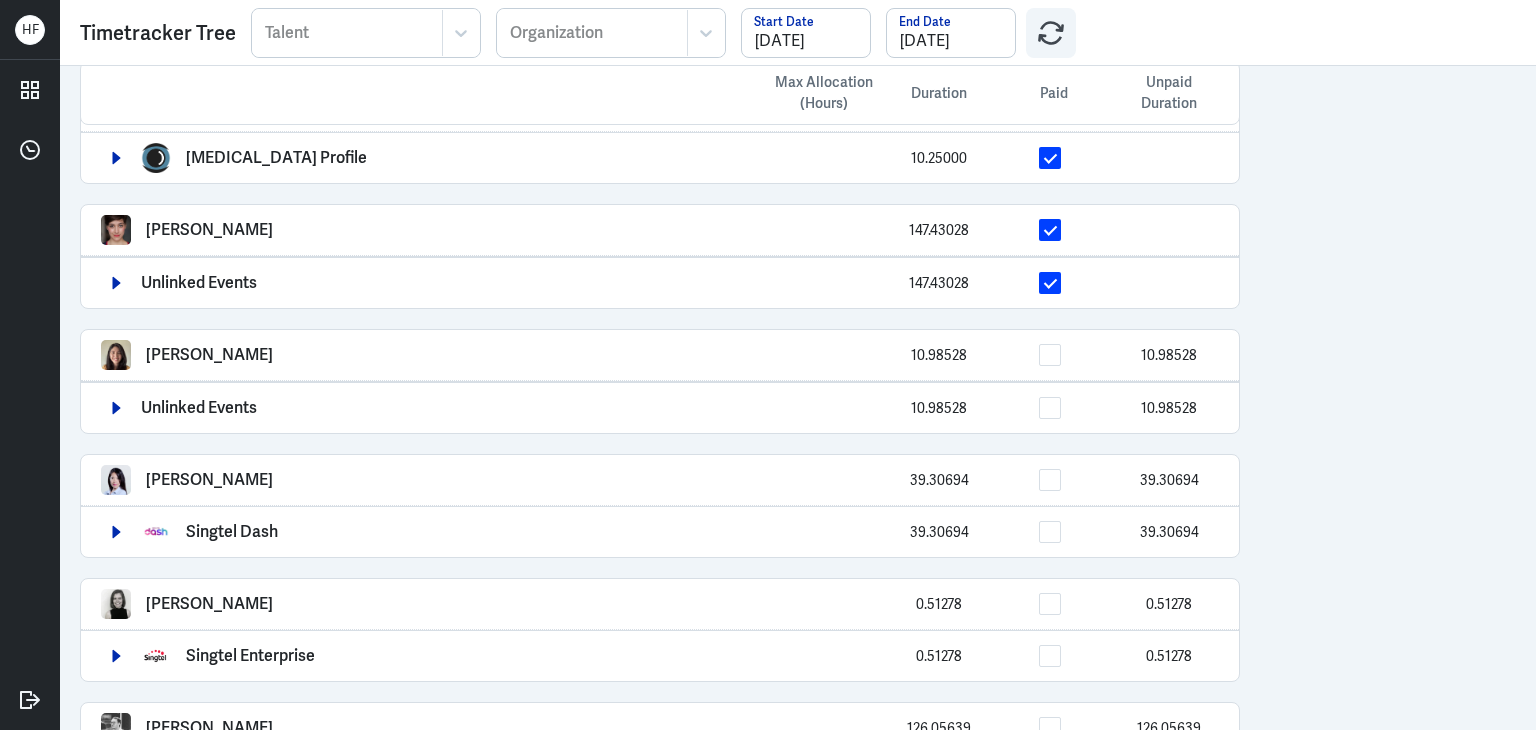 scroll, scrollTop: 400, scrollLeft: 0, axis: vertical 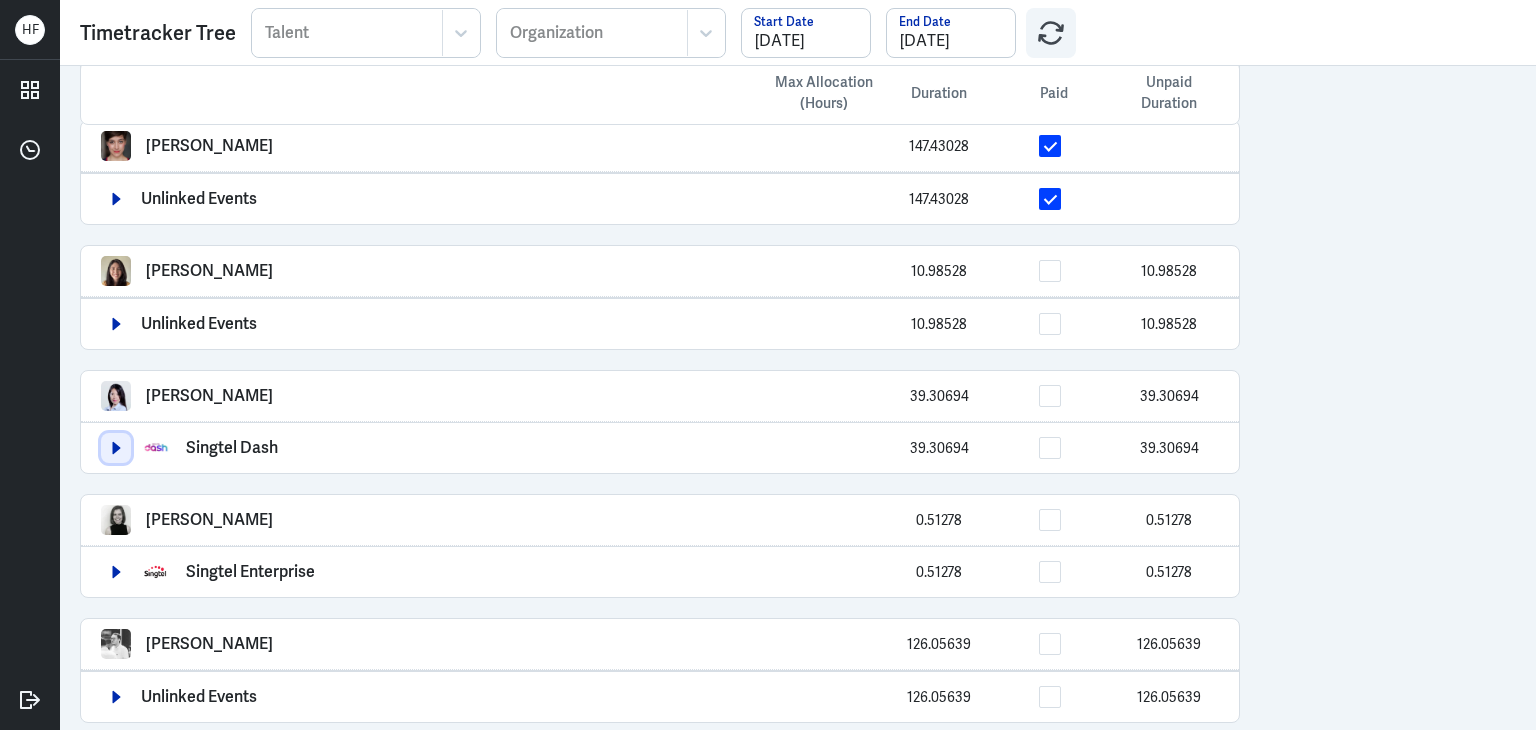 click 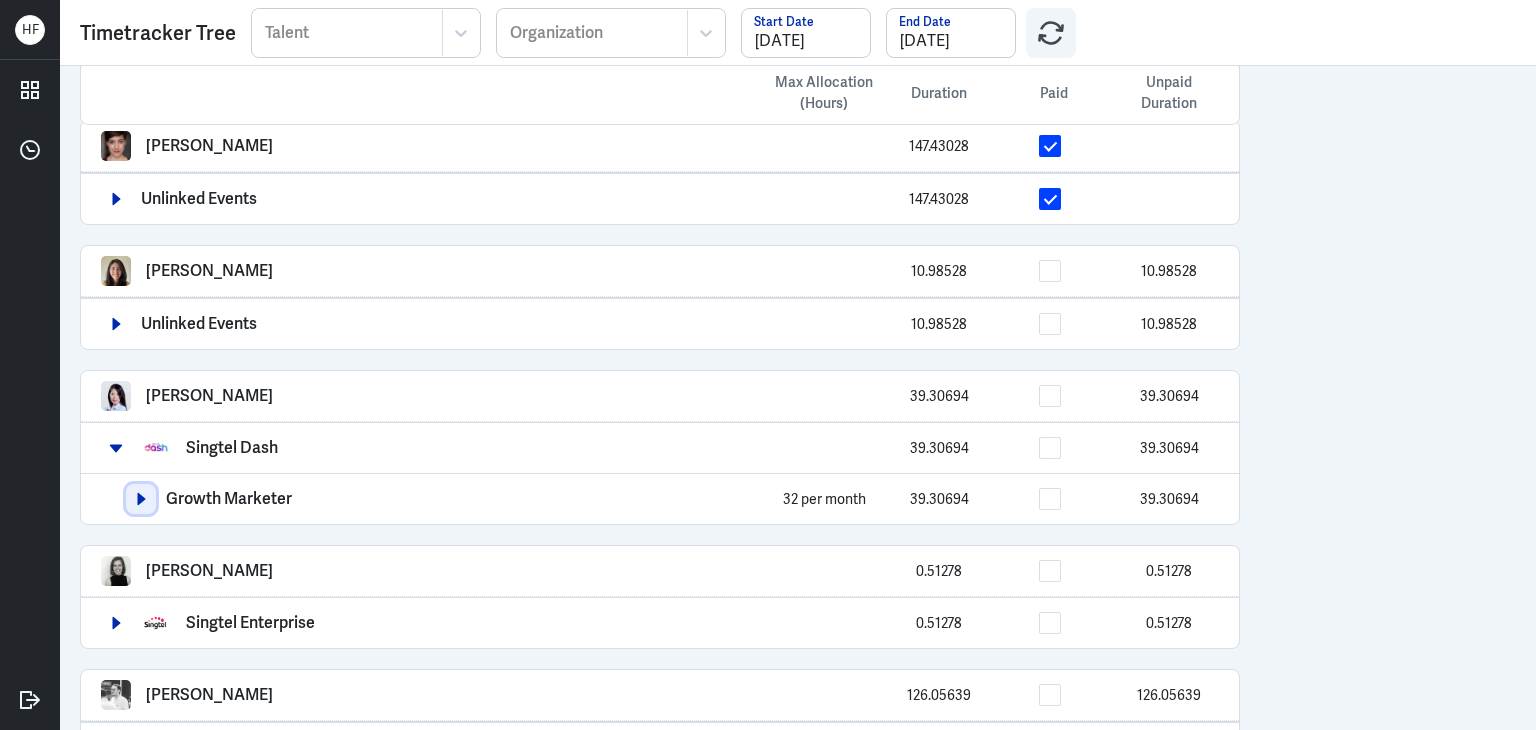 click 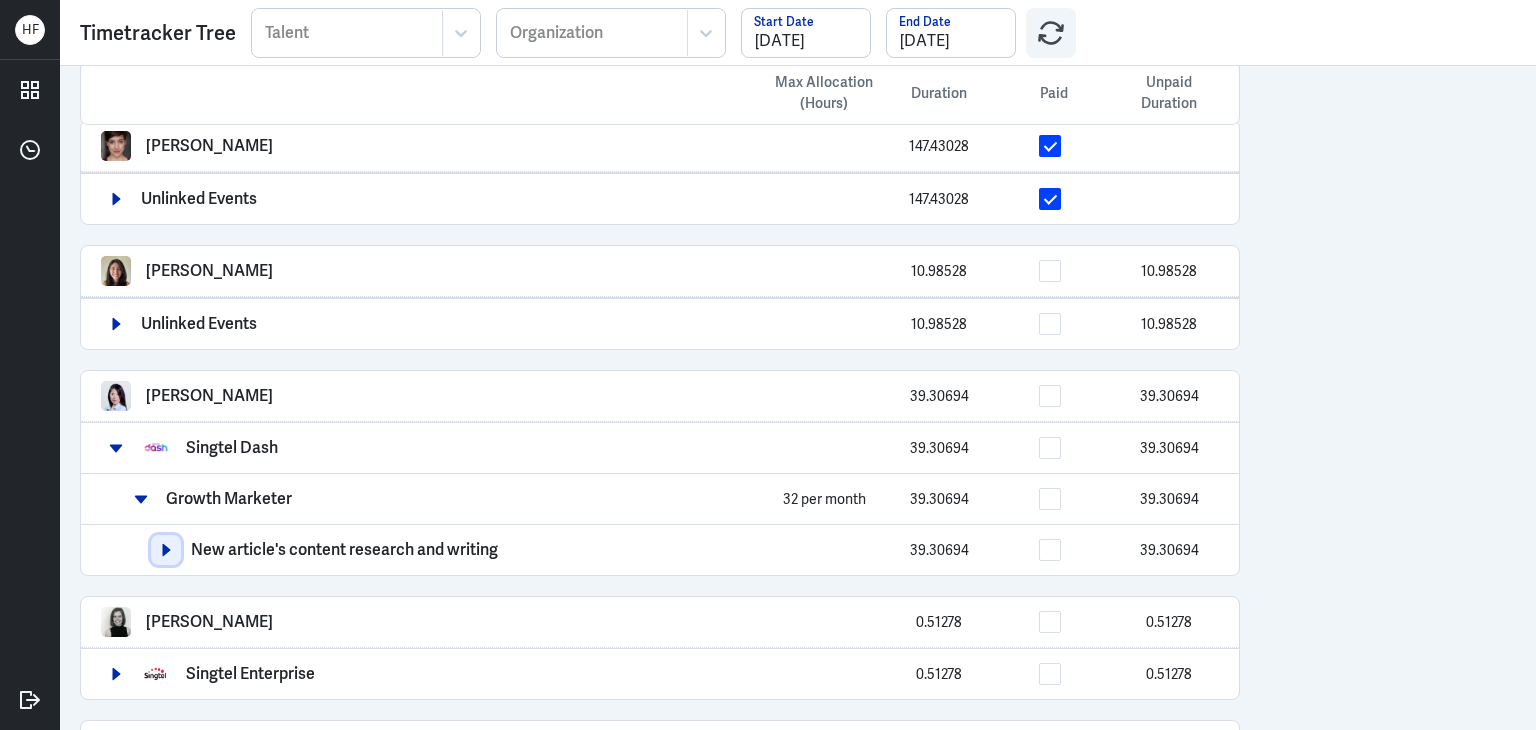 click at bounding box center (166, 550) 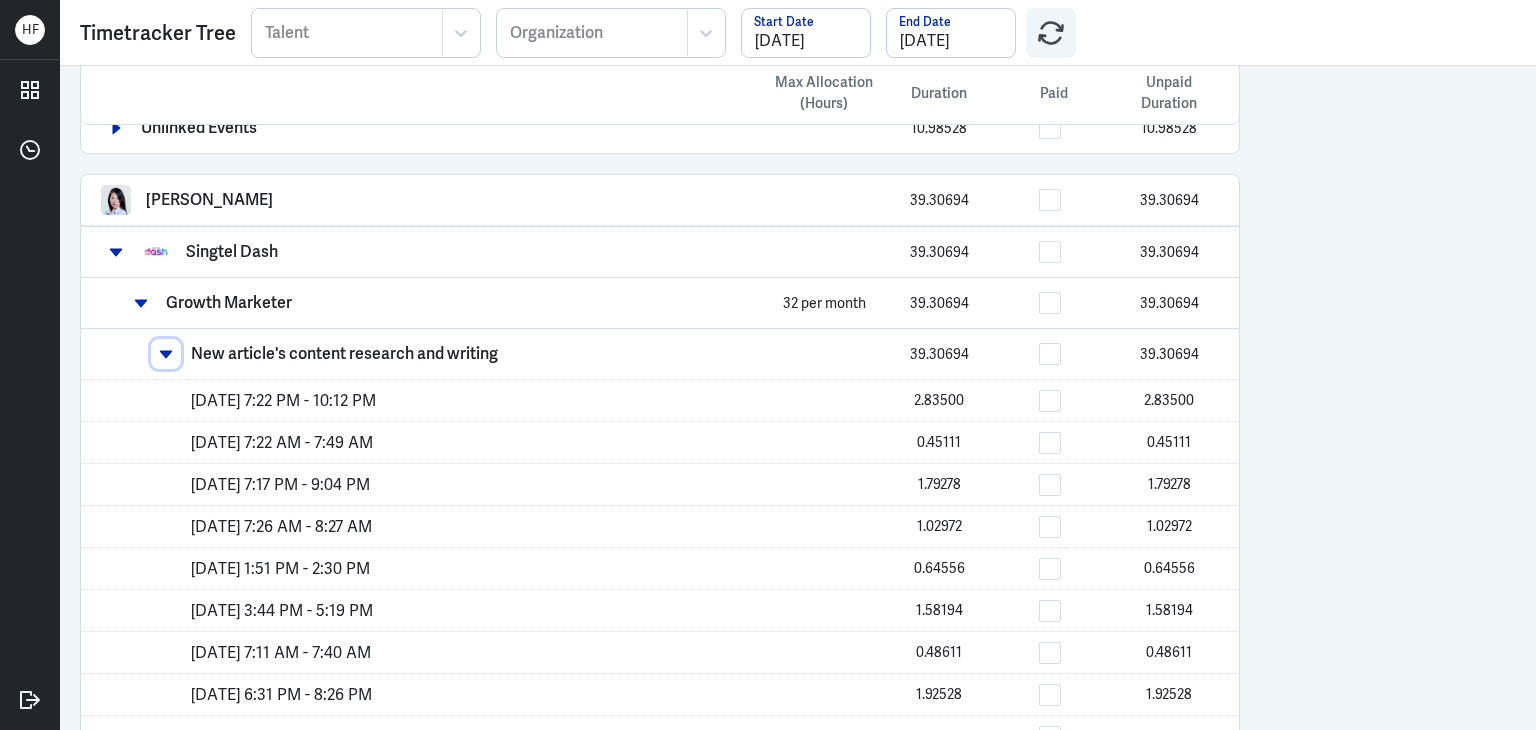 scroll, scrollTop: 600, scrollLeft: 0, axis: vertical 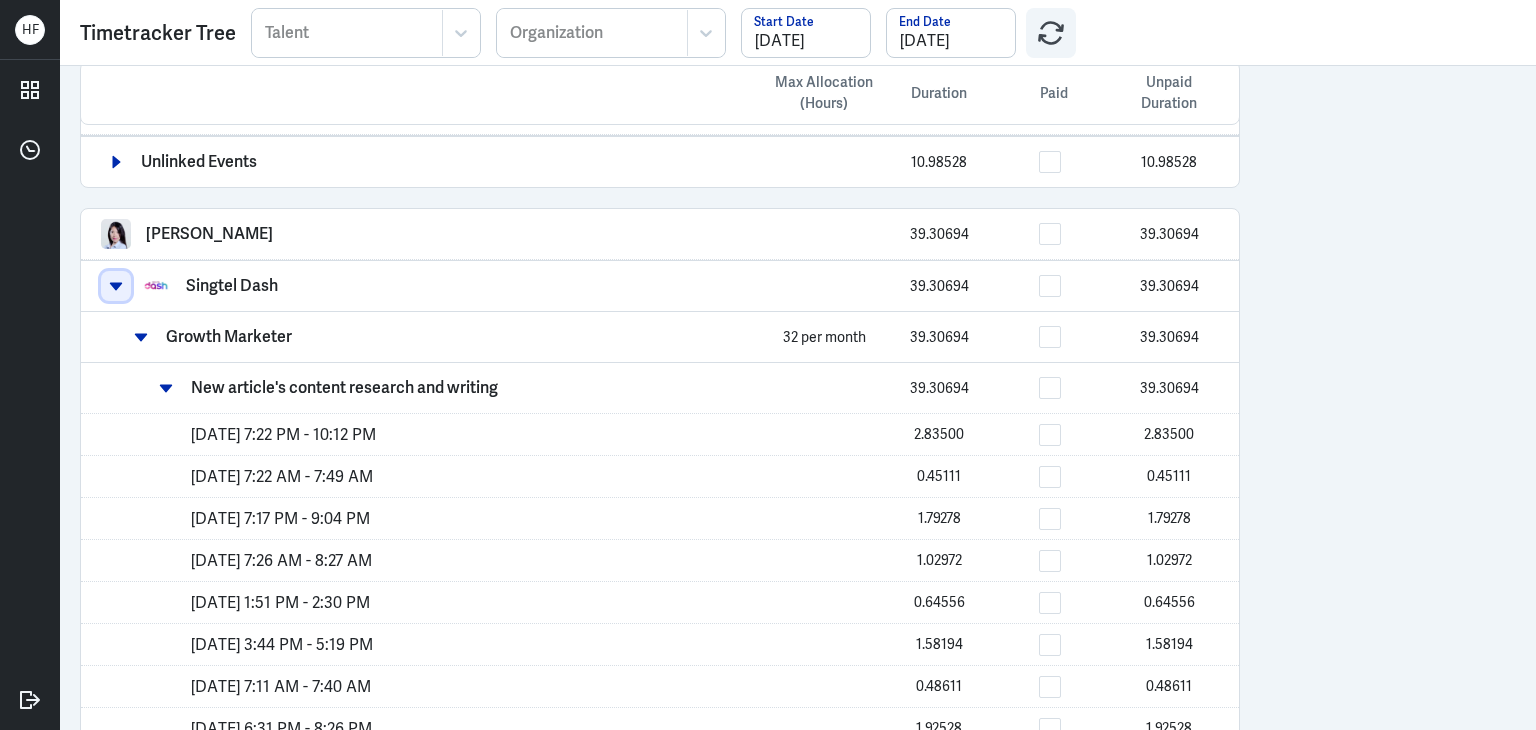 click at bounding box center [116, 286] 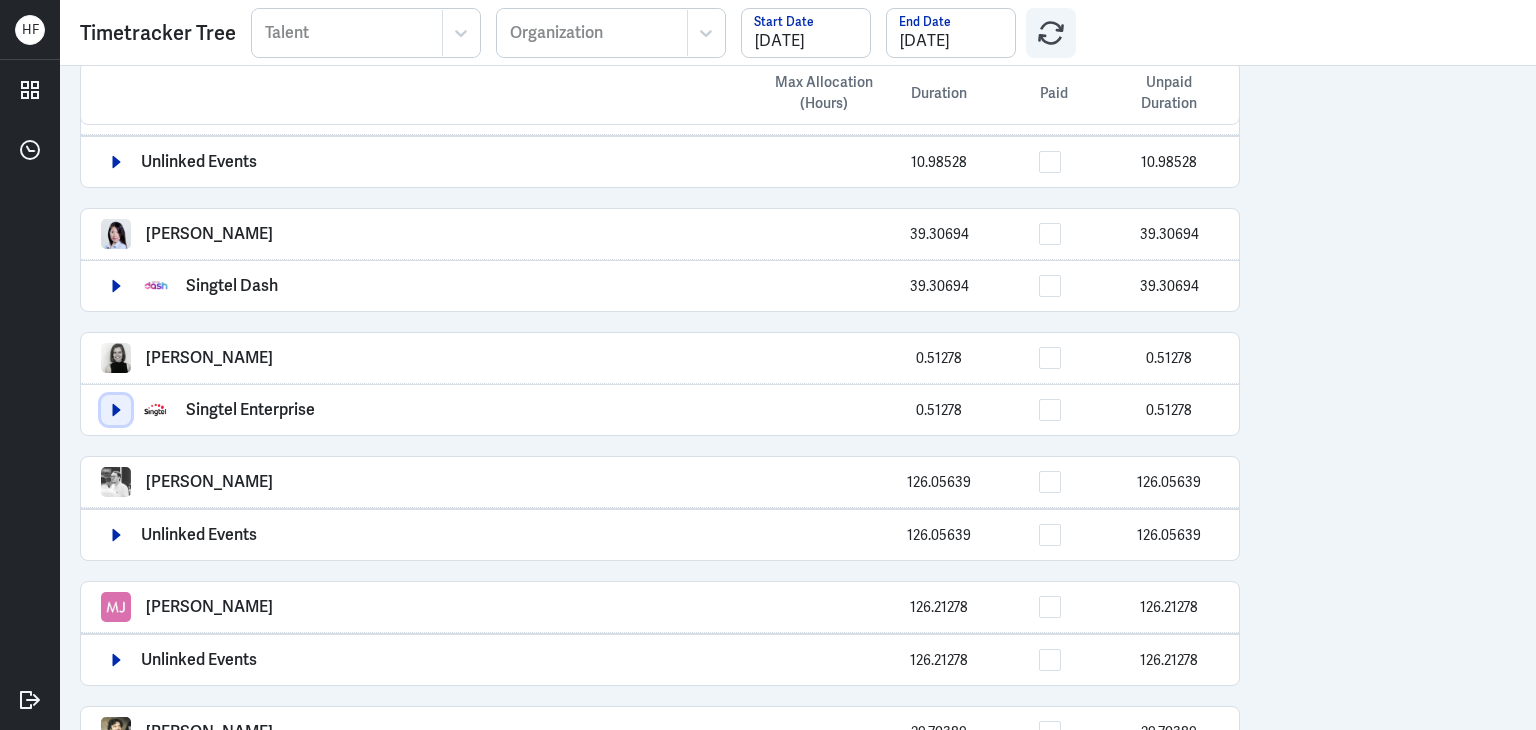 click 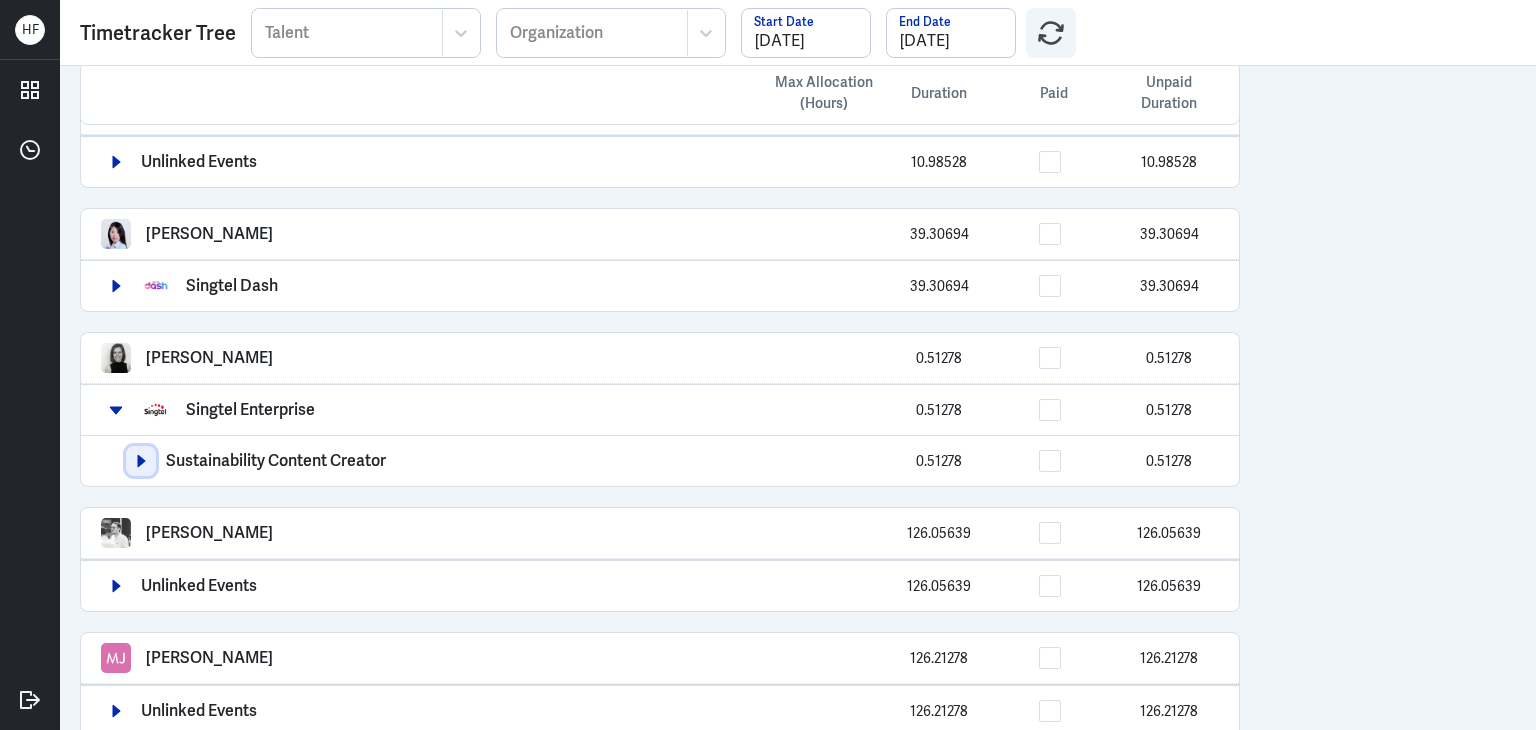 click at bounding box center (141, 461) 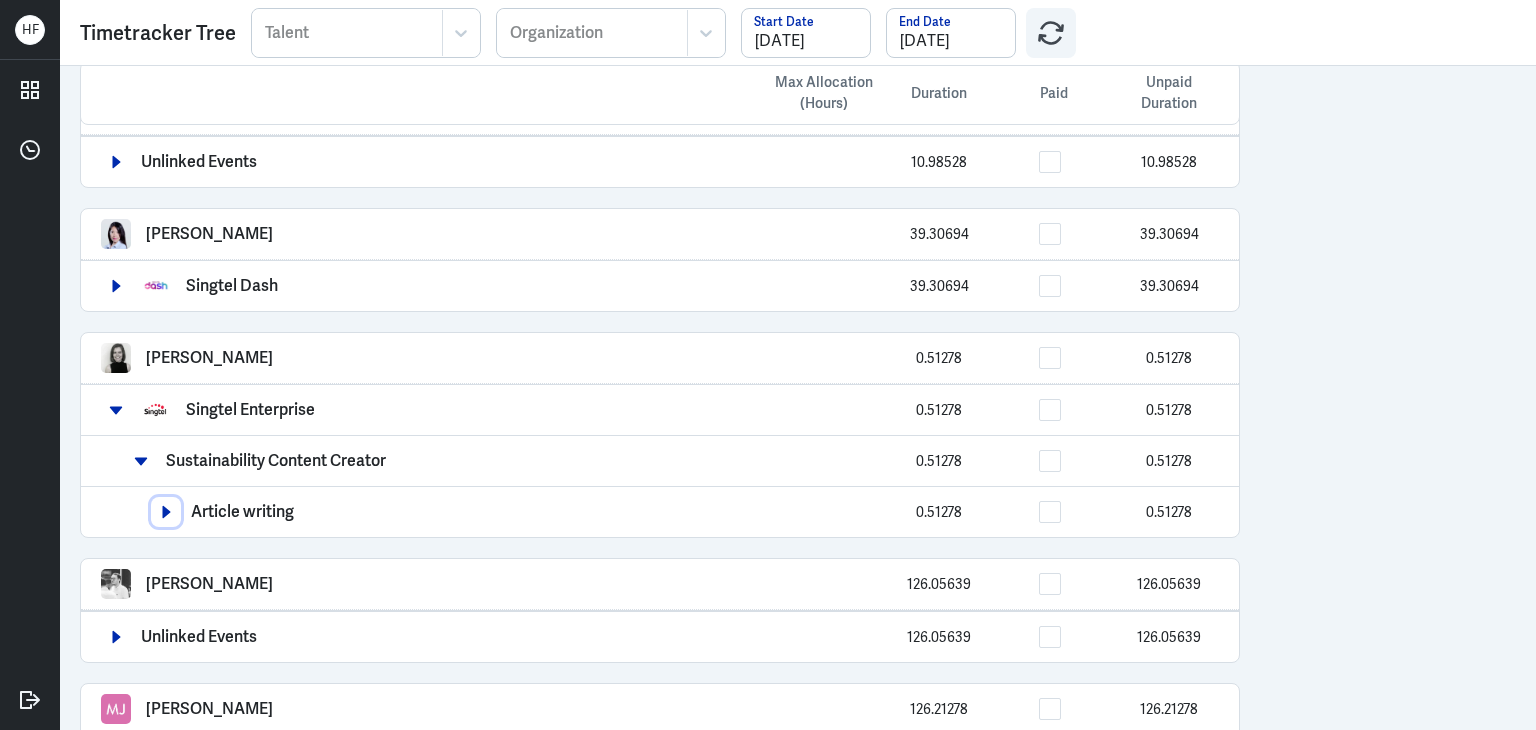 drag, startPoint x: 166, startPoint y: 510, endPoint x: 220, endPoint y: 511, distance: 54.00926 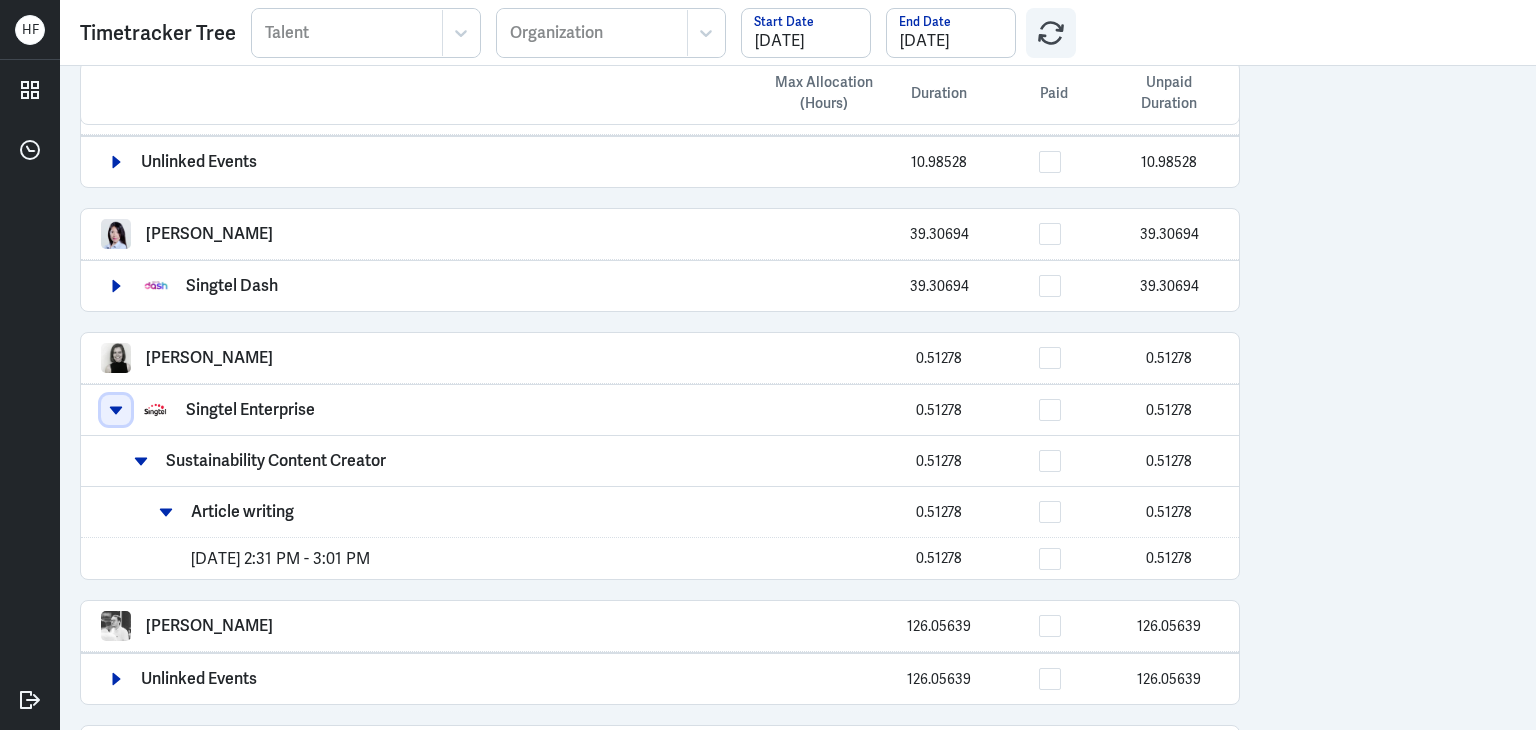 click 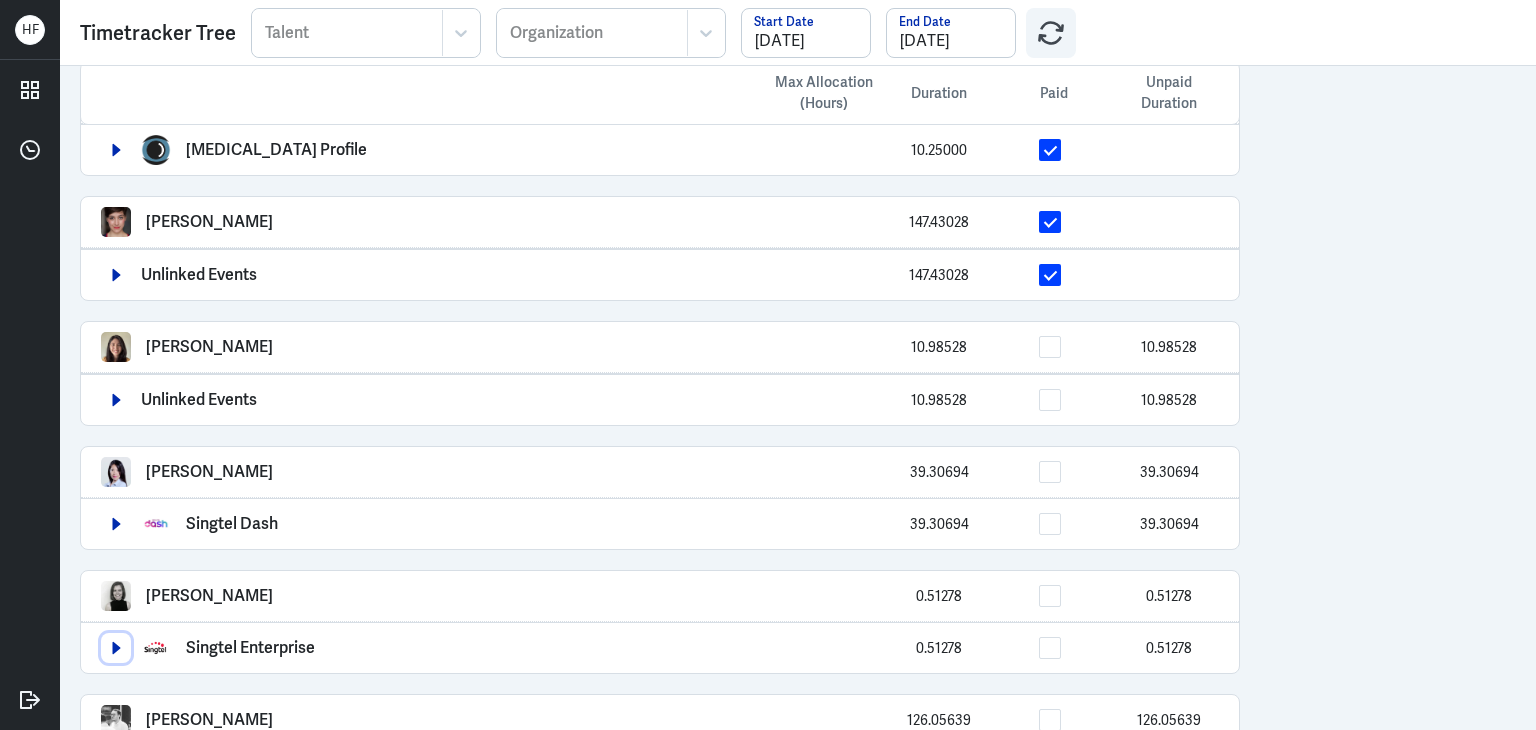 scroll, scrollTop: 339, scrollLeft: 0, axis: vertical 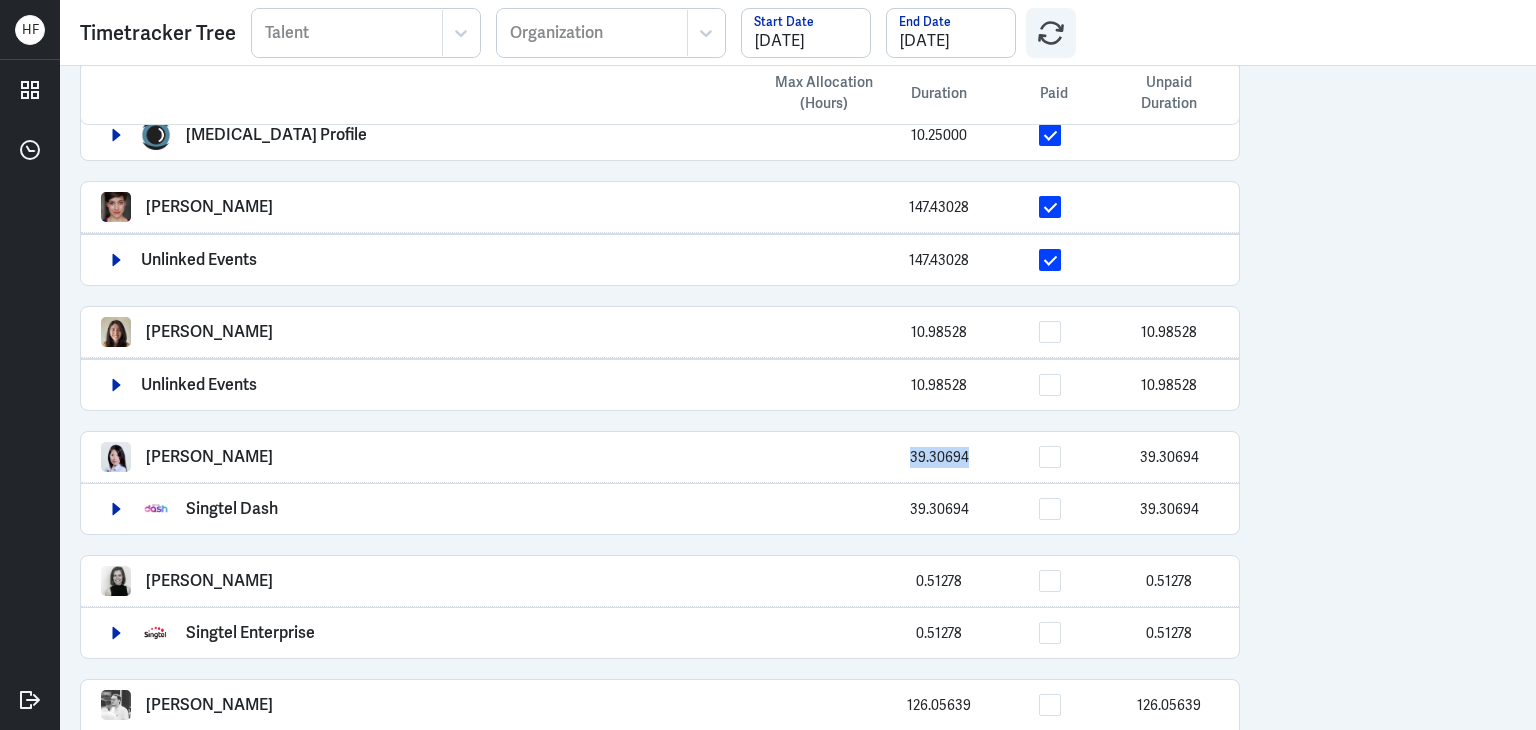 drag, startPoint x: 909, startPoint y: 453, endPoint x: 969, endPoint y: 453, distance: 60 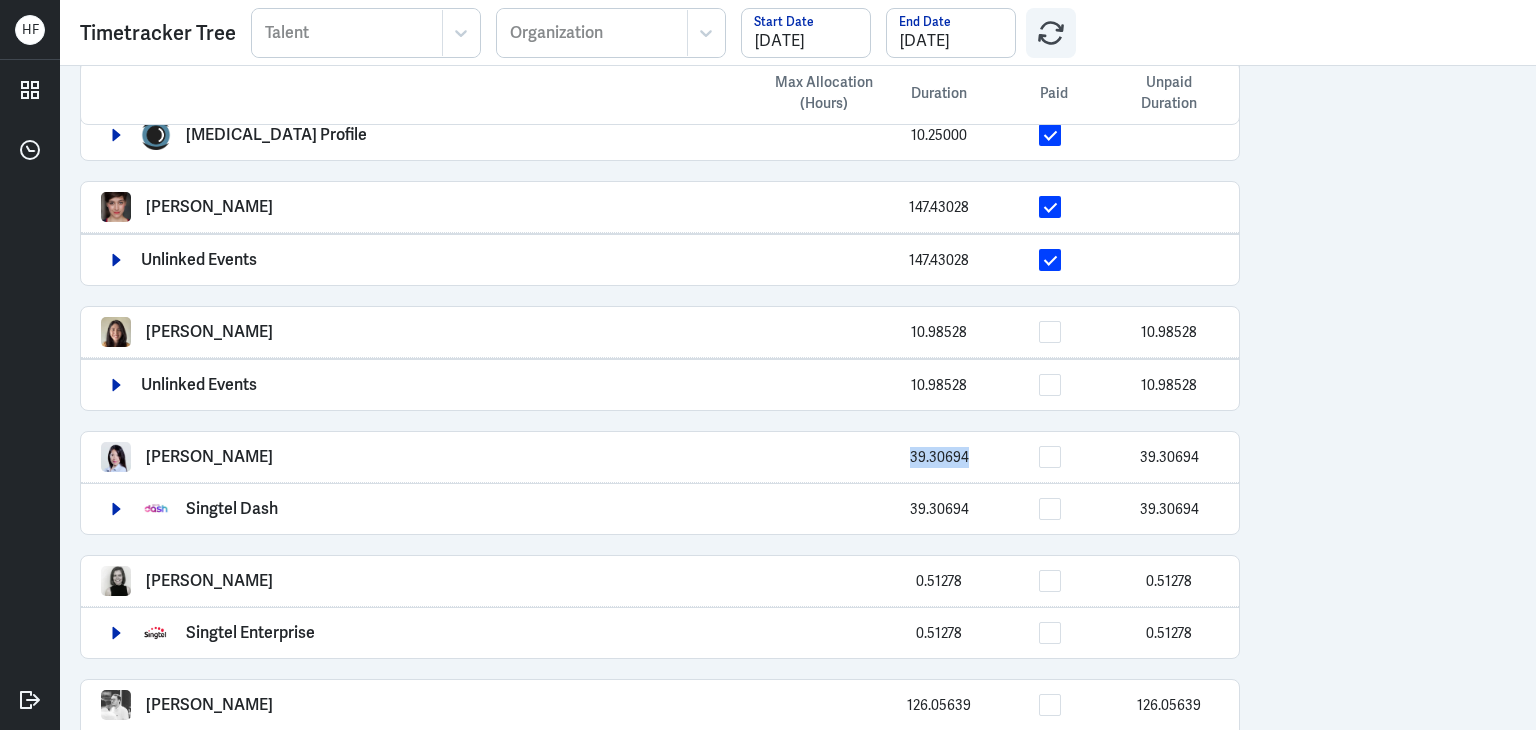 click on "39.30694" at bounding box center (939, 457) 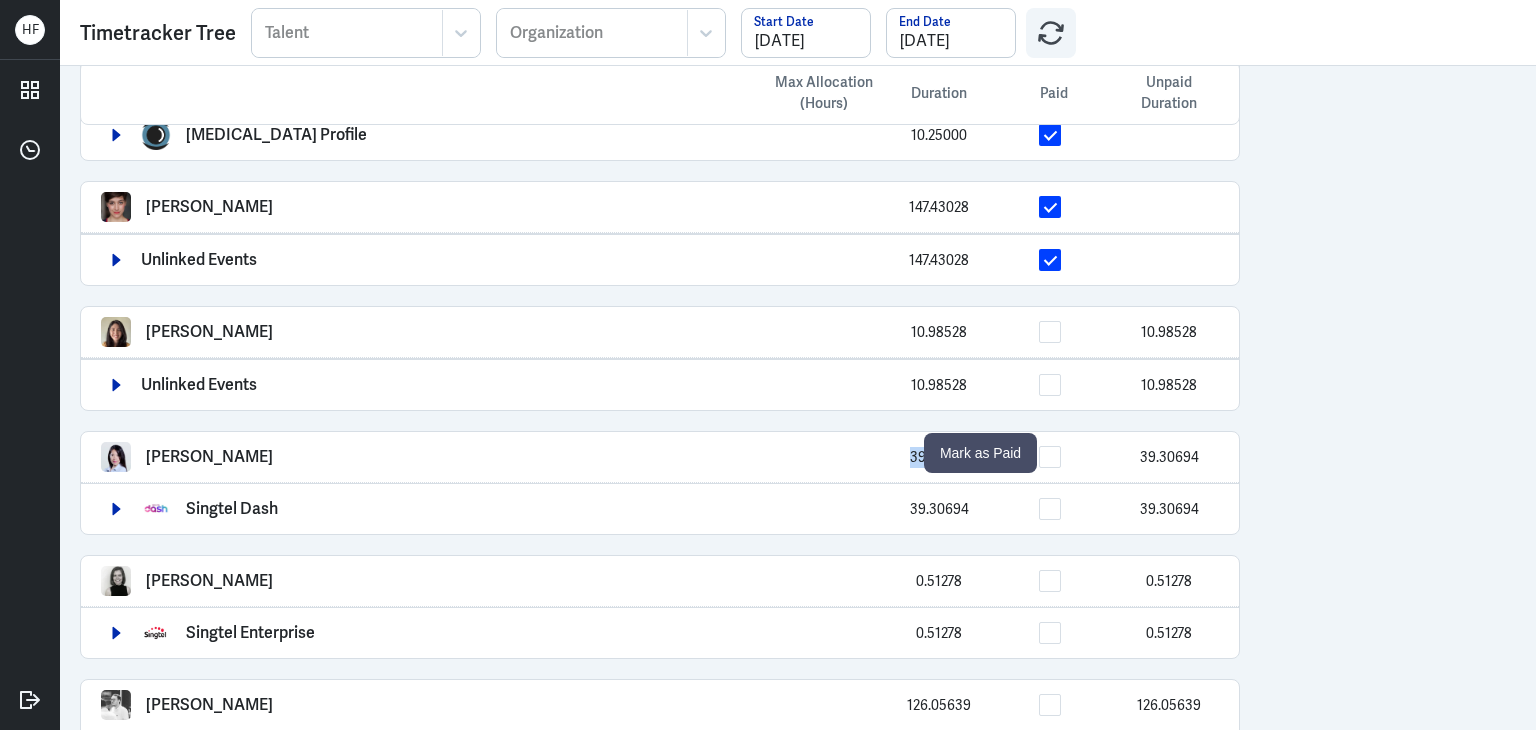 click at bounding box center [1050, 457] 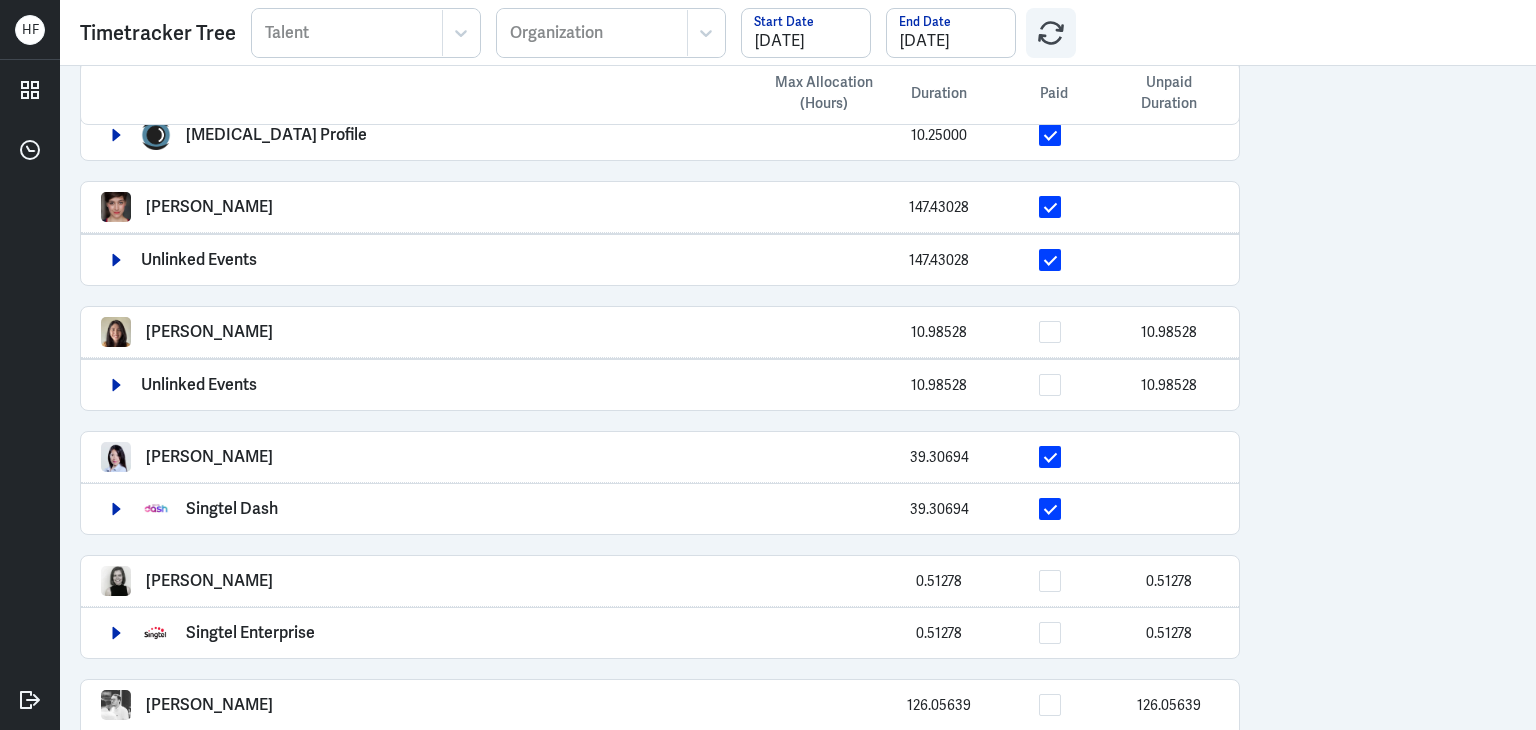 click on "Max Allocation (Hours) Duration Paid Unpaid Duration Arief Bahari 55.57667 Zuellig Pharma (Sustainability) 10.26917 Roche Asia Pacific 0.54750 Singtel Enterprise 44.76000 Gan Con Nie 10.25000 Myopia Profile 10.25000 Lucy Koleva 147.43028 Unlinked Events 147.43028 Nicca Soto 10.98528 10.98528 Unlinked Events 10.98528 10.98528 Lei Wang 39.30694 Singtel Dash 39.30694 Anna Cook 0.51278 0.51278 Singtel Enterprise 0.51278 0.51278 Gilang Aditya 126.05639 126.05639 Unlinked Events 126.05639 126.05639 Muhamad Luthfi Juliansyah 126.21278 126.21278 Unlinked Events 126.21278 126.21278 Charlie Richmond 29.70389 29.70389 Boston Consulting Group 29.70389 29.70389 Joshua Salazar 33.50000 33.50000 Unlinked Tasks 33.50000 33.50000 Marlon Jamera 163.83778 163.83778 Unlinked Tasks 163.83778 163.83778 Charu KANOJIA 182.89833 182.89833 Unlinked Events 182.89833 182.89833 Robyn Hochstetler 46.50000 46.50000 Unlinked Tasks 42.50000 42.50000 Unlinked Events 4.00000 4.00000 Harsh Gupta 169.74000 169.74000 Unlinked Events 169.74000" at bounding box center (798, 398) 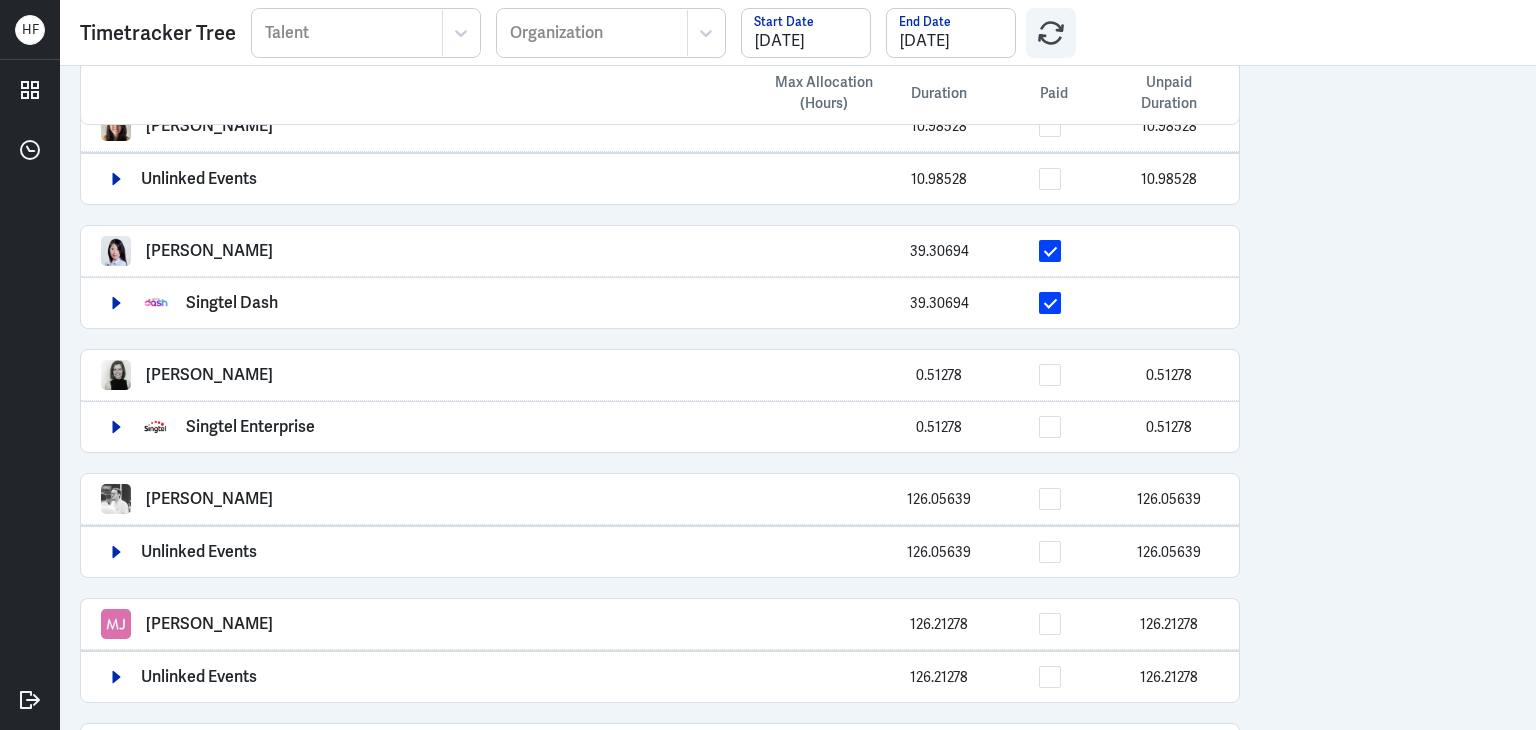 scroll, scrollTop: 554, scrollLeft: 0, axis: vertical 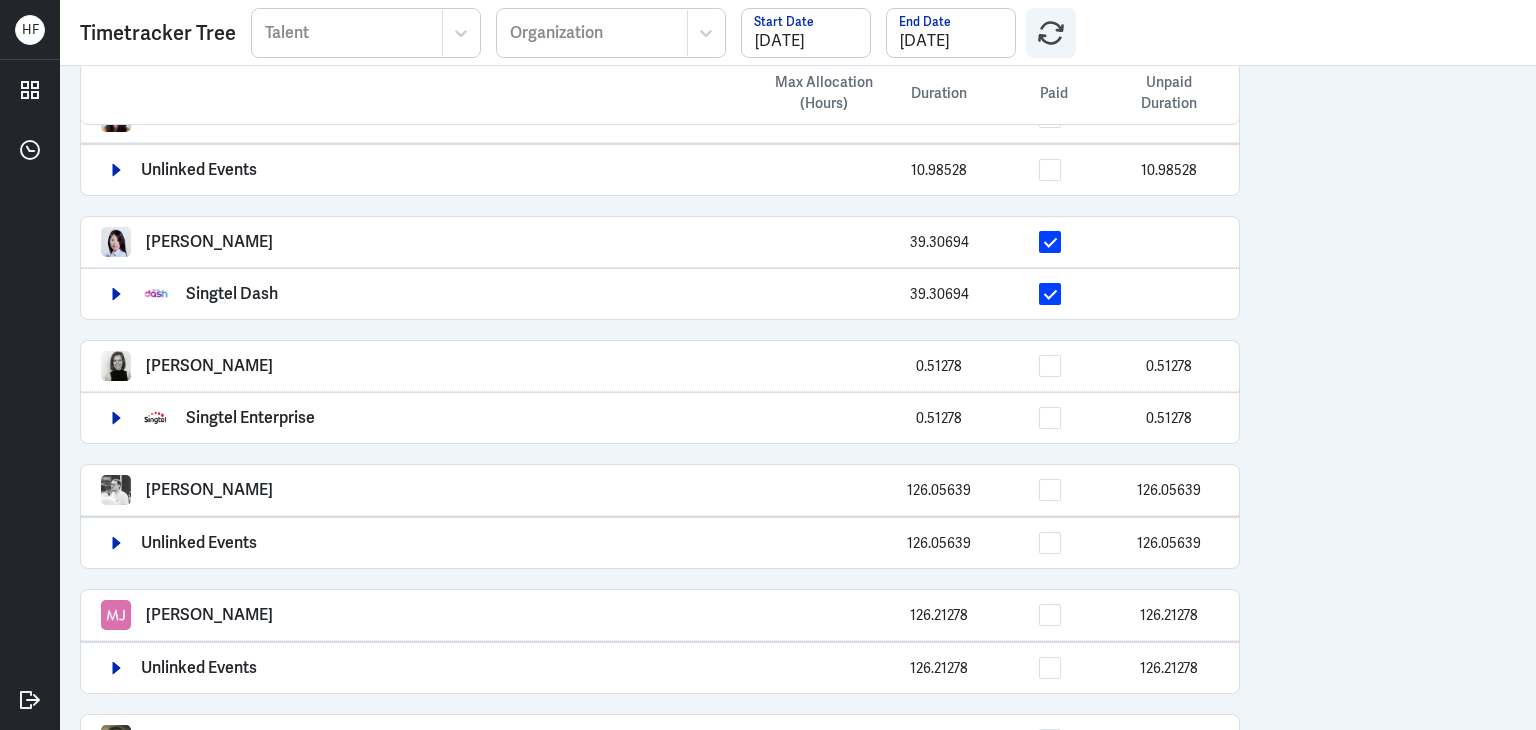 click on "Max Allocation (Hours) Duration Paid Unpaid Duration Arief Bahari 55.57667 Zuellig Pharma (Sustainability) 10.26917 Roche Asia Pacific 0.54750 Singtel Enterprise 44.76000 Gan Con Nie 10.25000 Myopia Profile 10.25000 Lucy Koleva 147.43028 Unlinked Events 147.43028 Nicca Soto 10.98528 10.98528 Unlinked Events 10.98528 10.98528 Lei Wang 39.30694 Singtel Dash 39.30694 Anna Cook 0.51278 0.51278 Singtel Enterprise 0.51278 0.51278 Gilang Aditya 126.05639 126.05639 Unlinked Events 126.05639 126.05639 Muhamad Luthfi Juliansyah 126.21278 126.21278 Unlinked Events 126.21278 126.21278 Charlie Richmond 29.70389 29.70389 Boston Consulting Group 29.70389 29.70389 Joshua Salazar 33.50000 33.50000 Unlinked Tasks 33.50000 33.50000 Marlon Jamera 163.83778 163.83778 Unlinked Tasks 163.83778 163.83778 Charu KANOJIA 182.89833 182.89833 Unlinked Events 182.89833 182.89833 Robyn Hochstetler 46.50000 46.50000 Unlinked Tasks 42.50000 42.50000 Unlinked Events 4.00000 4.00000 Harsh Gupta 169.74000 169.74000 Unlinked Events 169.74000" at bounding box center [798, 398] 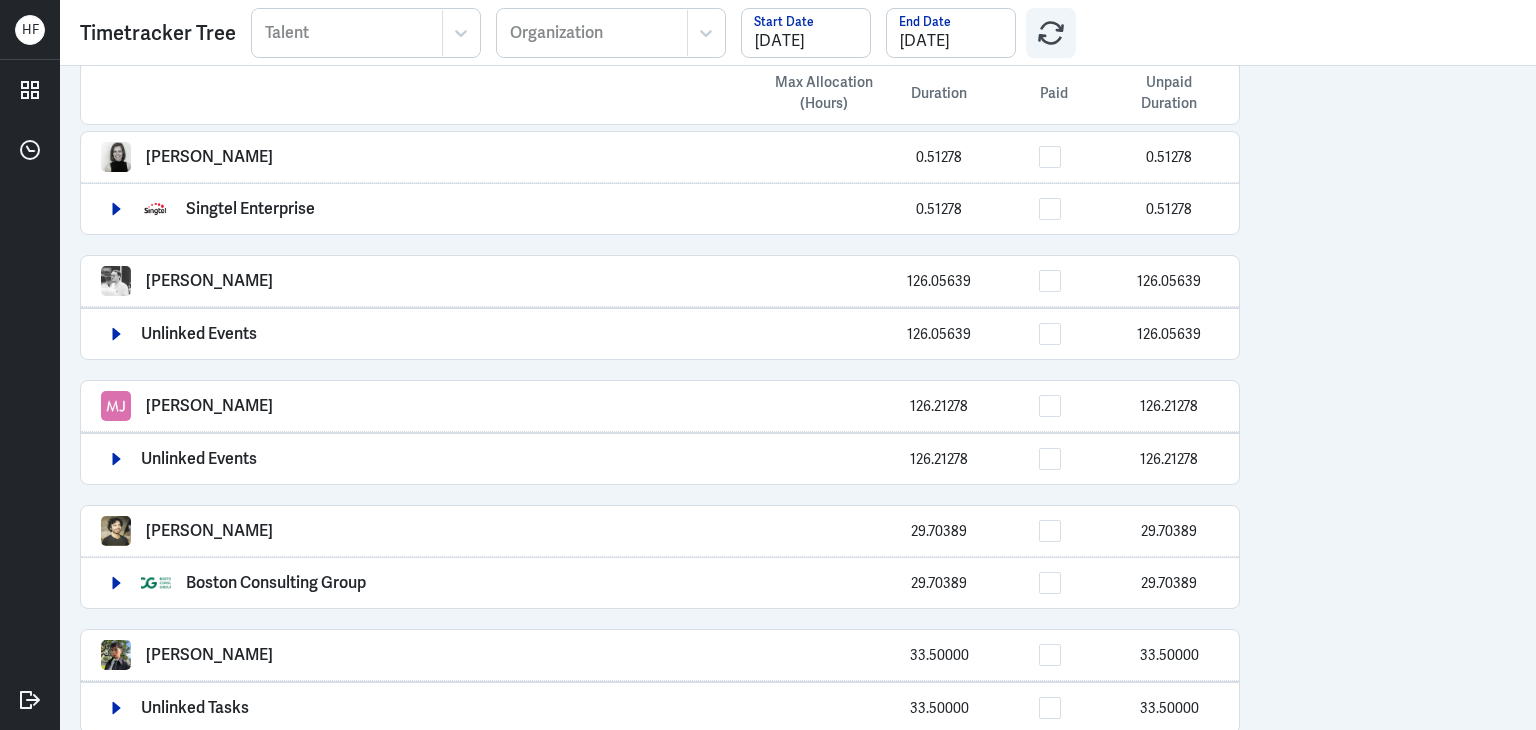 scroll, scrollTop: 769, scrollLeft: 0, axis: vertical 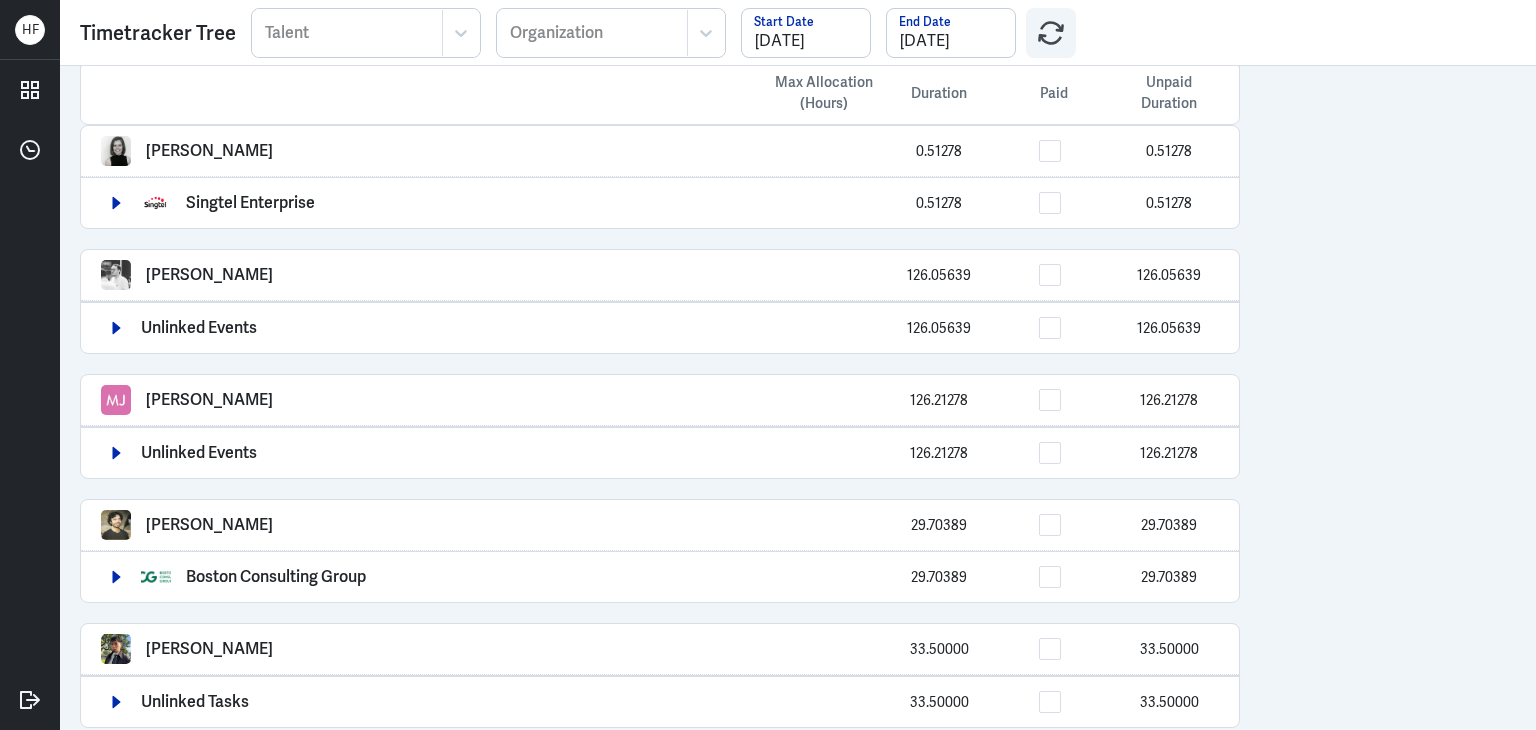 click on "Max Allocation (Hours) Duration Paid Unpaid Duration Arief Bahari 55.57667 Zuellig Pharma (Sustainability) 10.26917 Roche Asia Pacific 0.54750 Singtel Enterprise 44.76000 Gan Con Nie 10.25000 Myopia Profile 10.25000 Lucy Koleva 147.43028 Unlinked Events 147.43028 Nicca Soto 10.98528 10.98528 Unlinked Events 10.98528 10.98528 Lei Wang 39.30694 Singtel Dash 39.30694 Anna Cook 0.51278 0.51278 Singtel Enterprise 0.51278 0.51278 Gilang Aditya 126.05639 126.05639 Unlinked Events 126.05639 126.05639 Muhamad Luthfi Juliansyah 126.21278 126.21278 Unlinked Events 126.21278 126.21278 Charlie Richmond 29.70389 29.70389 Boston Consulting Group 29.70389 29.70389 Joshua Salazar 33.50000 33.50000 Unlinked Tasks 33.50000 33.50000 Marlon Jamera 163.83778 163.83778 Unlinked Tasks 163.83778 163.83778 Charu KANOJIA 182.89833 182.89833 Unlinked Events 182.89833 182.89833 Robyn Hochstetler 46.50000 46.50000 Unlinked Tasks 42.50000 42.50000 Unlinked Events 4.00000 4.00000 Harsh Gupta 169.74000 169.74000 Unlinked Events 169.74000" at bounding box center [798, 398] 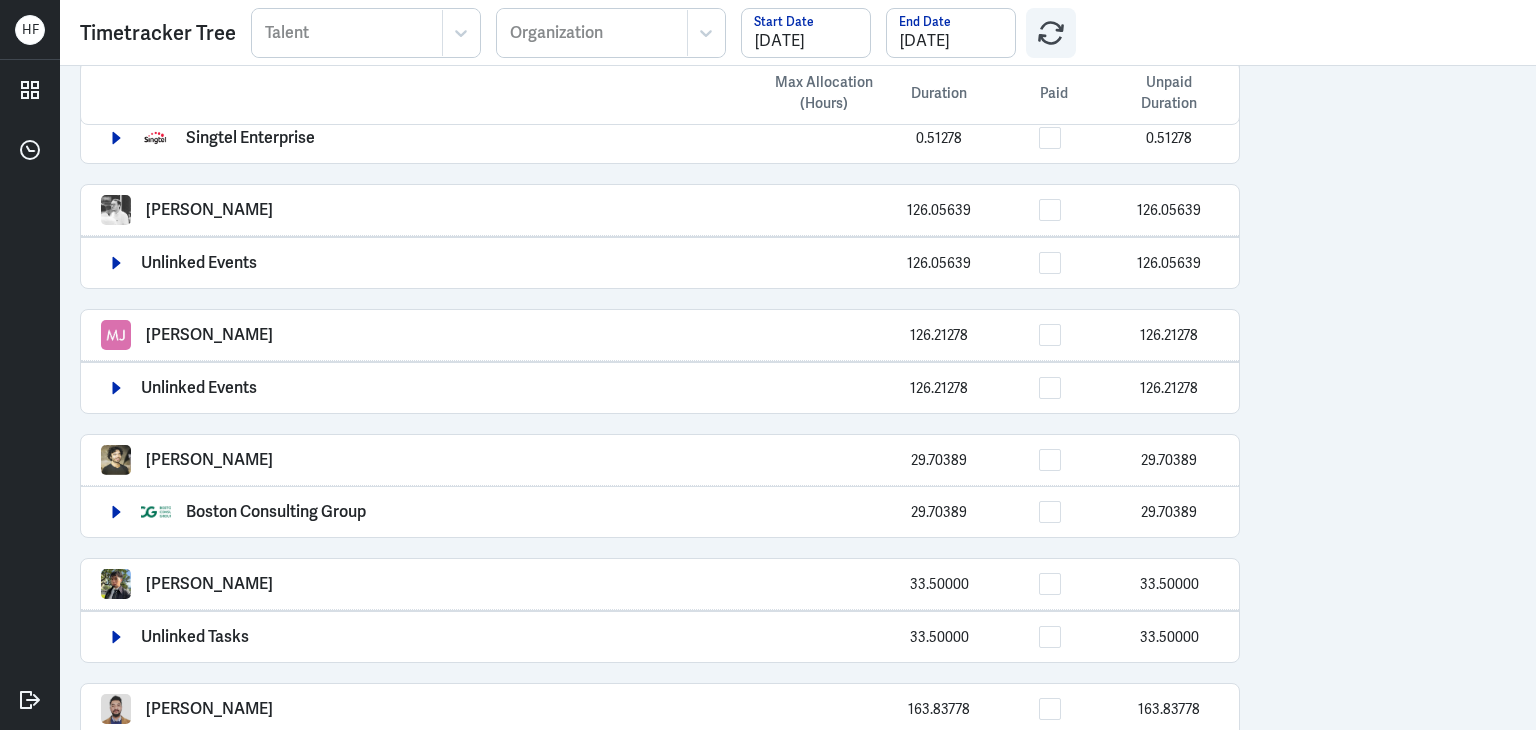 scroll, scrollTop: 869, scrollLeft: 0, axis: vertical 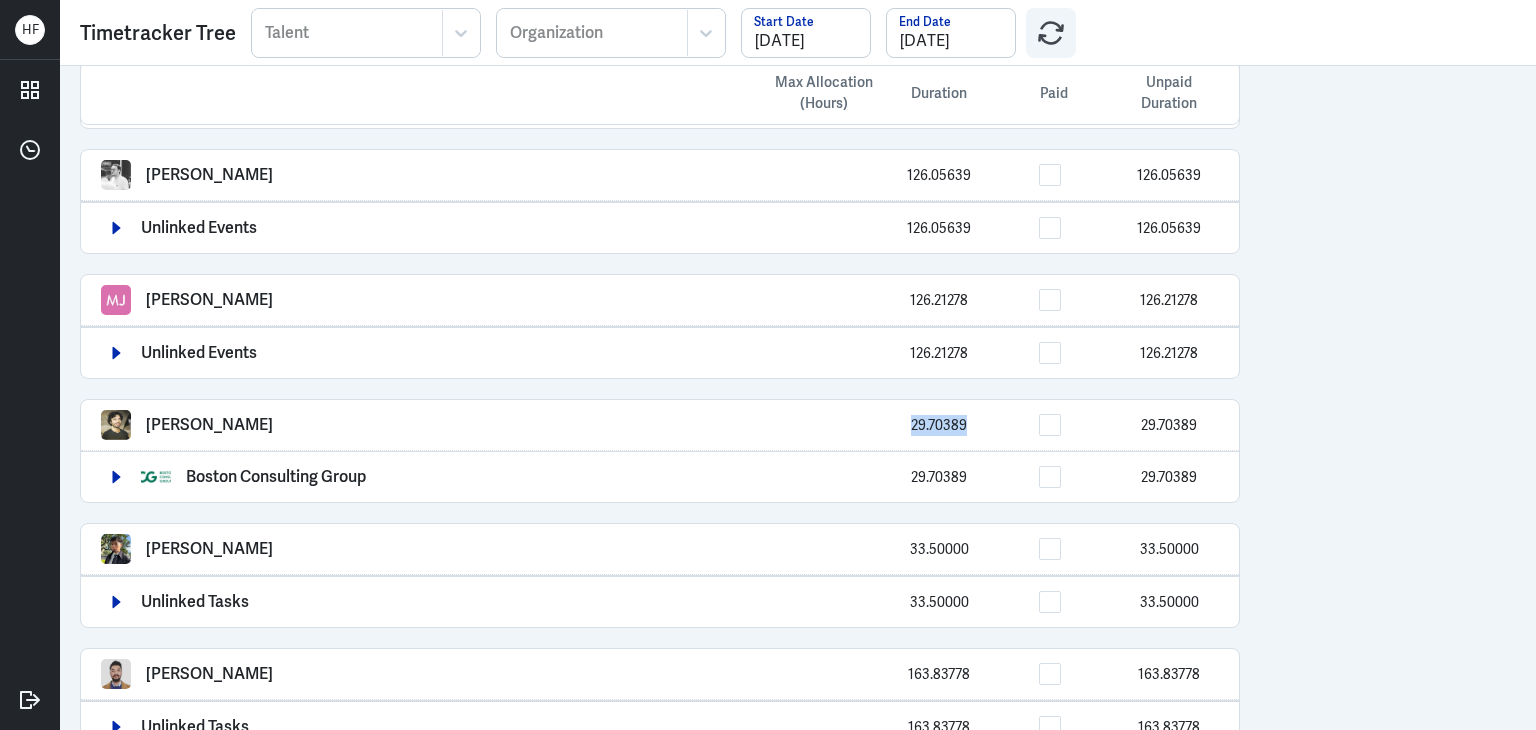 drag, startPoint x: 911, startPoint y: 419, endPoint x: 972, endPoint y: 424, distance: 61.204575 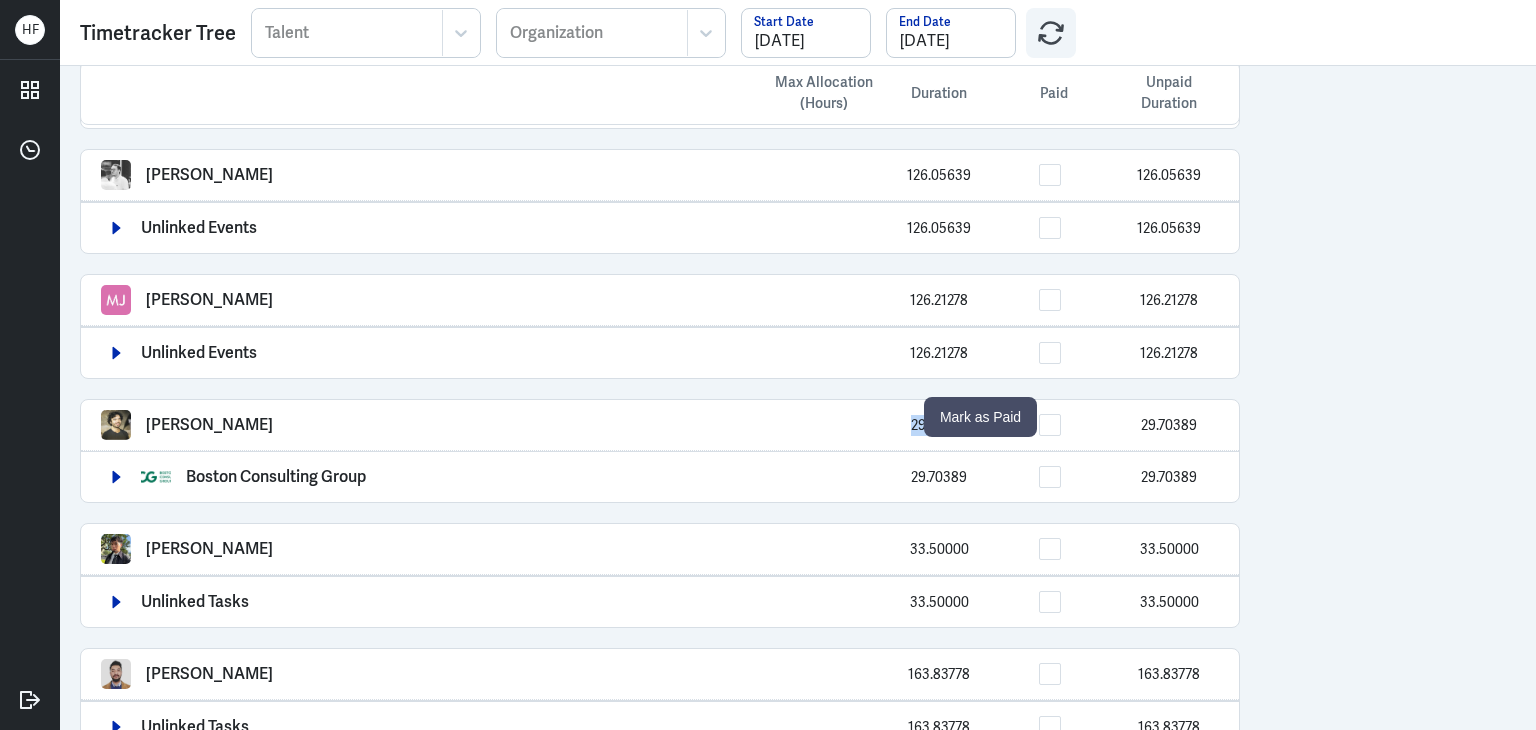 click at bounding box center [1050, 425] 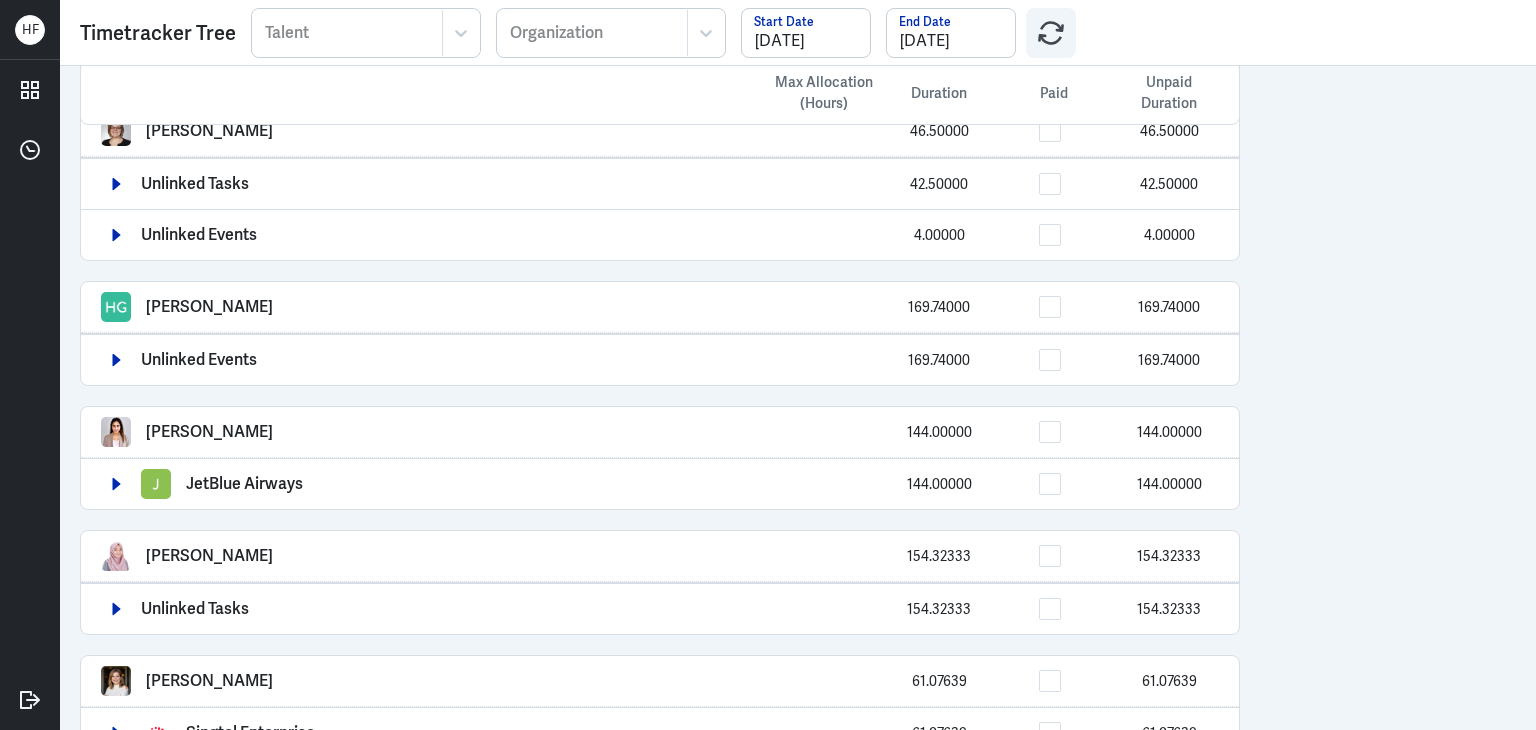 scroll, scrollTop: 1695, scrollLeft: 0, axis: vertical 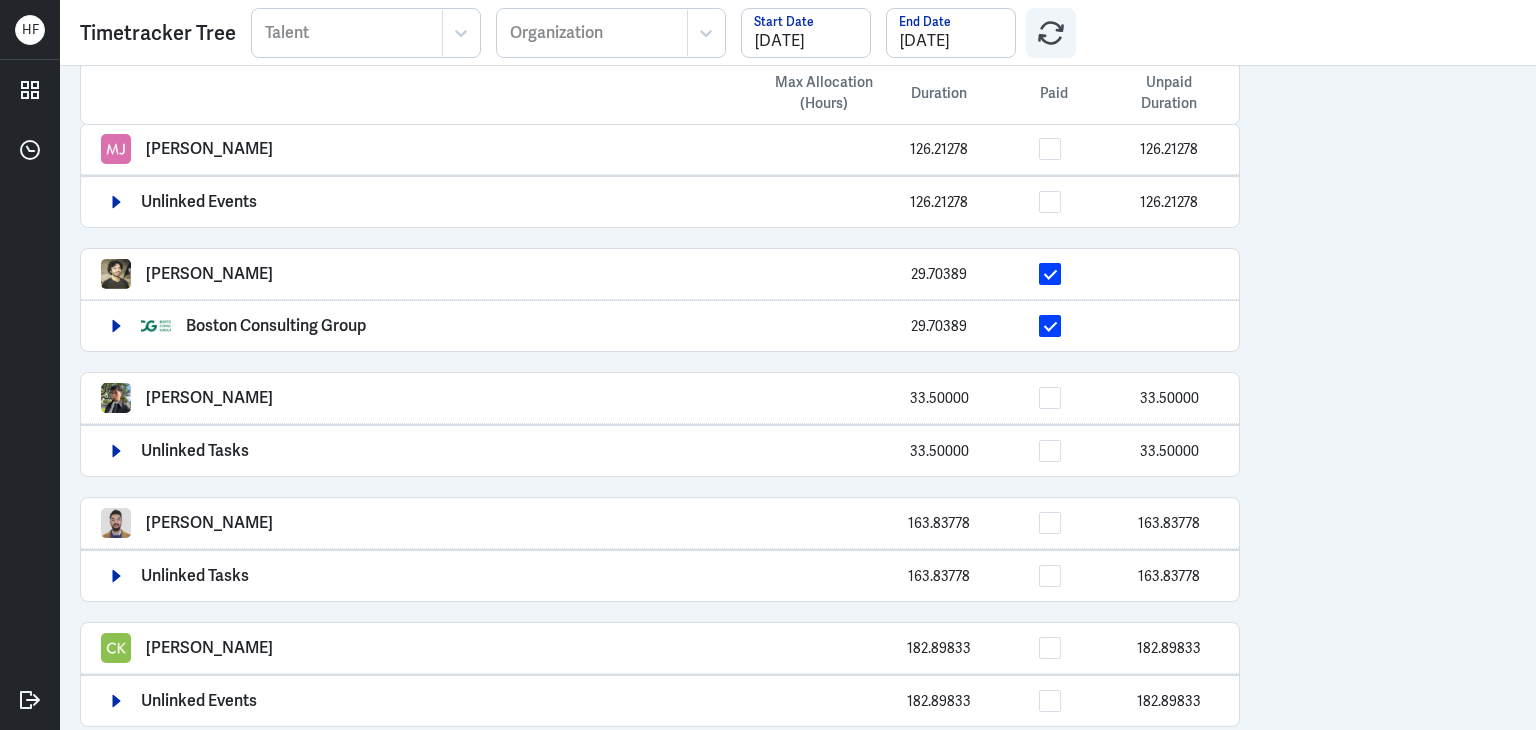click on "Max Allocation (Hours) Duration Paid Unpaid Duration Arief Bahari 55.57667 Zuellig Pharma (Sustainability) 10.26917 Roche Asia Pacific 0.54750 Singtel Enterprise 44.76000 Gan Con Nie 10.25000 Myopia Profile 10.25000 Lucy Koleva 147.43028 Unlinked Events 147.43028 Nicca Soto 10.98528 10.98528 Unlinked Events 10.98528 10.98528 Lei Wang 39.30694 Singtel Dash 39.30694 Anna Cook 0.51278 0.51278 Singtel Enterprise 0.51278 0.51278 Gilang Aditya 126.05639 126.05639 Unlinked Events 126.05639 126.05639 Muhamad Luthfi Juliansyah 126.21278 126.21278 Unlinked Events 126.21278 126.21278 Charlie Richmond 29.70389 Boston Consulting Group 29.70389 Joshua Salazar 33.50000 33.50000 Unlinked Tasks 33.50000 33.50000 Marlon Jamera 163.83778 163.83778 Unlinked Tasks 163.83778 163.83778 Charu KANOJIA 182.89833 182.89833 Unlinked Events 182.89833 182.89833 Robyn Hochstetler 46.50000 46.50000 Unlinked Tasks 42.50000 42.50000 Unlinked Events 4.00000 4.00000 Harsh Gupta 169.74000 169.74000 Unlinked Events 169.74000 169.74000 Armaan Gill" at bounding box center (798, 398) 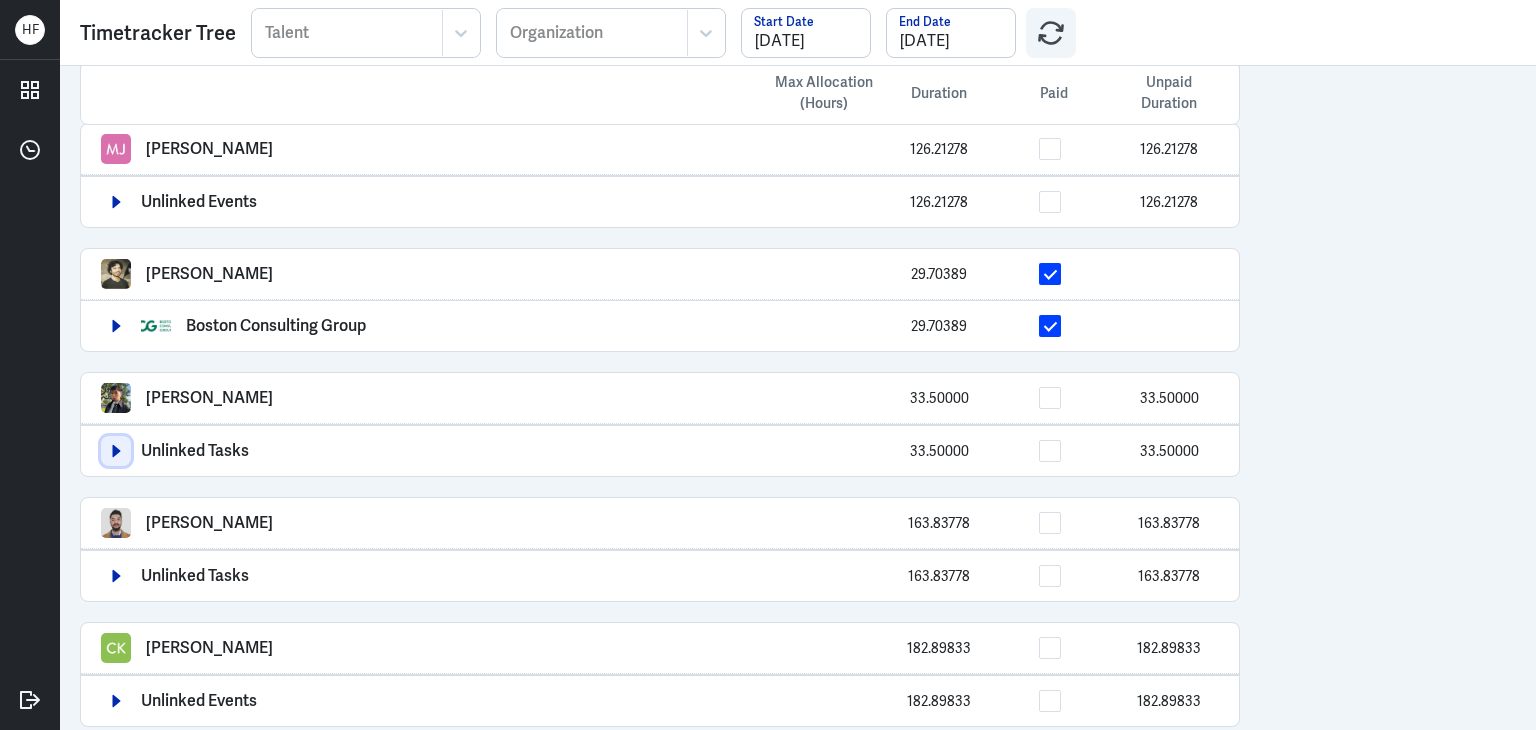 click at bounding box center [116, 451] 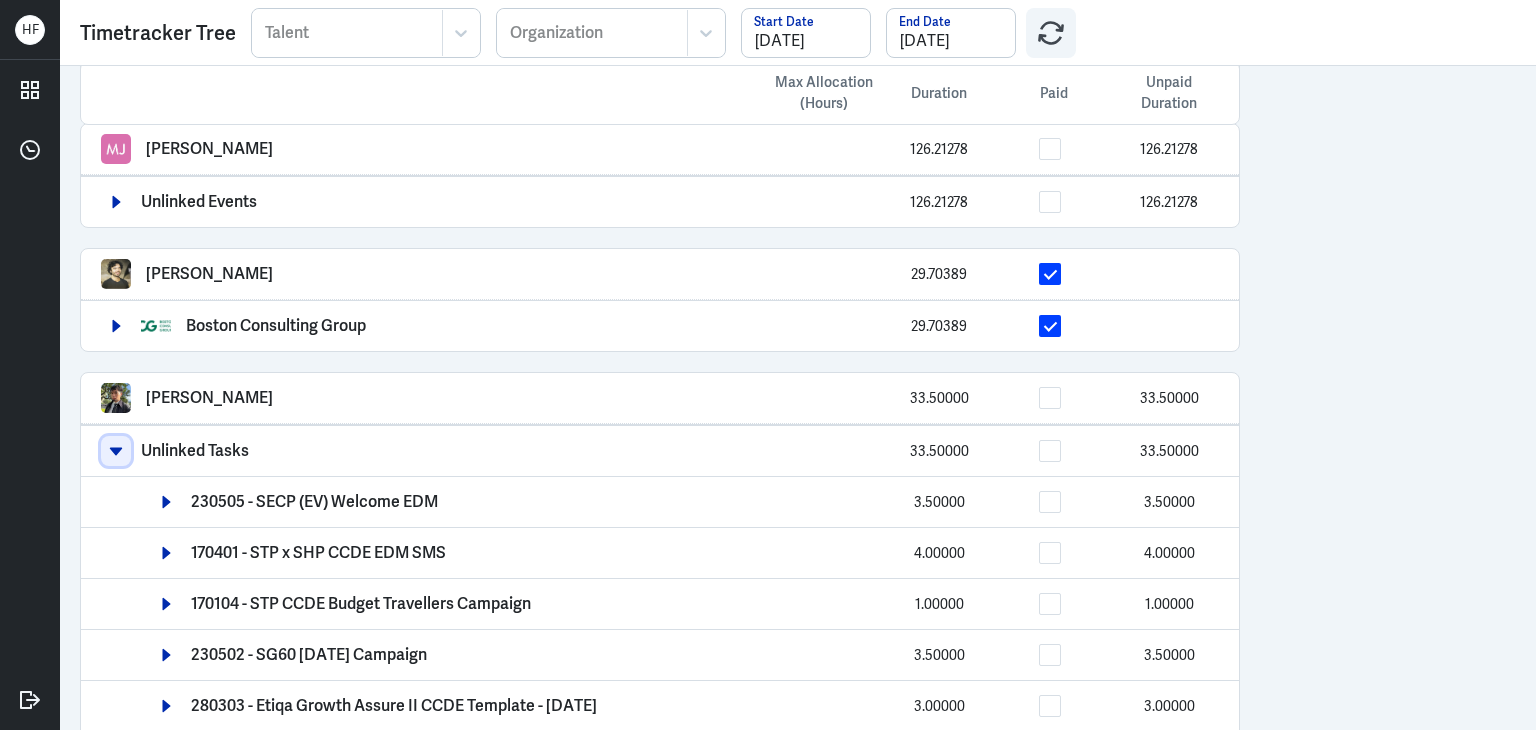 click at bounding box center (116, 451) 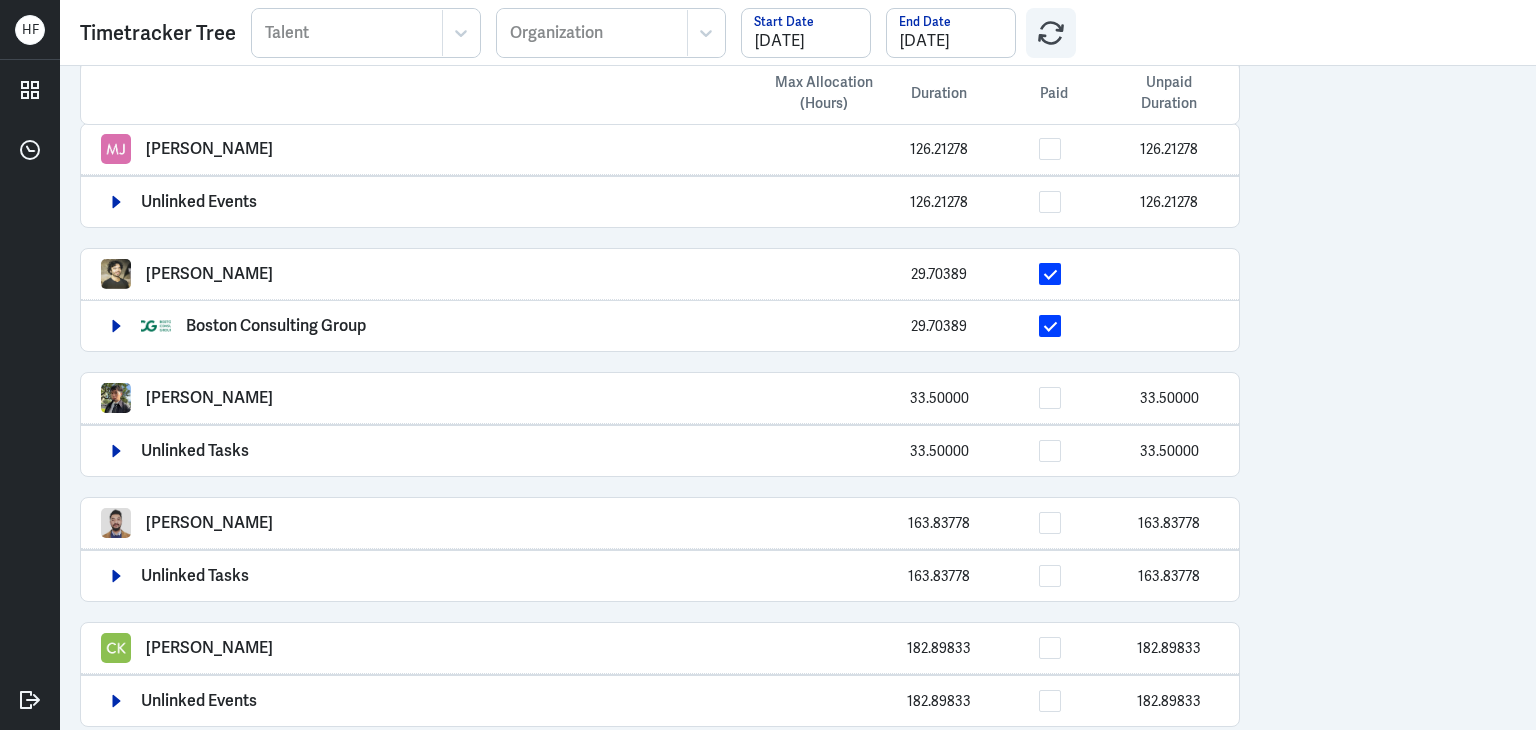 click on "Joshua Salazar 33.50000 33.50000" at bounding box center [660, 398] 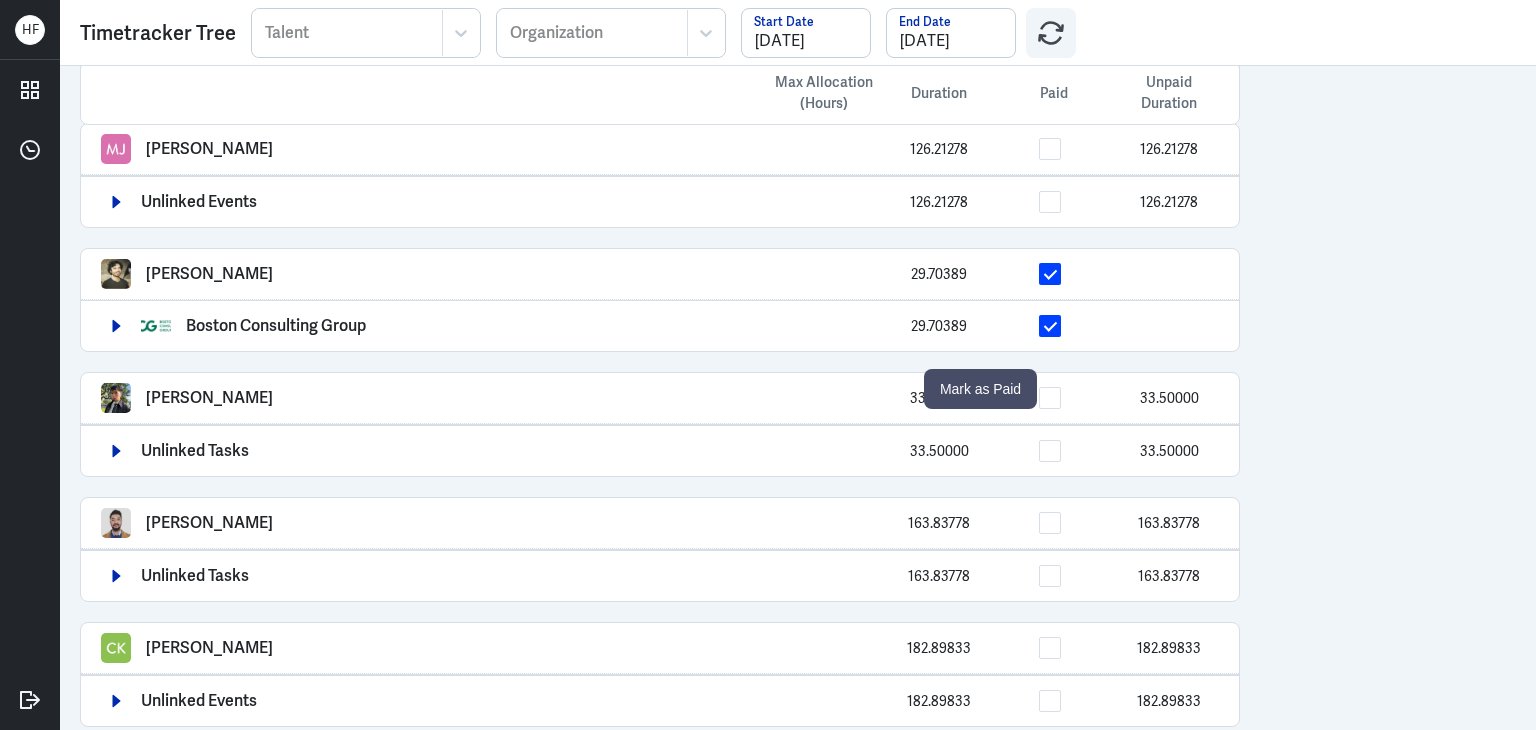 click at bounding box center (1050, 398) 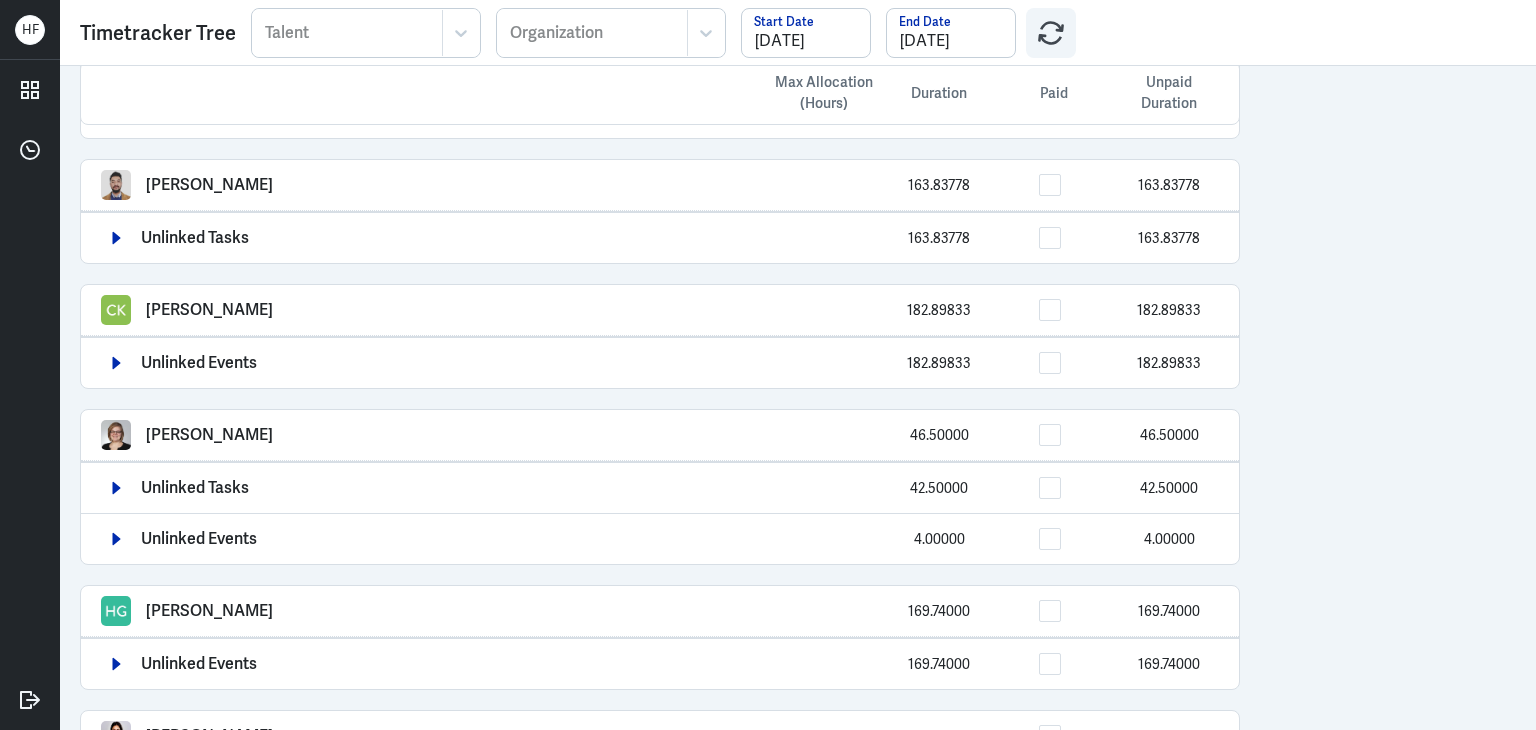 scroll, scrollTop: 1460, scrollLeft: 0, axis: vertical 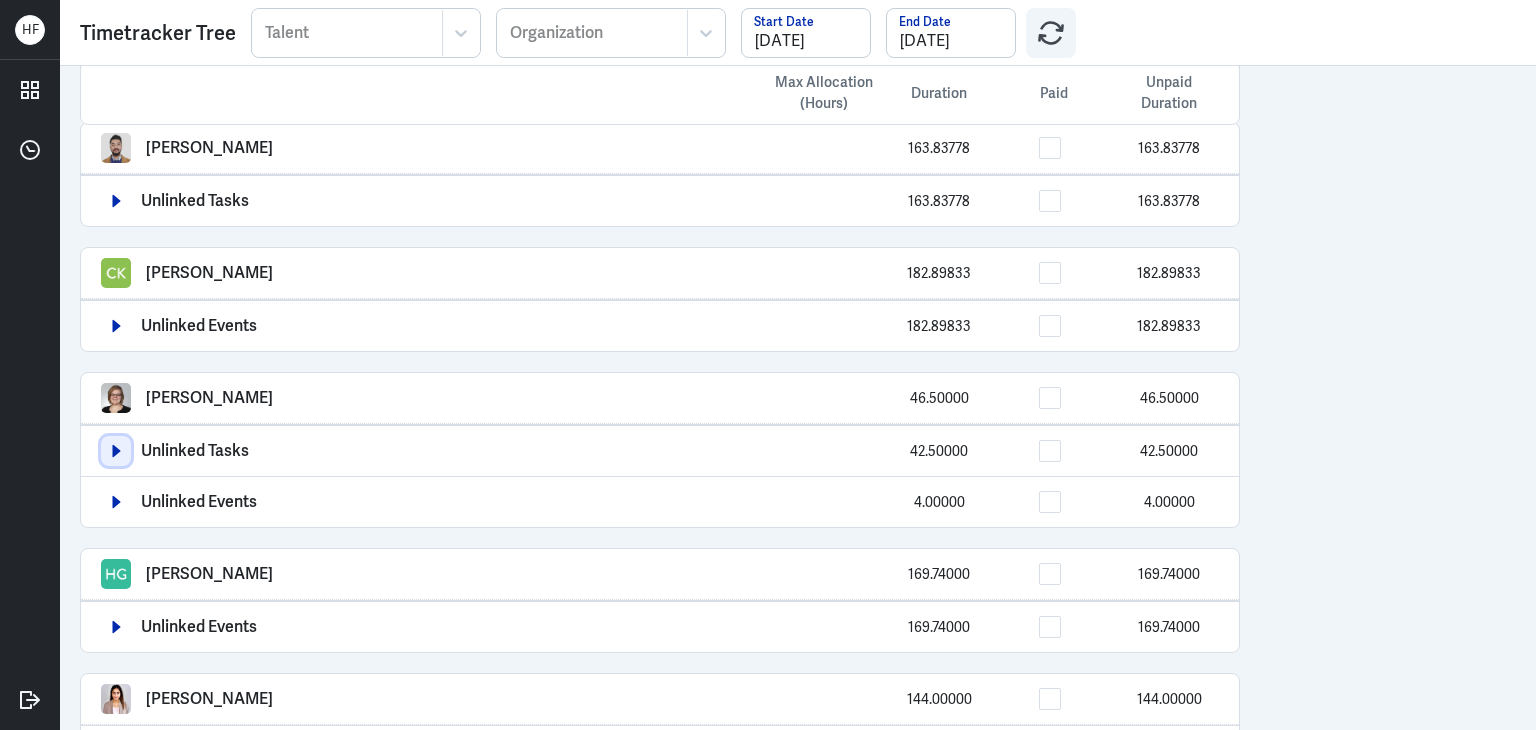 click at bounding box center (116, 451) 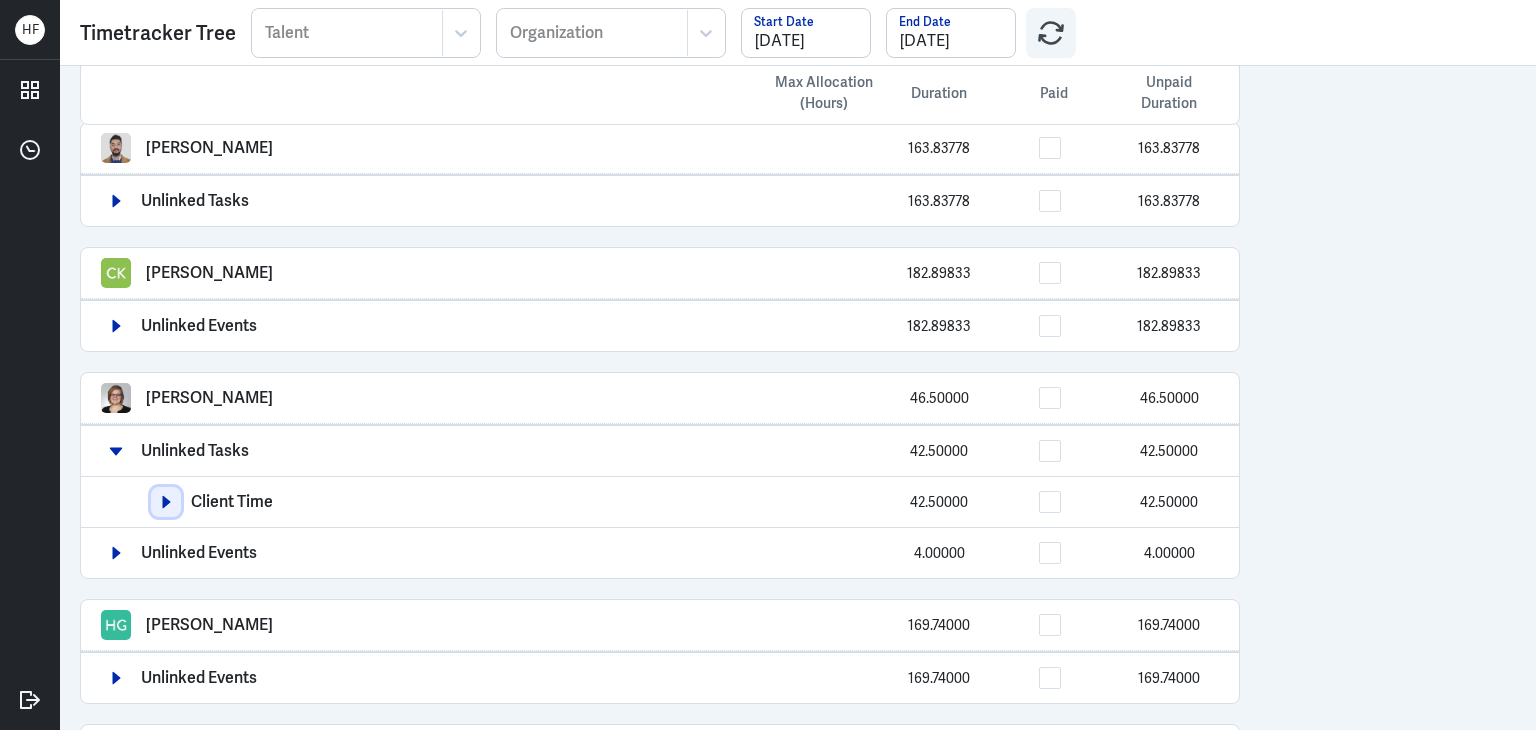 click 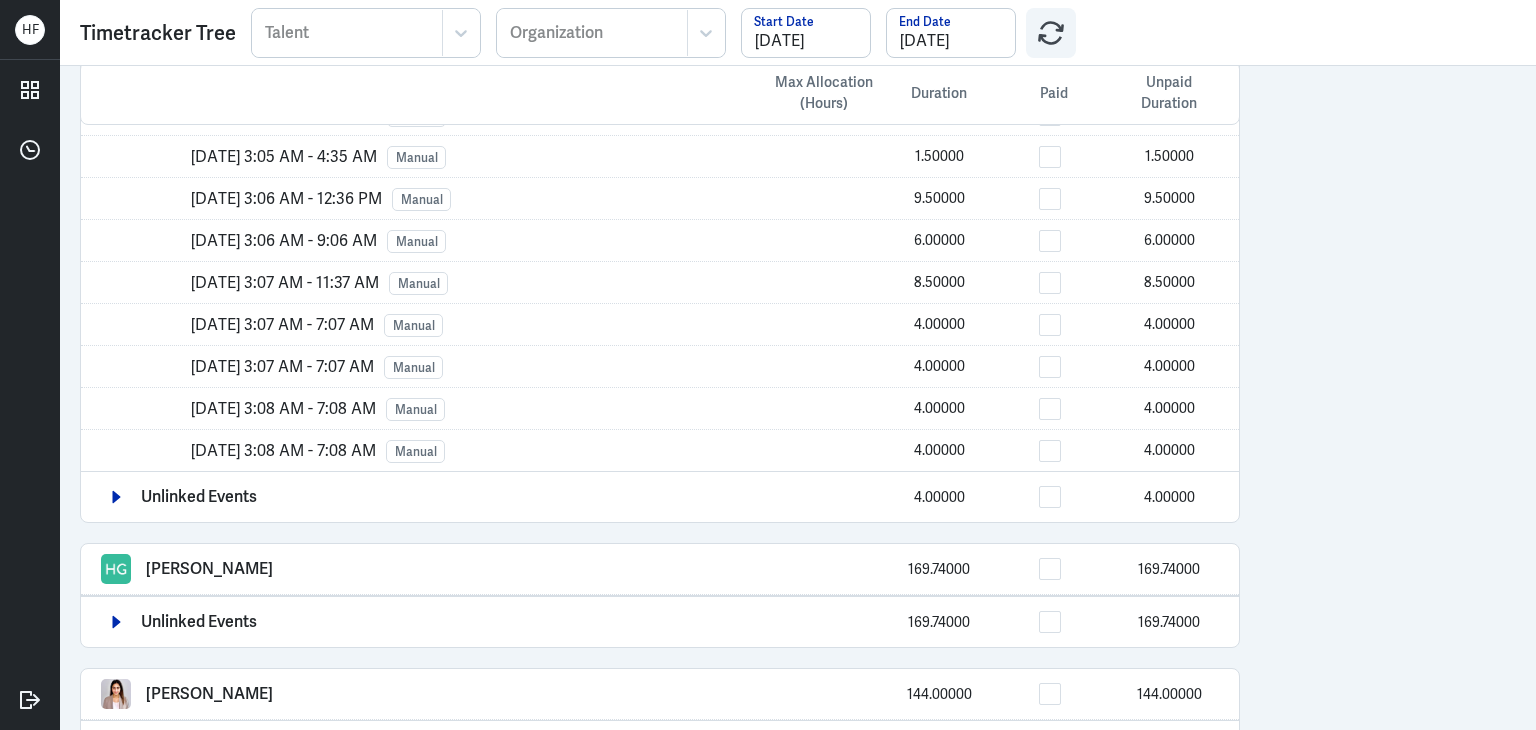 scroll, scrollTop: 1956, scrollLeft: 0, axis: vertical 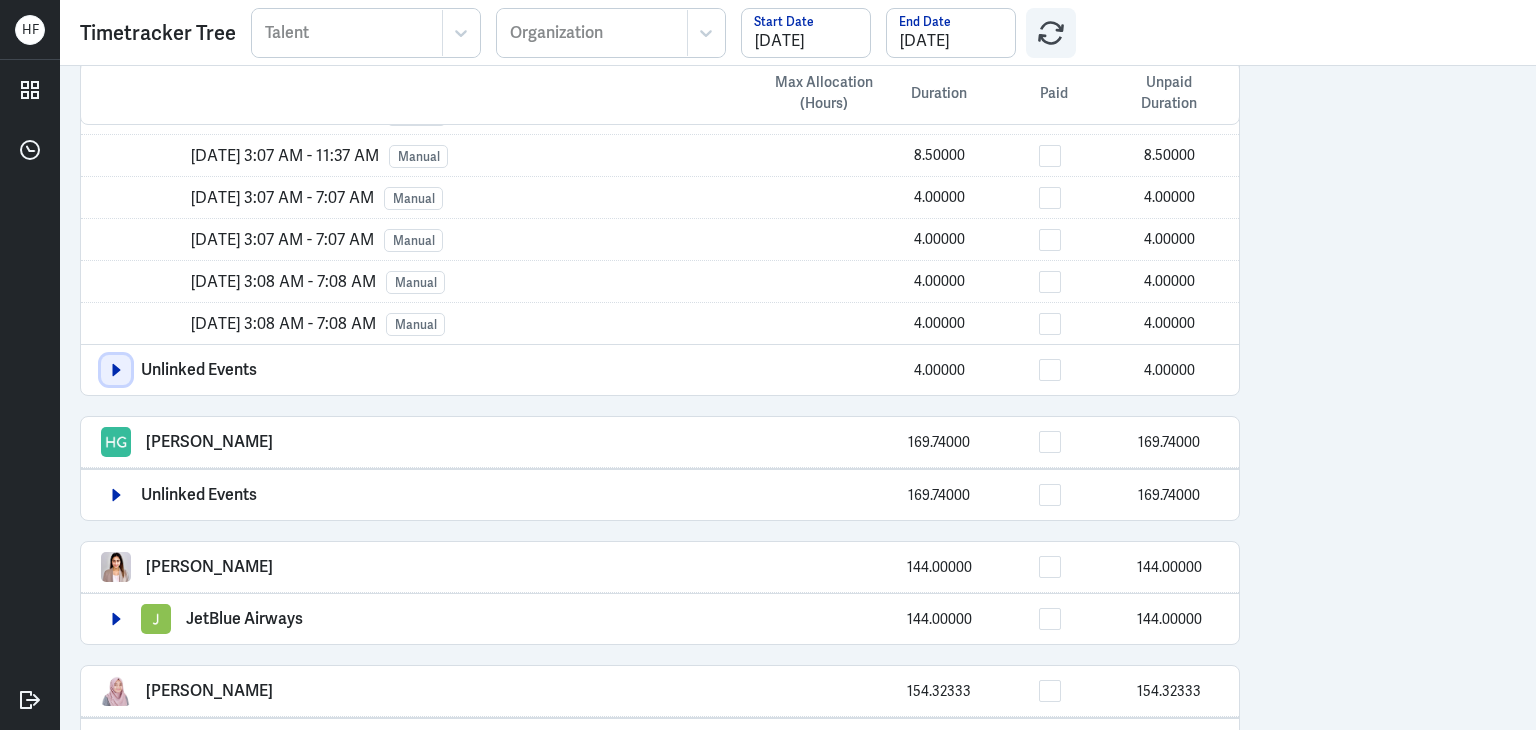 click 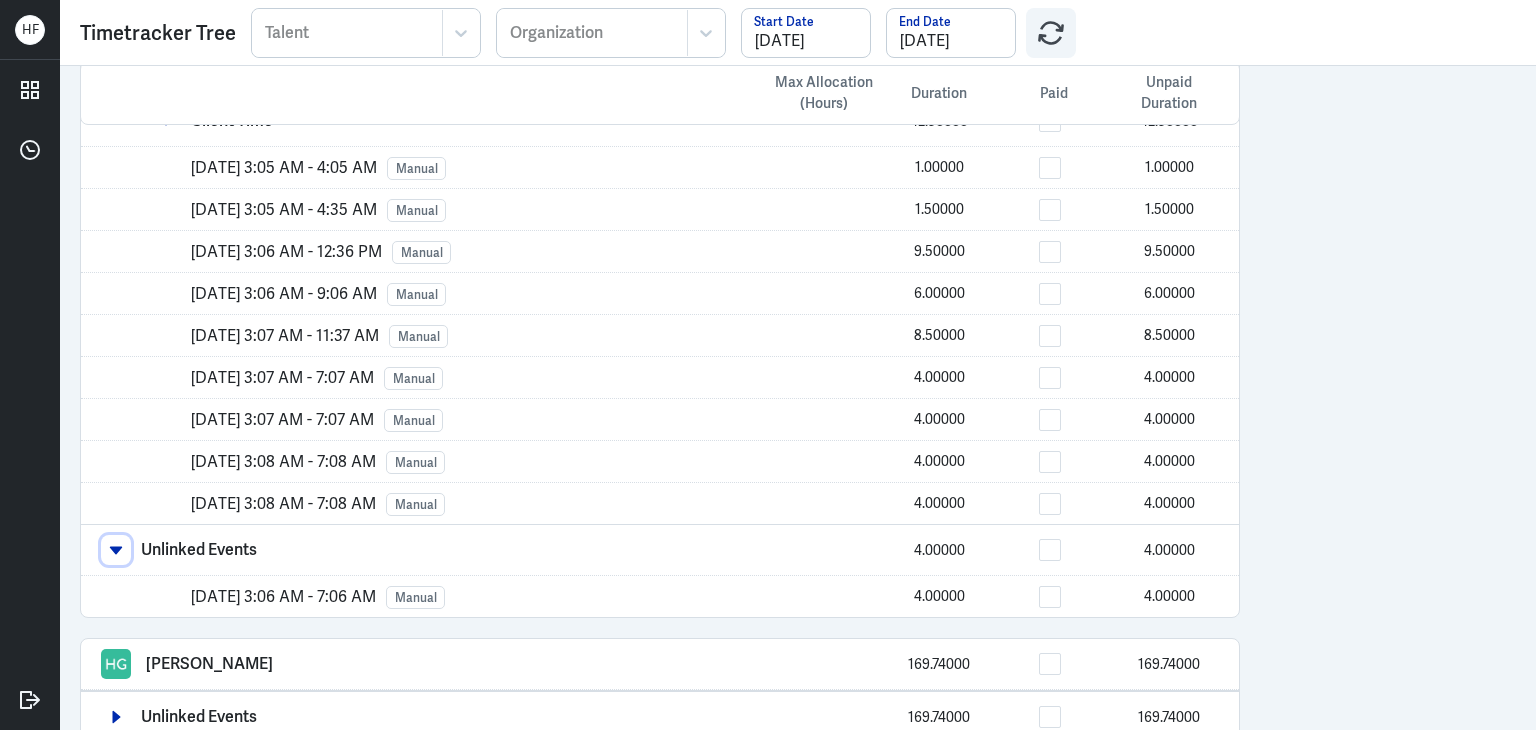 scroll, scrollTop: 1556, scrollLeft: 0, axis: vertical 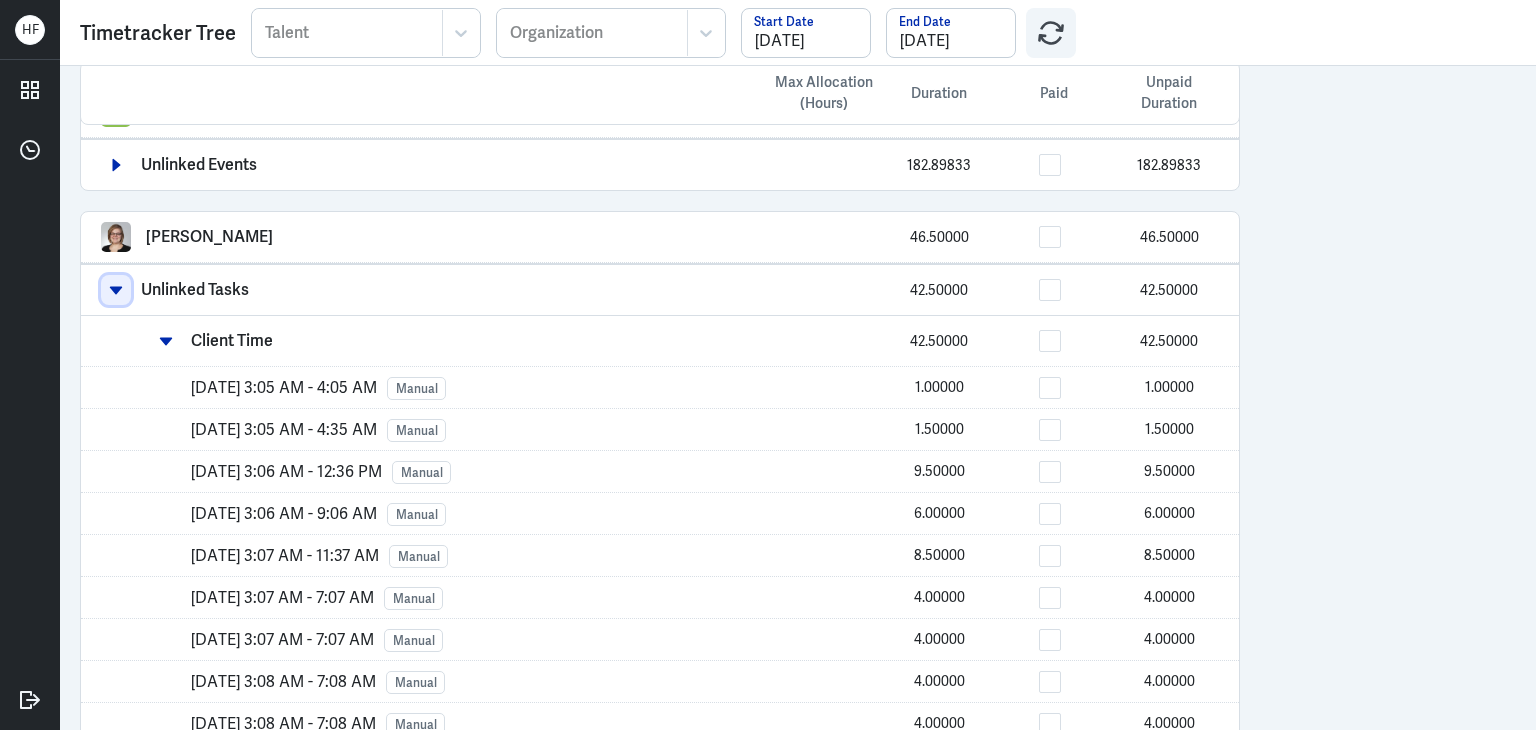 click 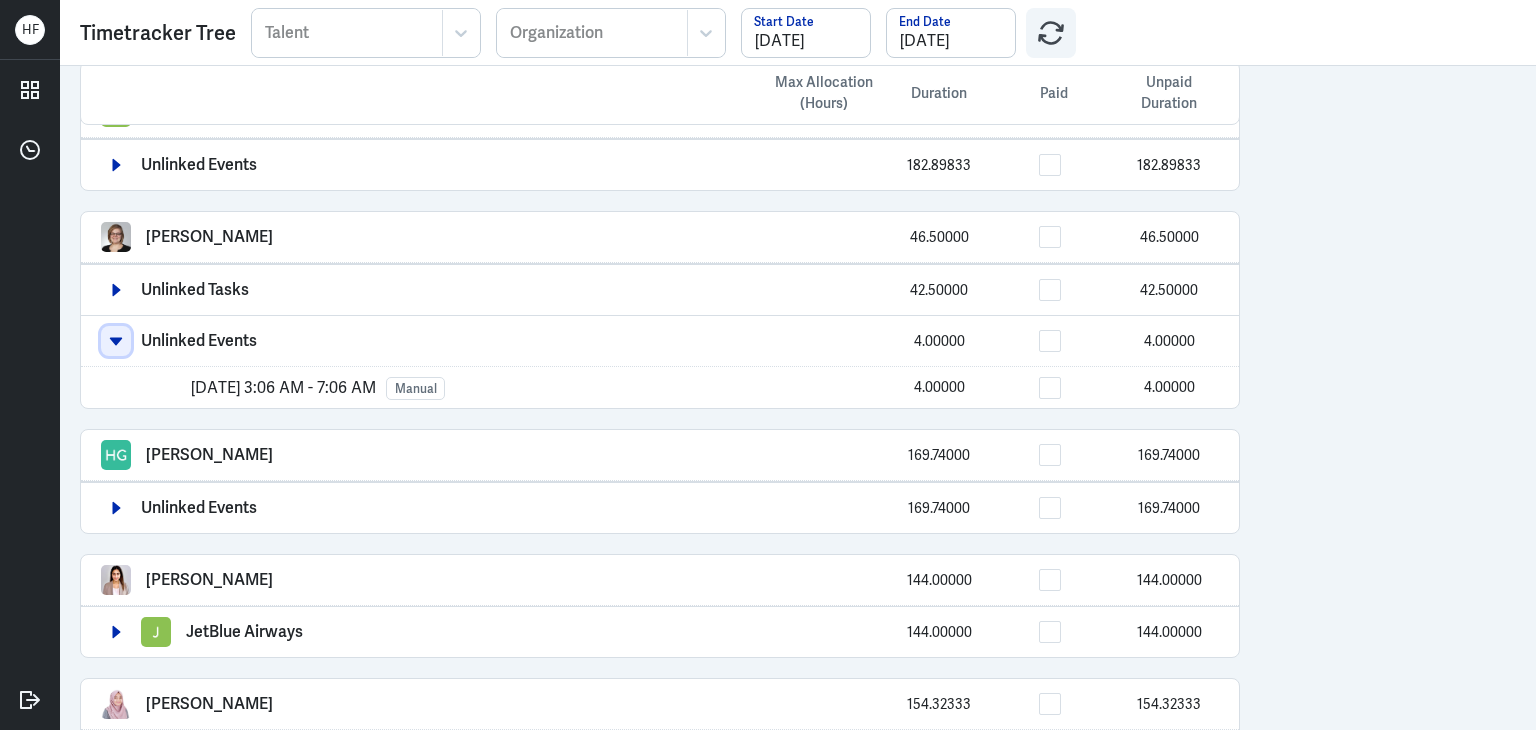 click 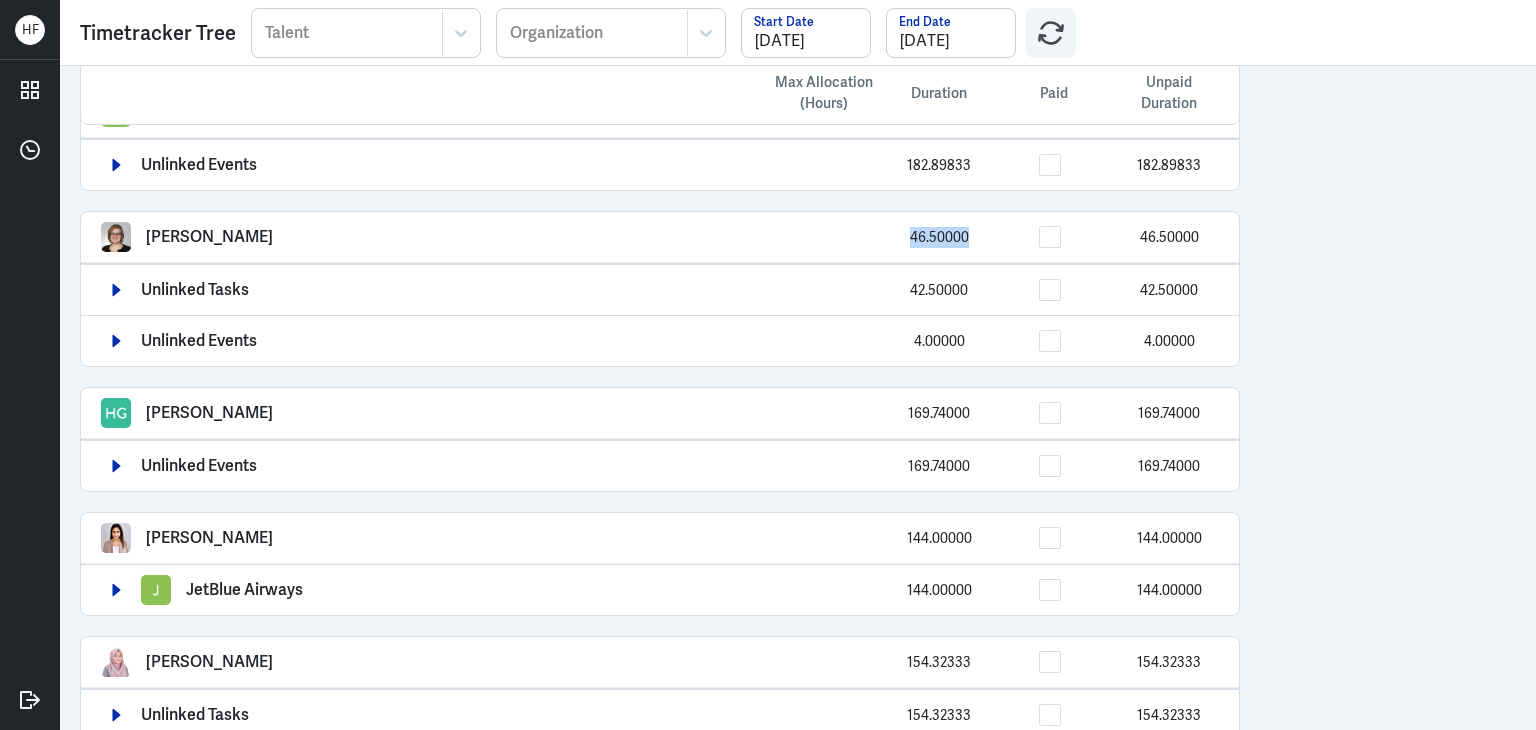drag, startPoint x: 907, startPoint y: 222, endPoint x: 966, endPoint y: 225, distance: 59.07622 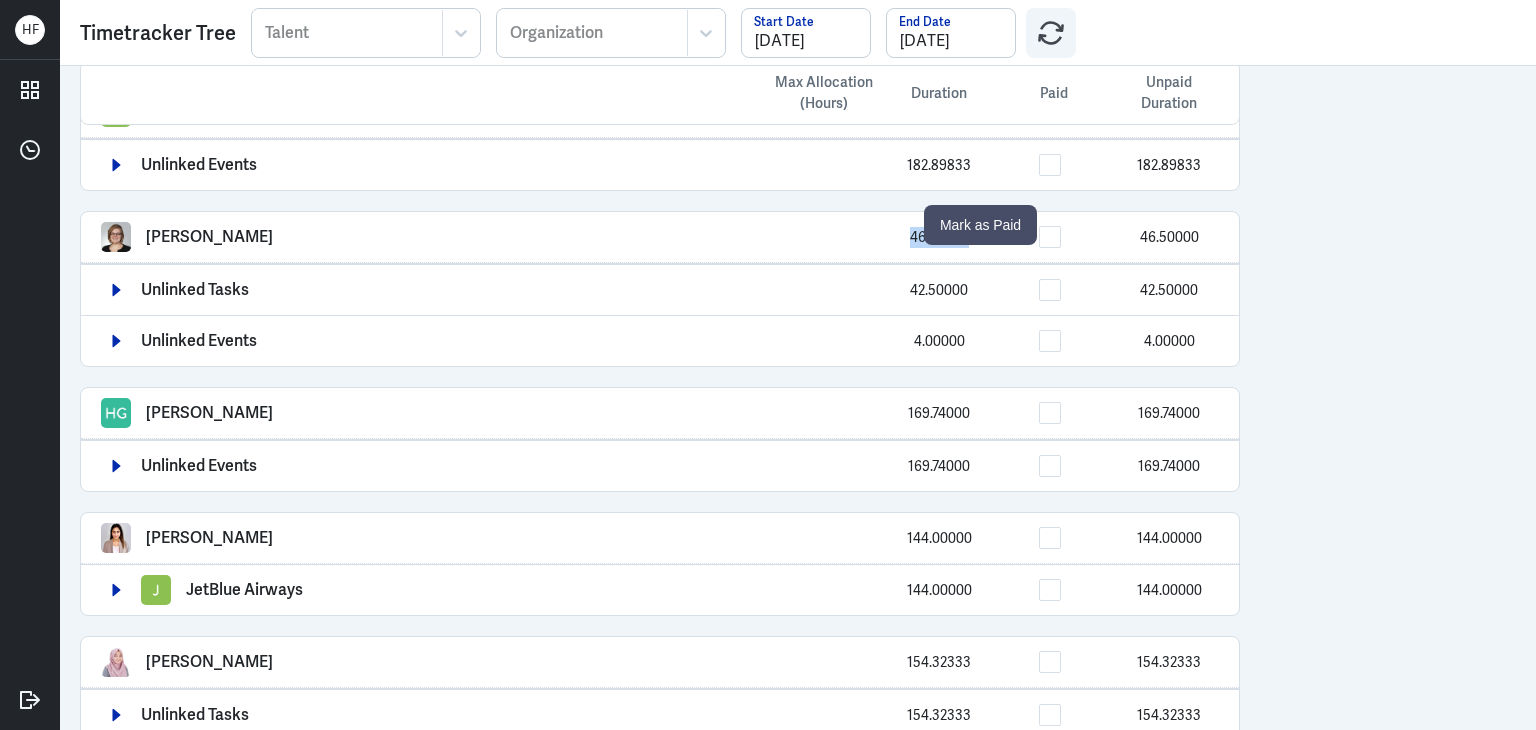 click at bounding box center (1050, 237) 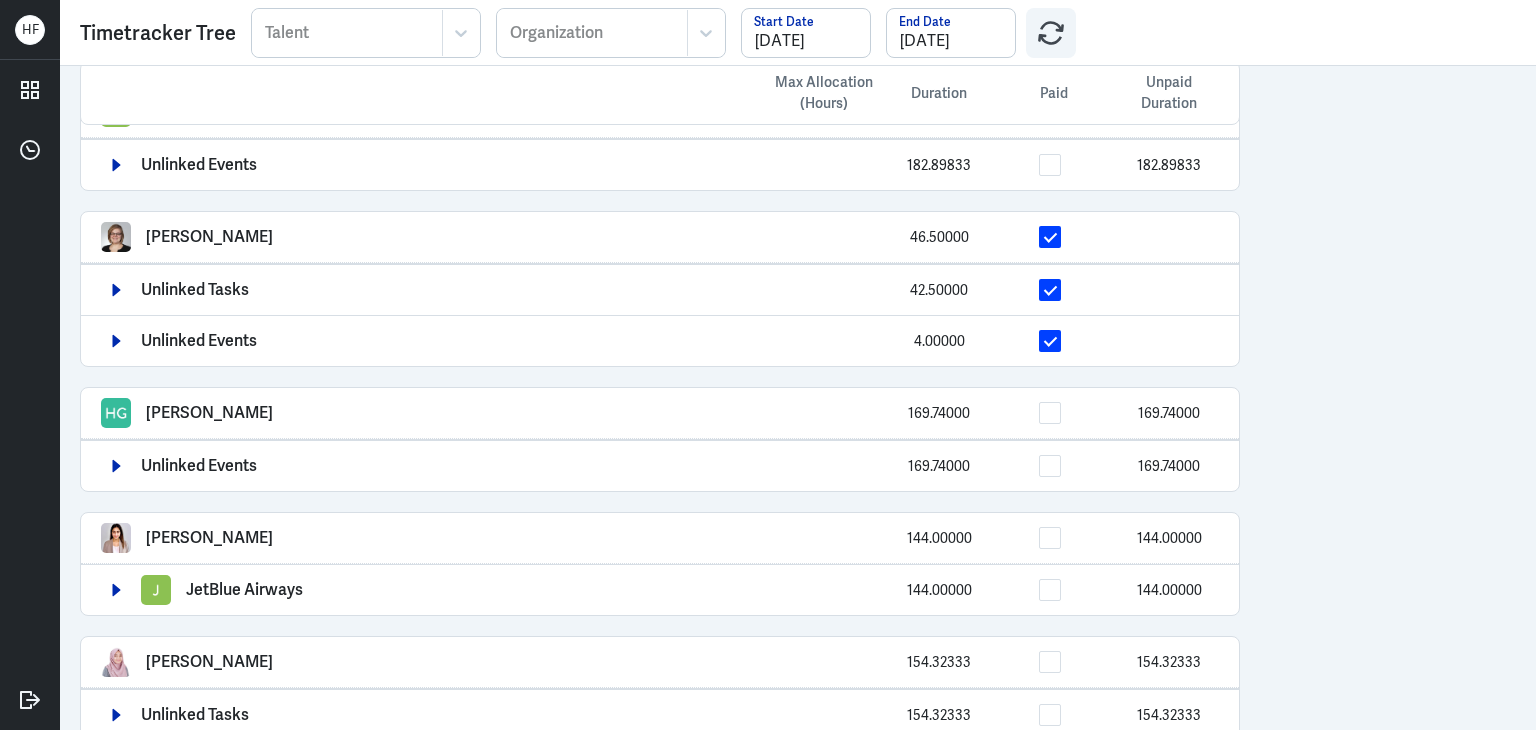 click on "Max Allocation (Hours) Duration Paid Unpaid Duration Arief Bahari 55.57667 Zuellig Pharma (Sustainability) 10.26917 Roche Asia Pacific 0.54750 Singtel Enterprise 44.76000 Gan Con Nie 10.25000 Myopia Profile 10.25000 Lucy Koleva 147.43028 Unlinked Events 147.43028 Nicca Soto 10.98528 10.98528 Unlinked Events 10.98528 10.98528 Lei Wang 39.30694 Singtel Dash 39.30694 Anna Cook 0.51278 0.51278 Singtel Enterprise 0.51278 0.51278 Gilang Aditya 126.05639 126.05639 Unlinked Events 126.05639 126.05639 Muhamad Luthfi Juliansyah 126.21278 126.21278 Unlinked Events 126.21278 126.21278 Charlie Richmond 29.70389 Boston Consulting Group 29.70389 Joshua Salazar 33.50000 Unlinked Tasks 33.50000 Marlon Jamera 163.83778 163.83778 Unlinked Tasks 163.83778 163.83778 Charu KANOJIA 182.89833 182.89833 Unlinked Events 182.89833 182.89833 Robyn Hochstetler 46.50000 Unlinked Tasks 42.50000 Unlinked Events 4.00000 Harsh Gupta 169.74000 169.74000 Unlinked Events 169.74000 169.74000 Armaan Gill 144.00000 144.00000 JetBlue Airways" at bounding box center (798, 398) 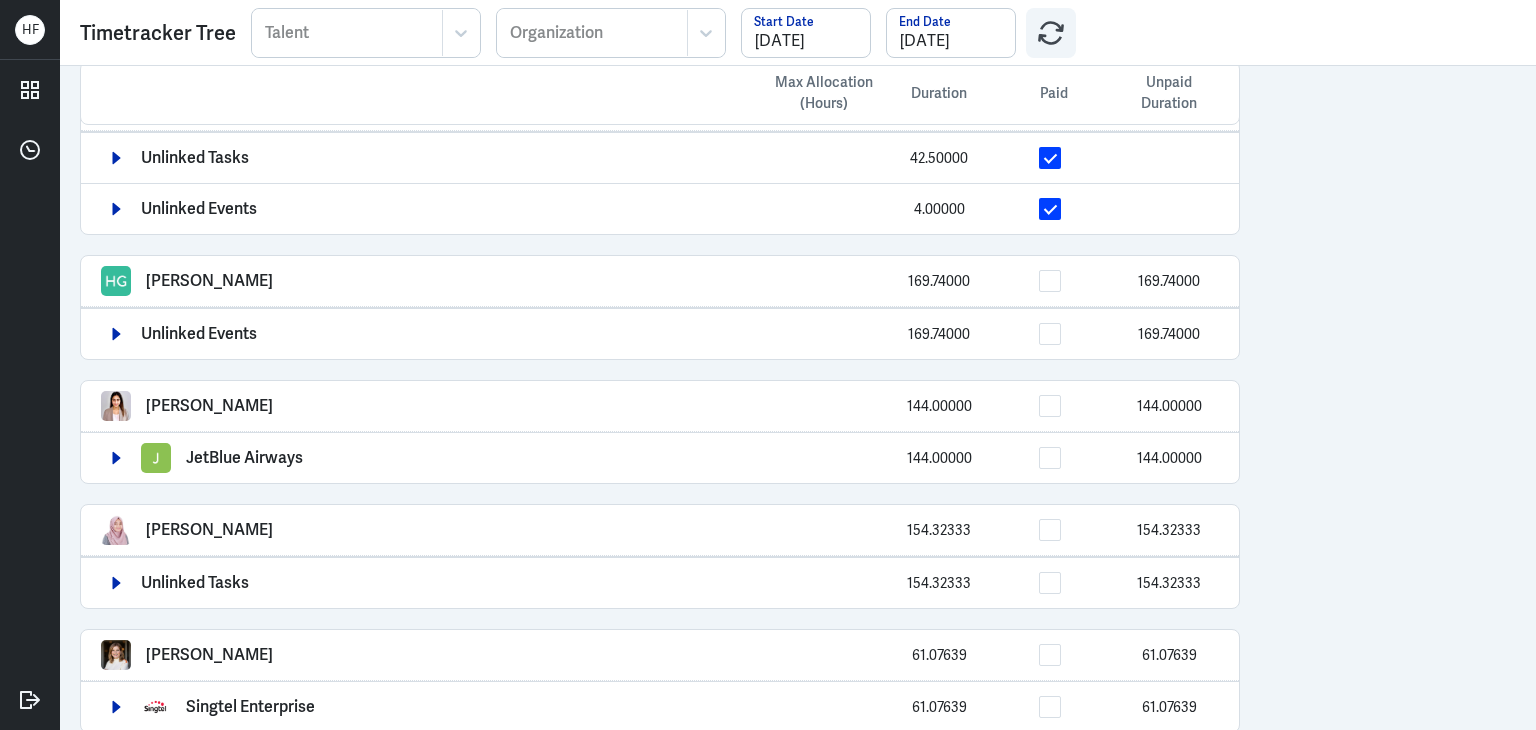 scroll, scrollTop: 1695, scrollLeft: 0, axis: vertical 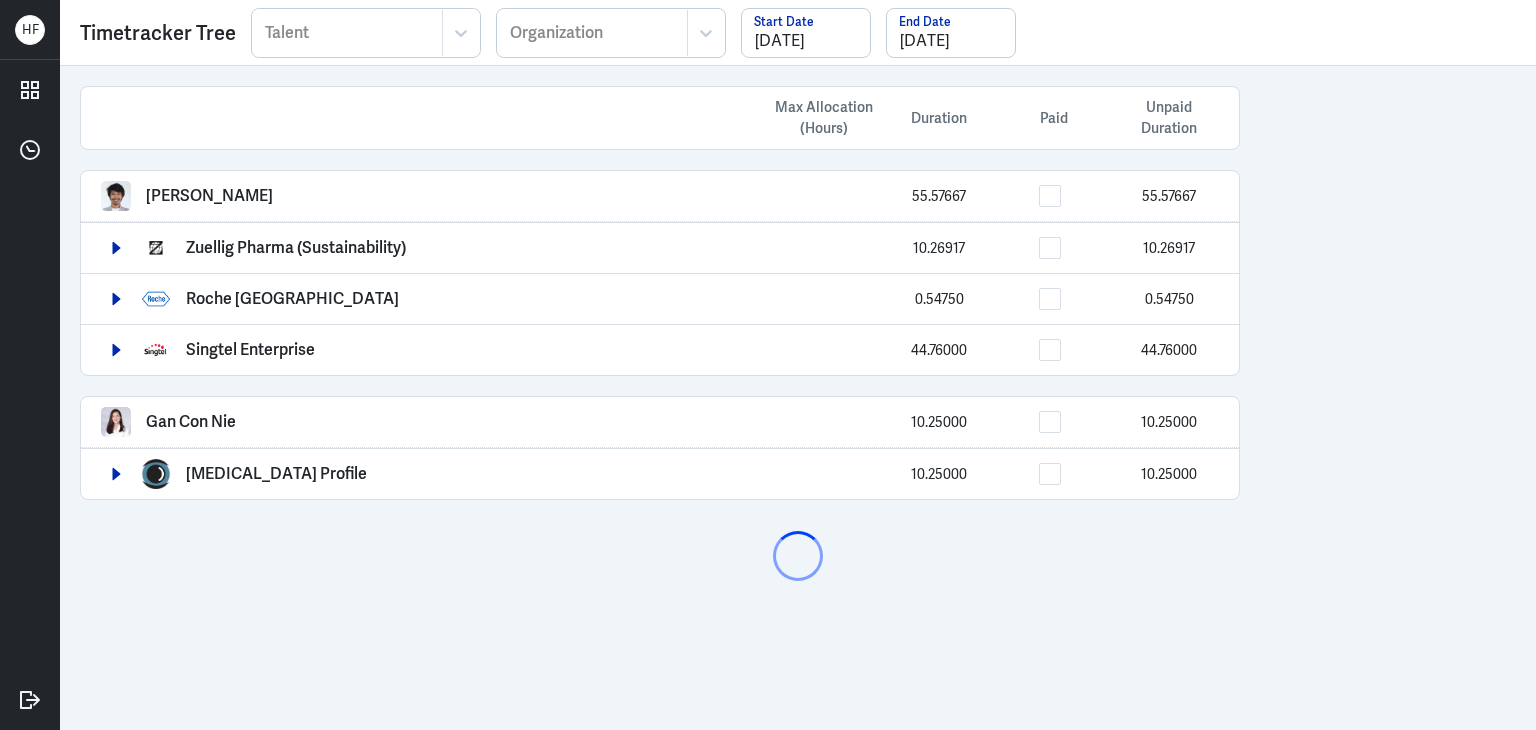 click at bounding box center (347, 33) 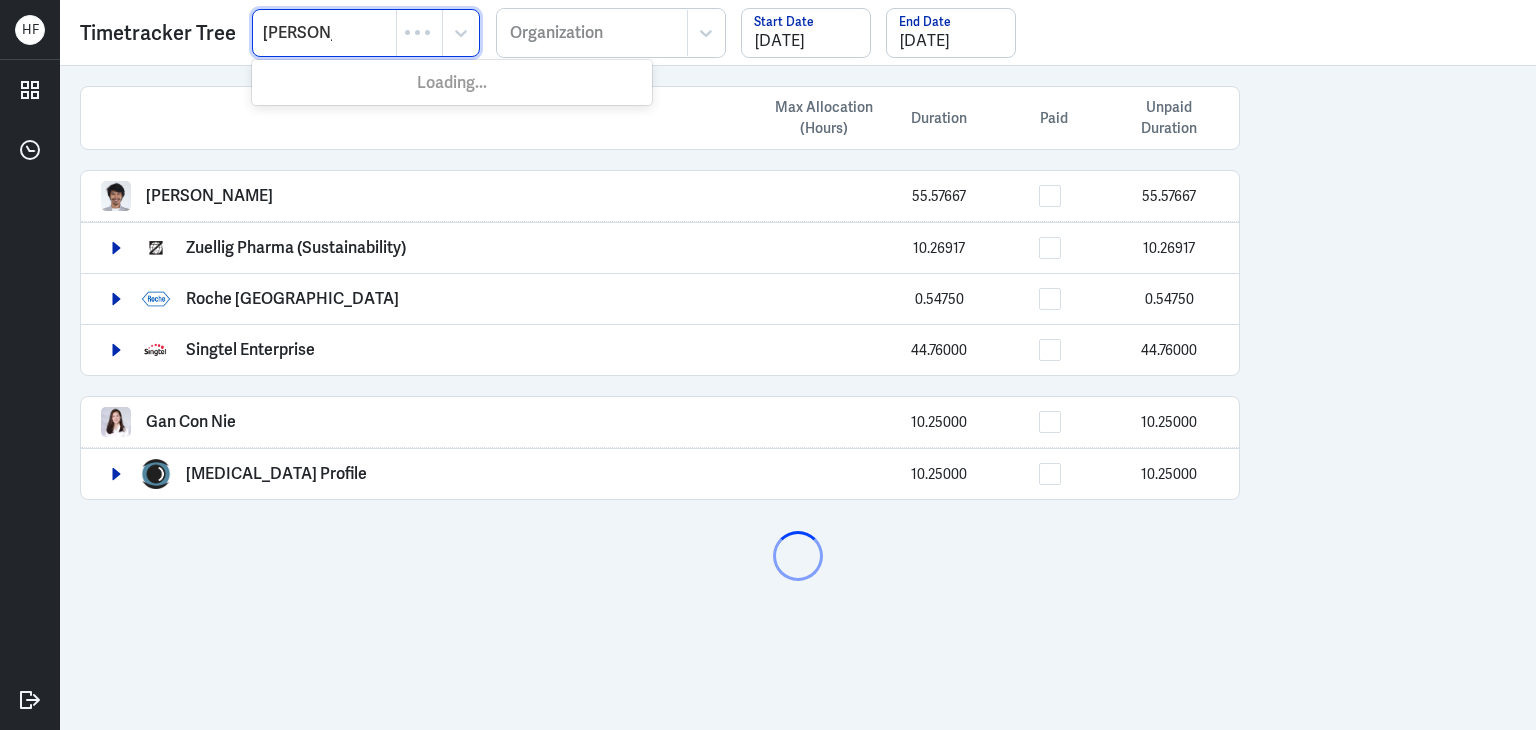 type on "[PERSON_NAME]" 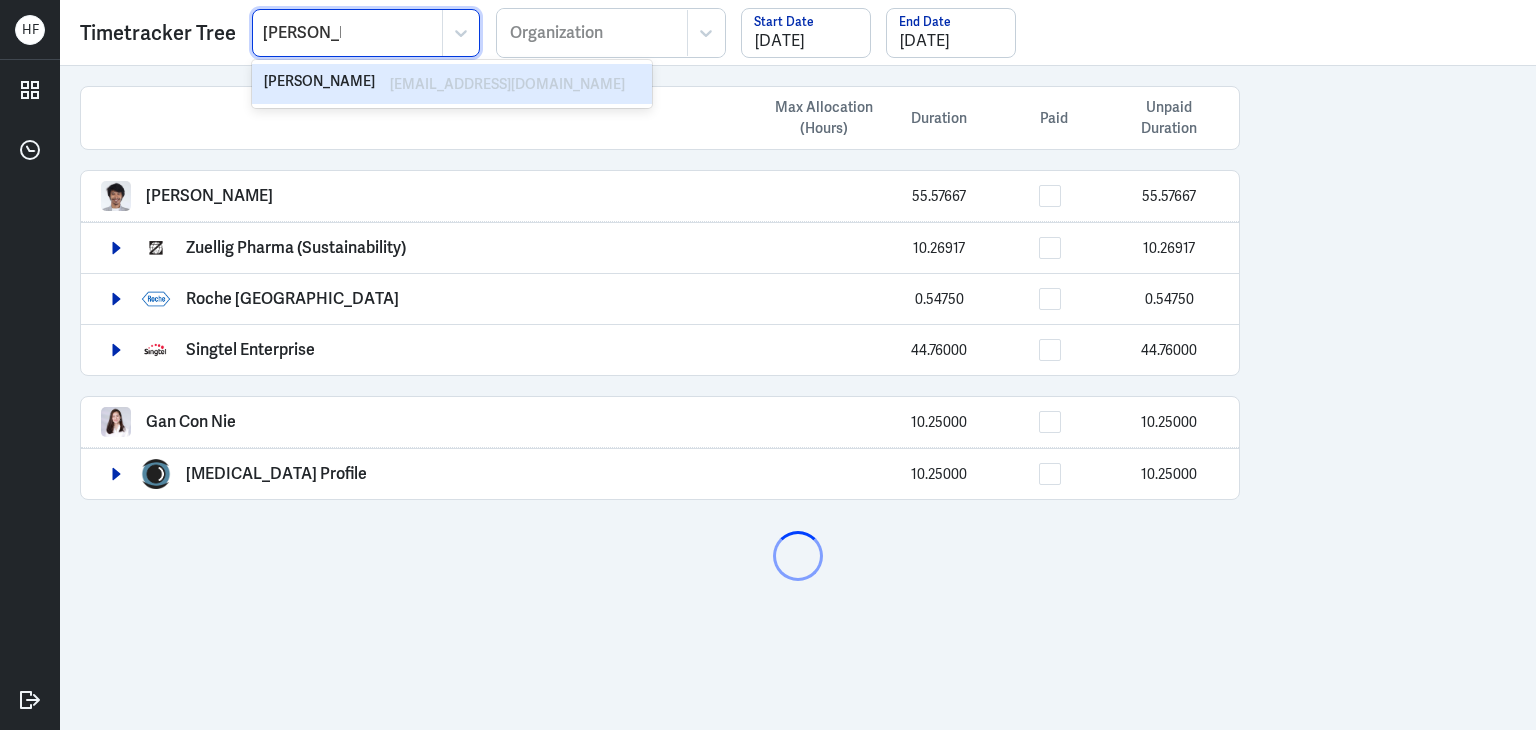 click on "[PERSON_NAME]" at bounding box center (321, 84) 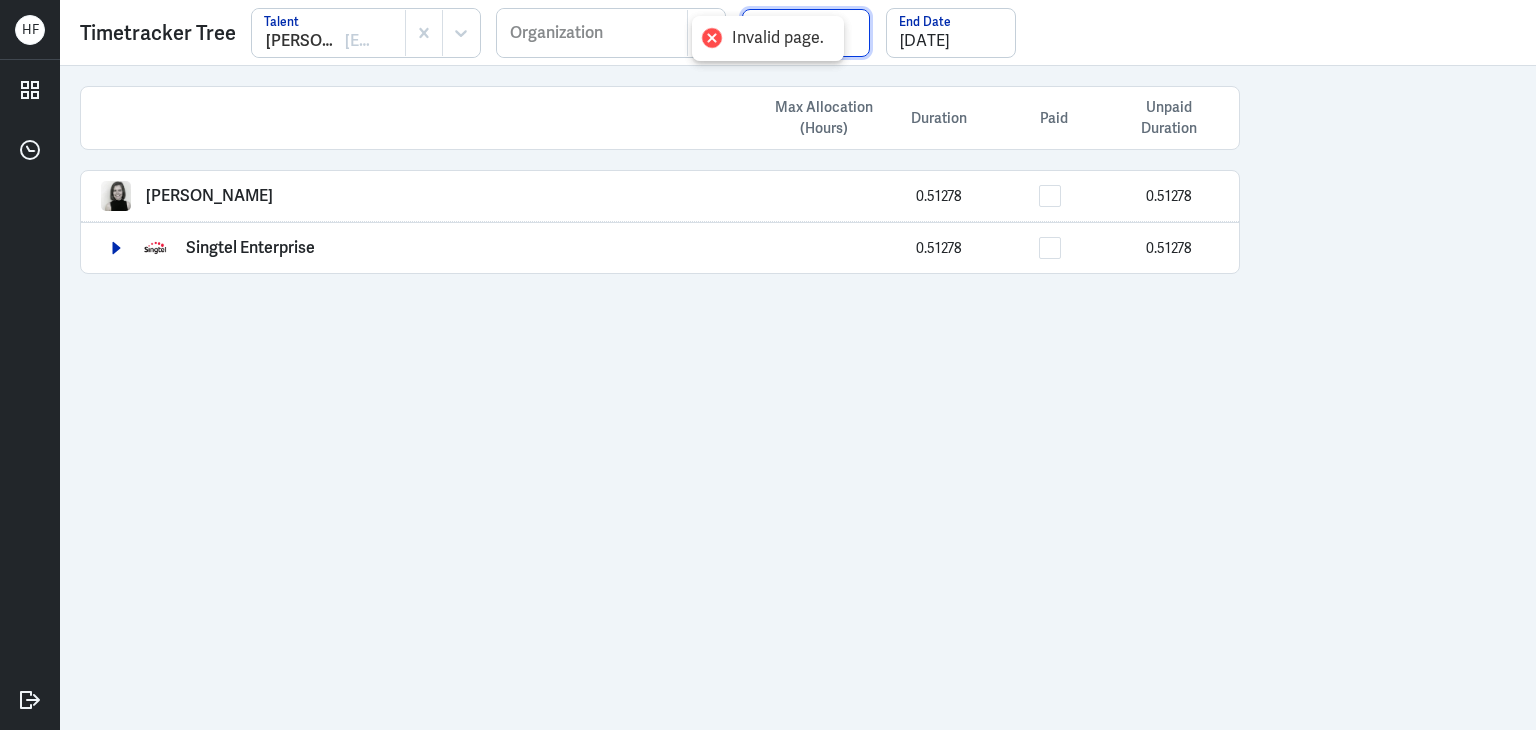 click on "[DATE]" at bounding box center (806, 33) 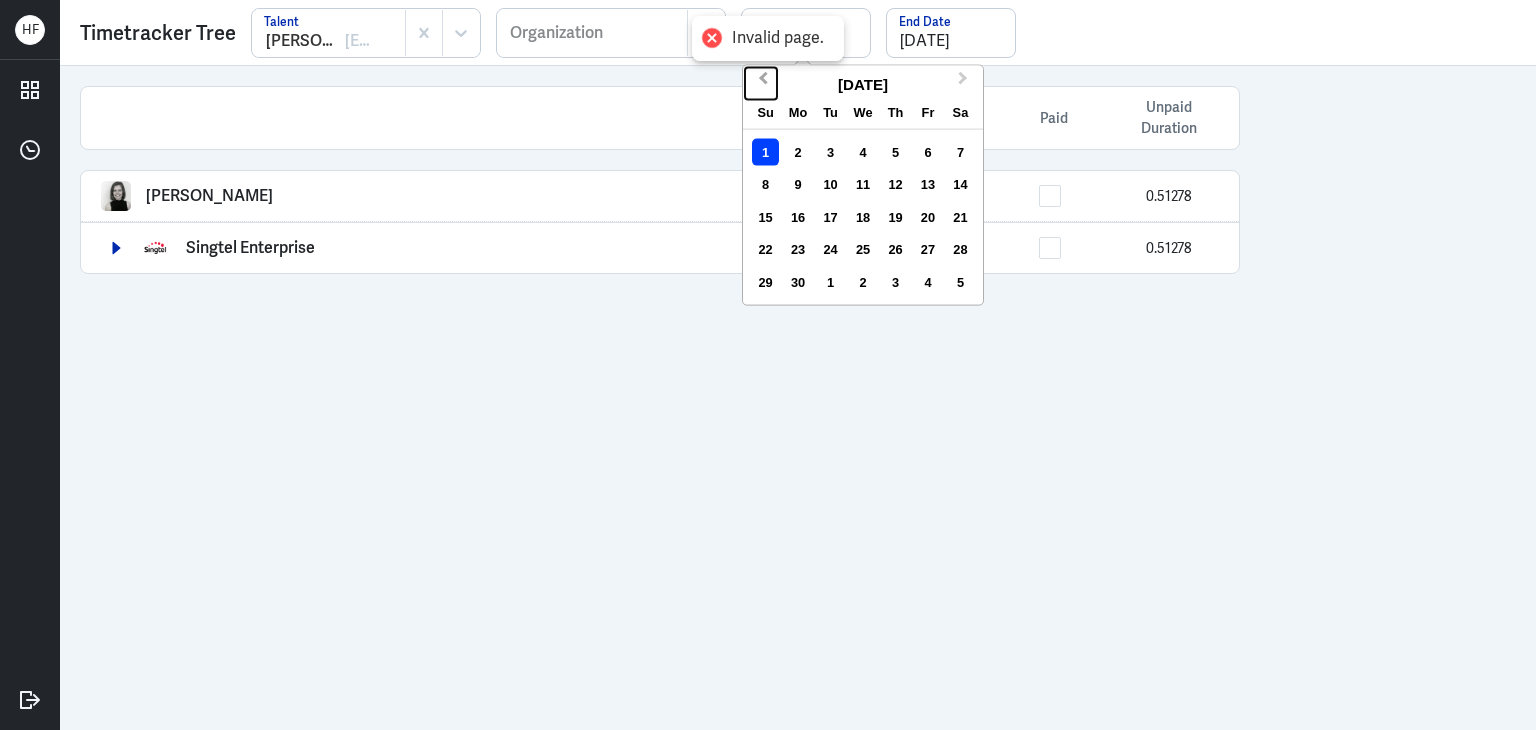 click on "Previous Month" at bounding box center (761, 83) 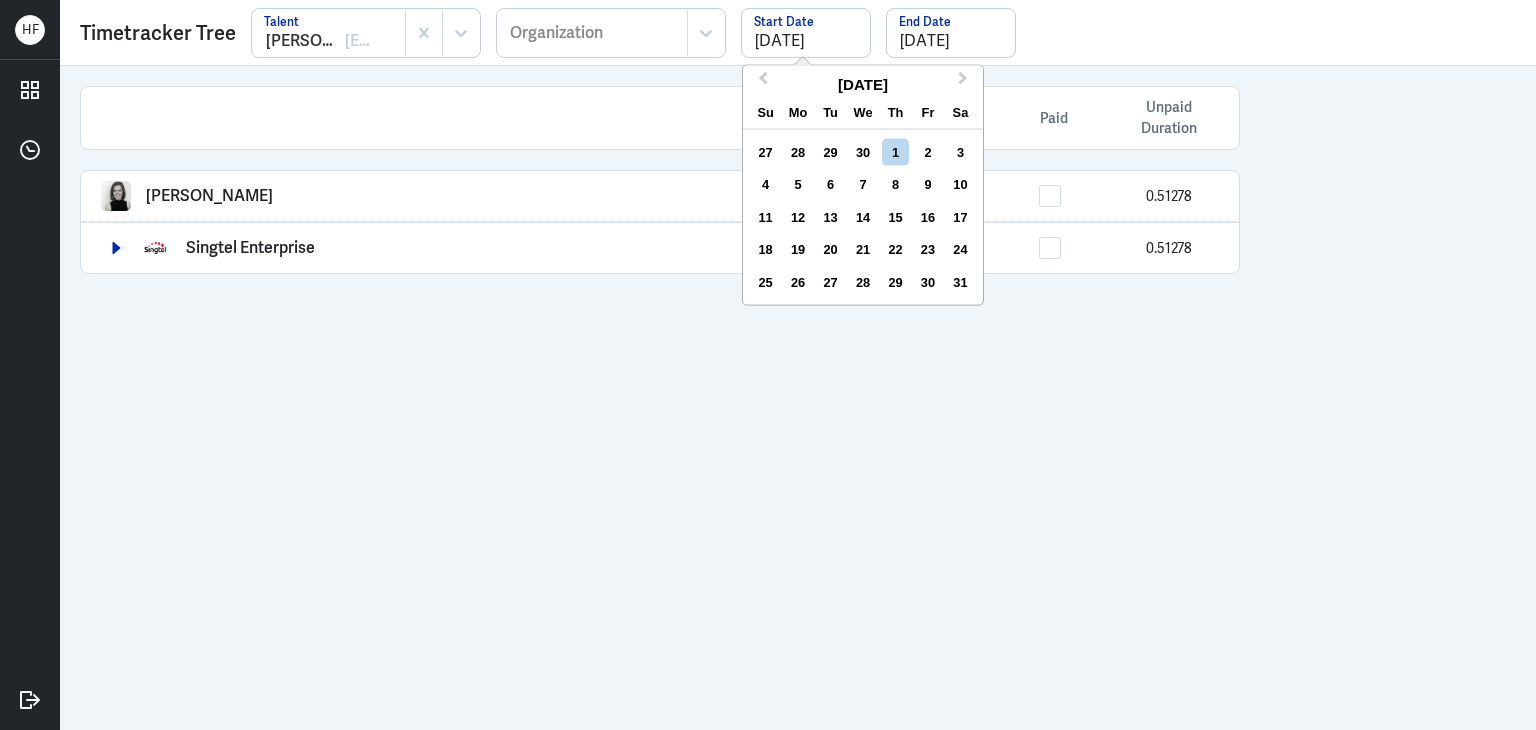 drag, startPoint x: 896, startPoint y: 153, endPoint x: 912, endPoint y: 122, distance: 34.88553 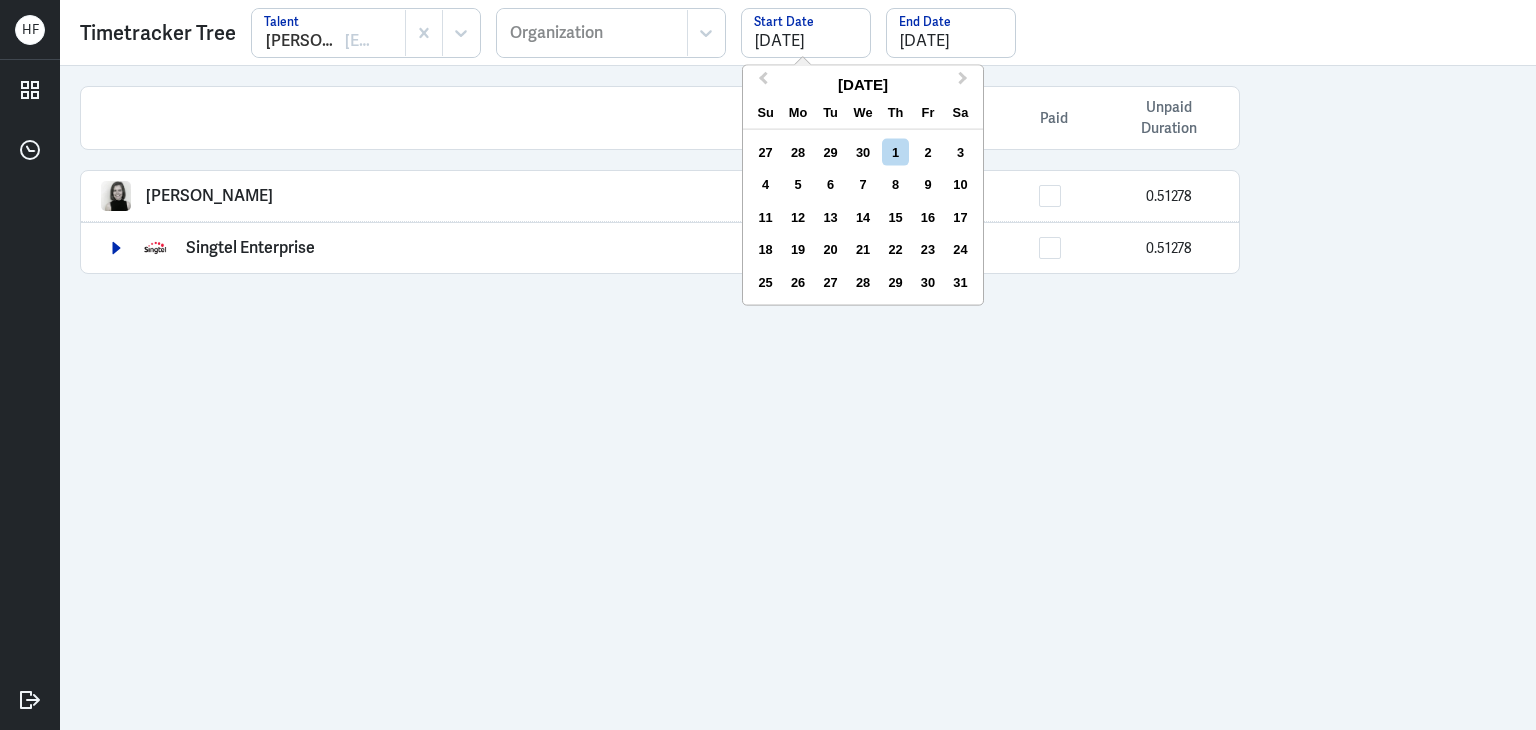 click on "1" at bounding box center [895, 152] 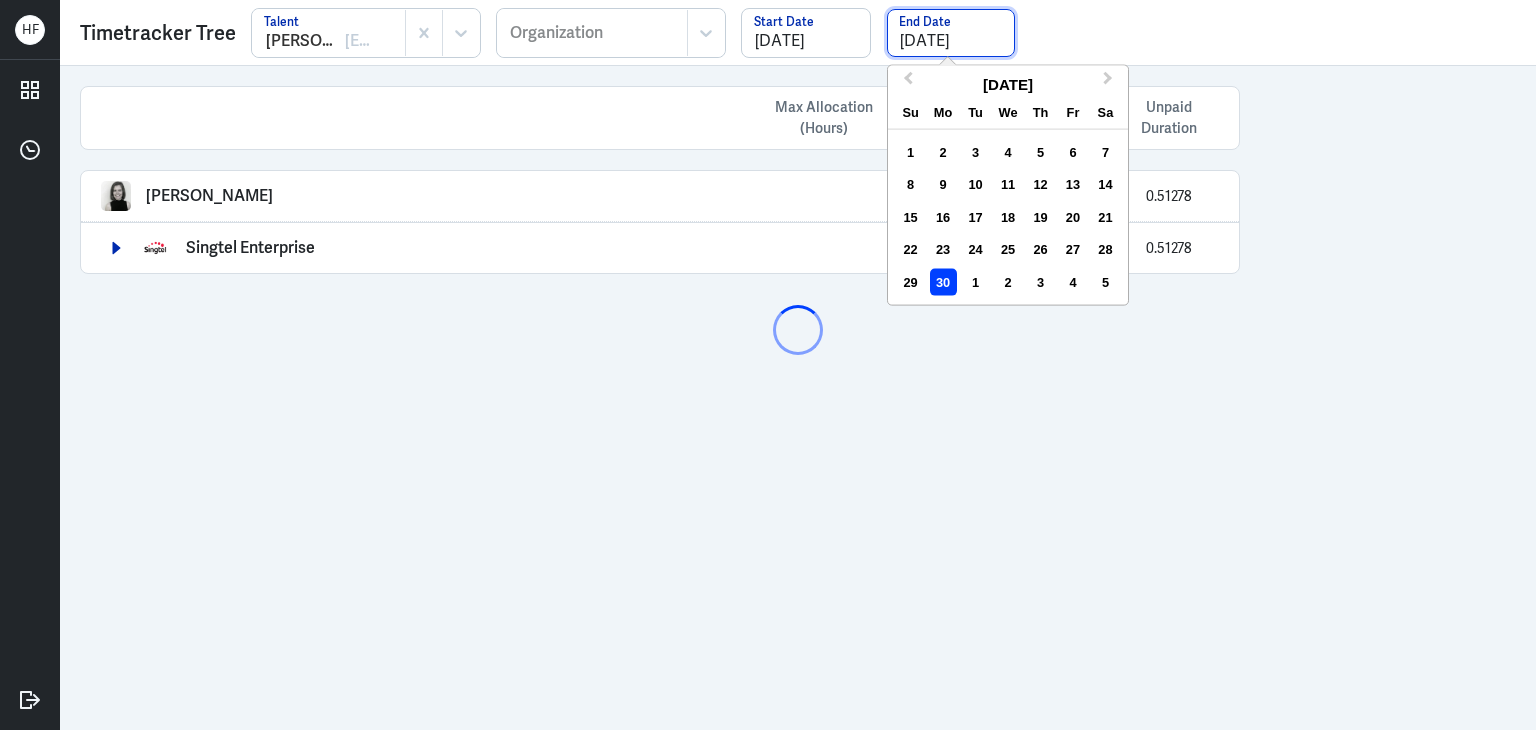 click on "[DATE]" at bounding box center (951, 33) 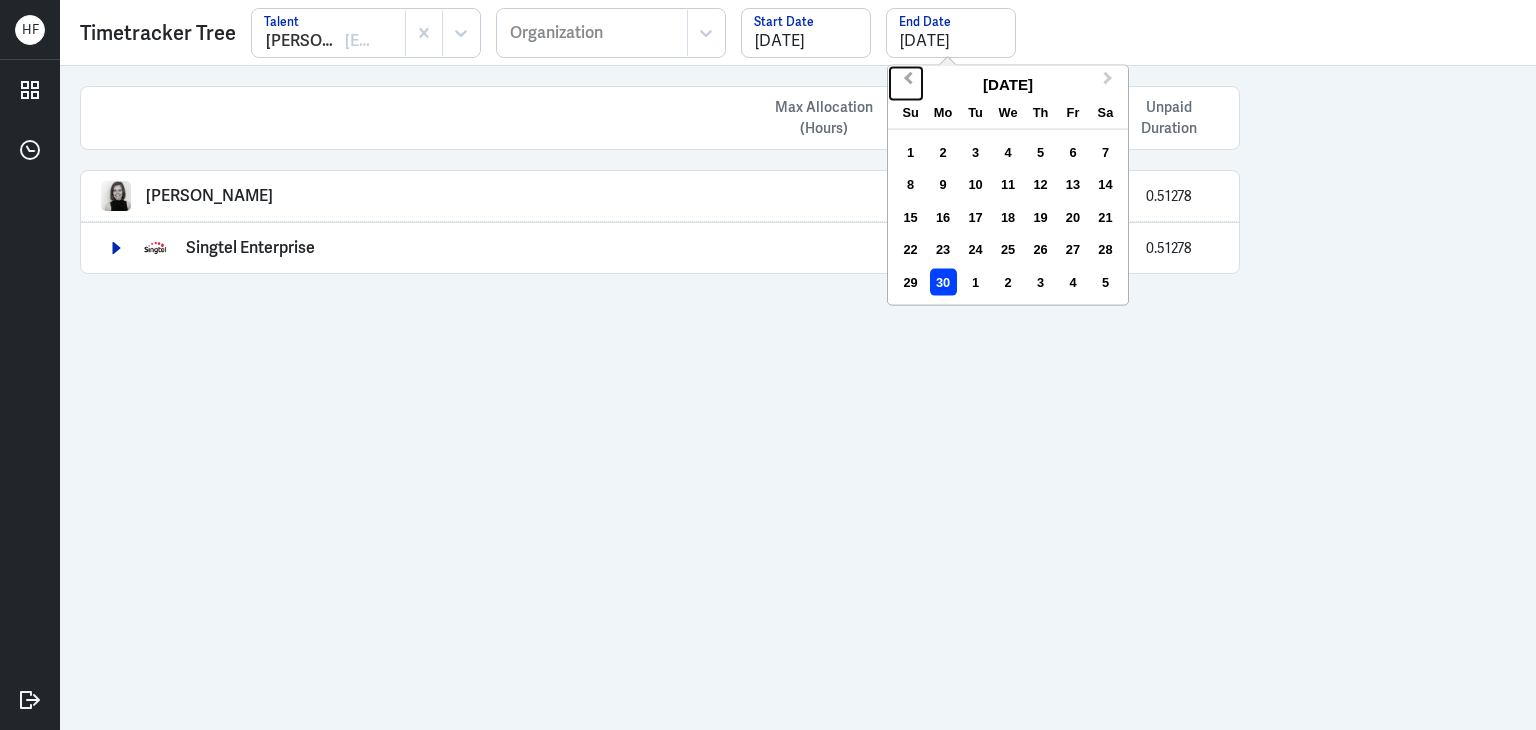 click on "Previous Month" at bounding box center (908, 82) 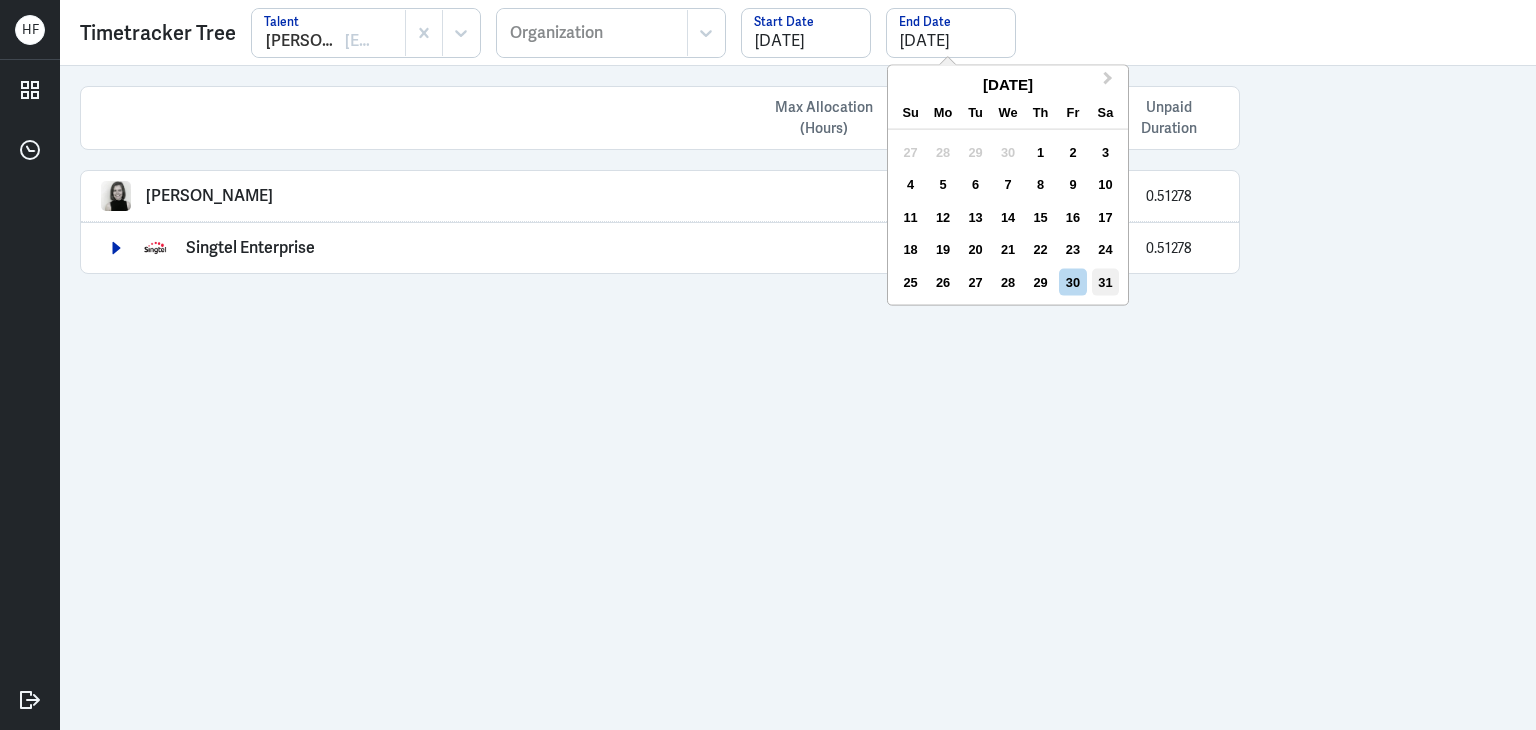 click on "31" at bounding box center (1105, 281) 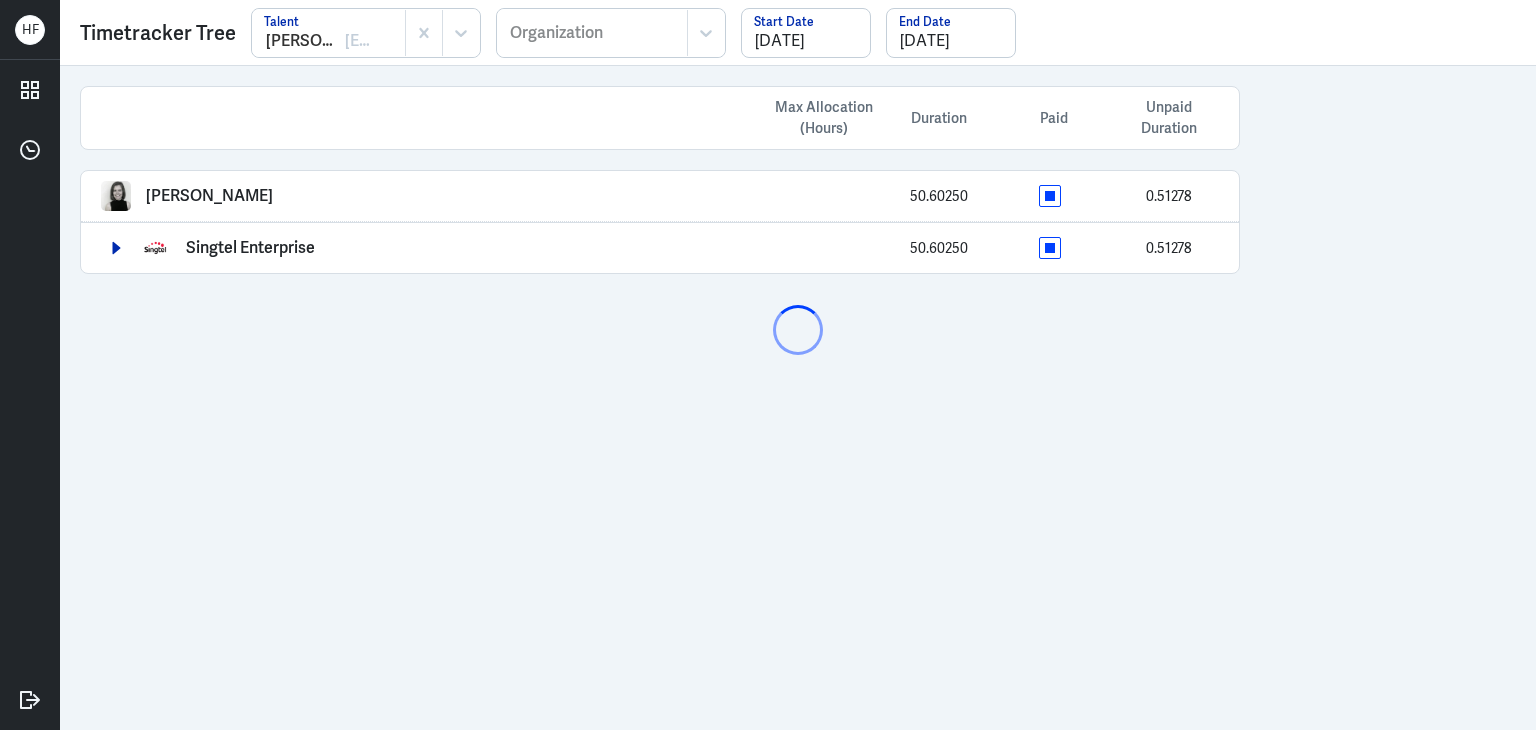 click on "Max Allocation (Hours) Duration Paid Unpaid Duration Anna Cook 50.60250 0.51278 Singtel Enterprise 50.60250 0.51278" at bounding box center [798, 398] 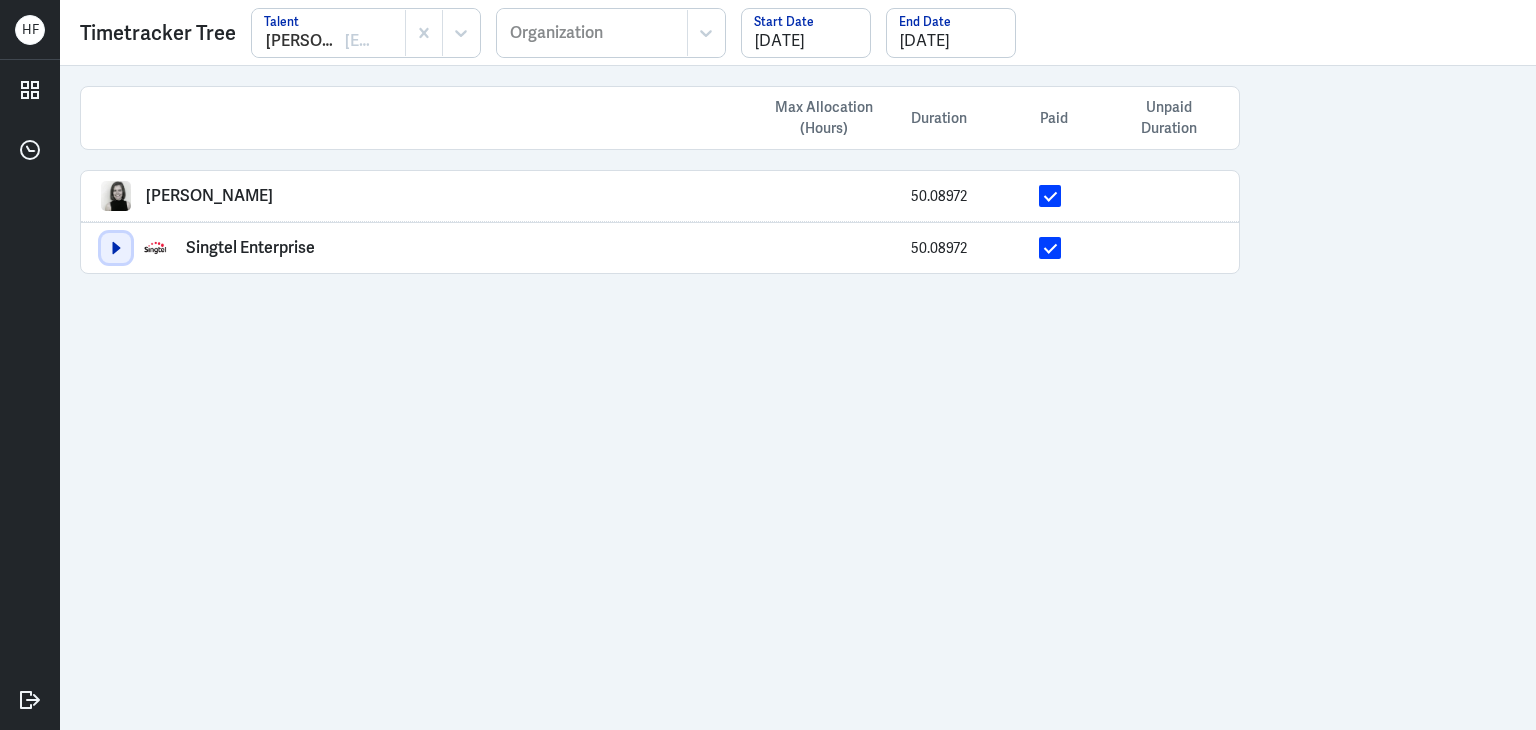 click at bounding box center (116, 248) 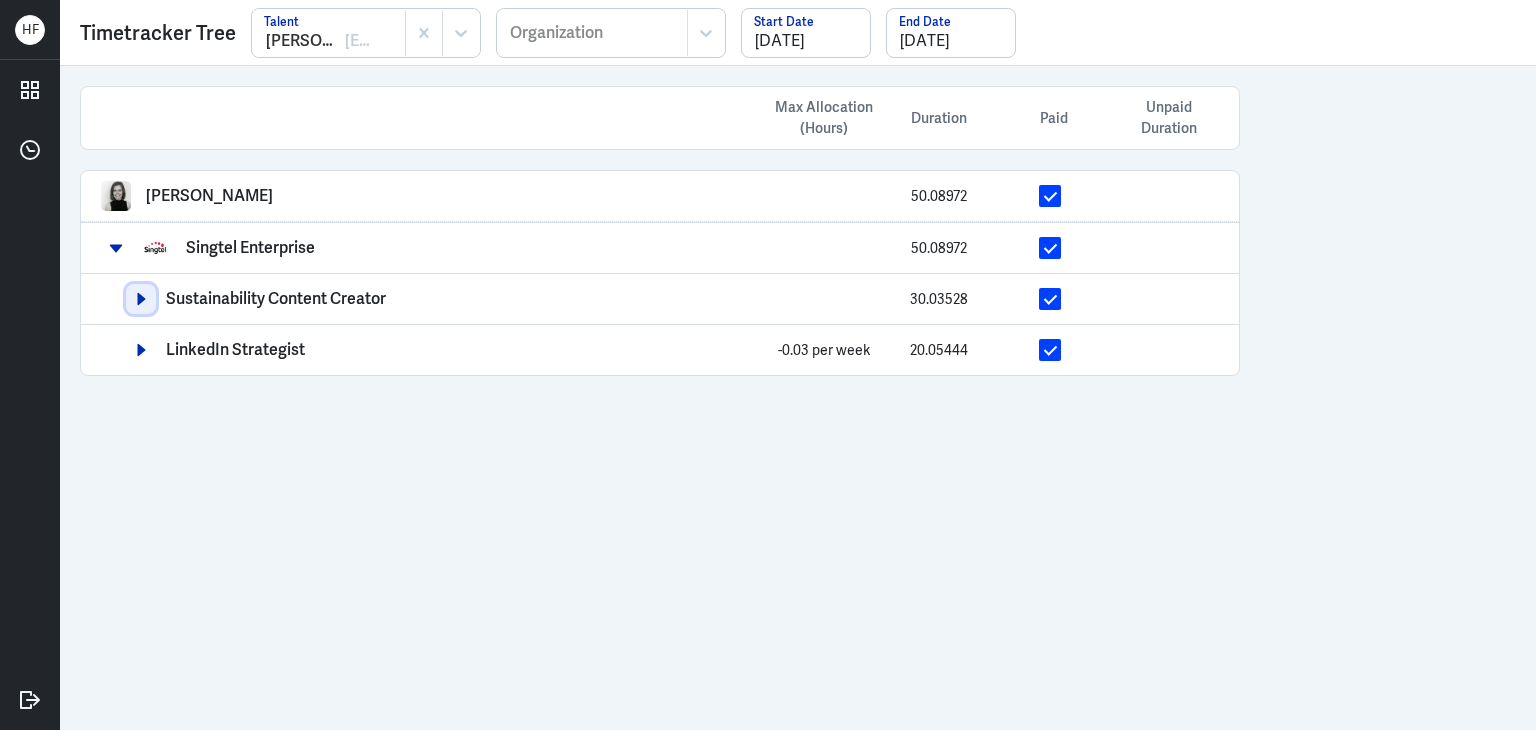 click 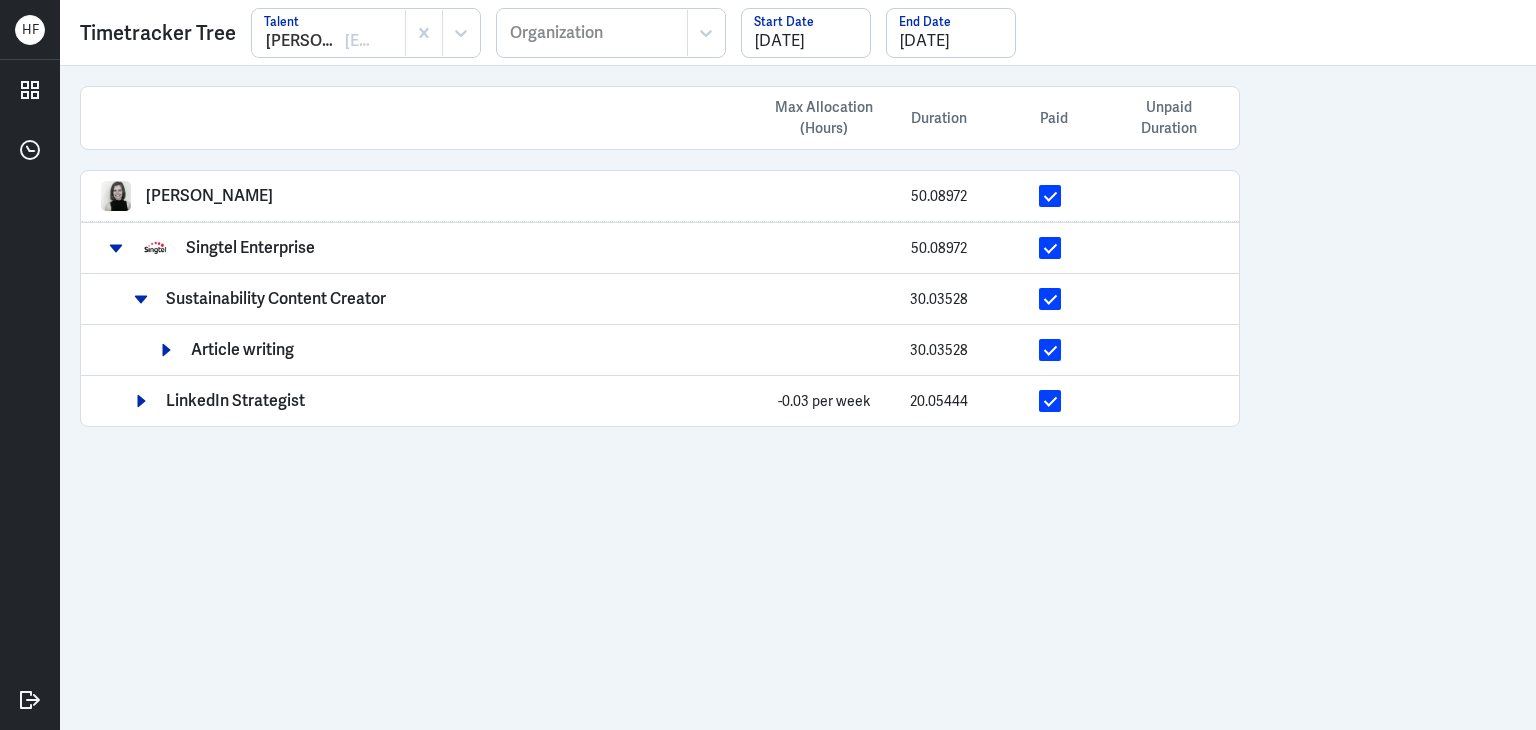 click on "Article writing 30.03528" at bounding box center [660, 349] 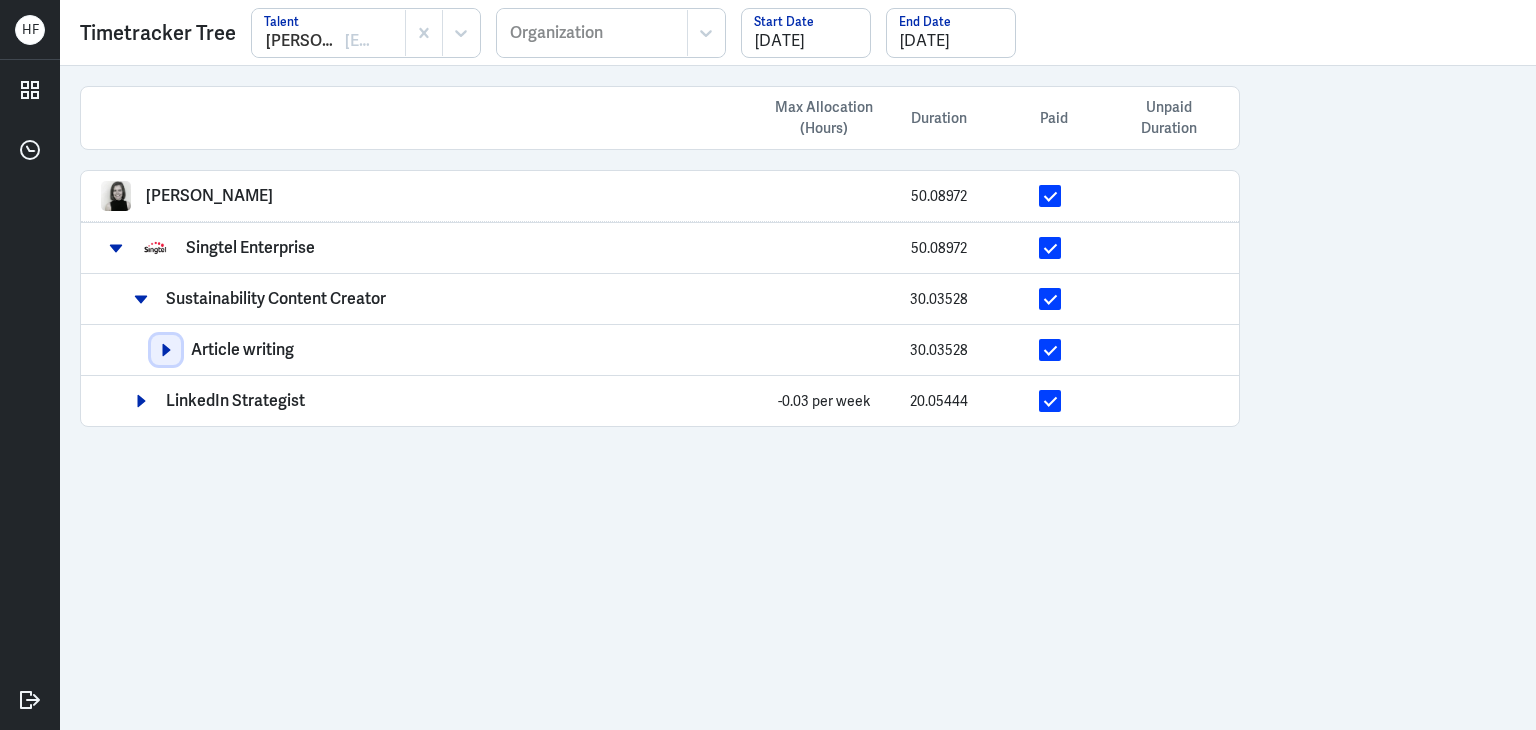 click at bounding box center [166, 350] 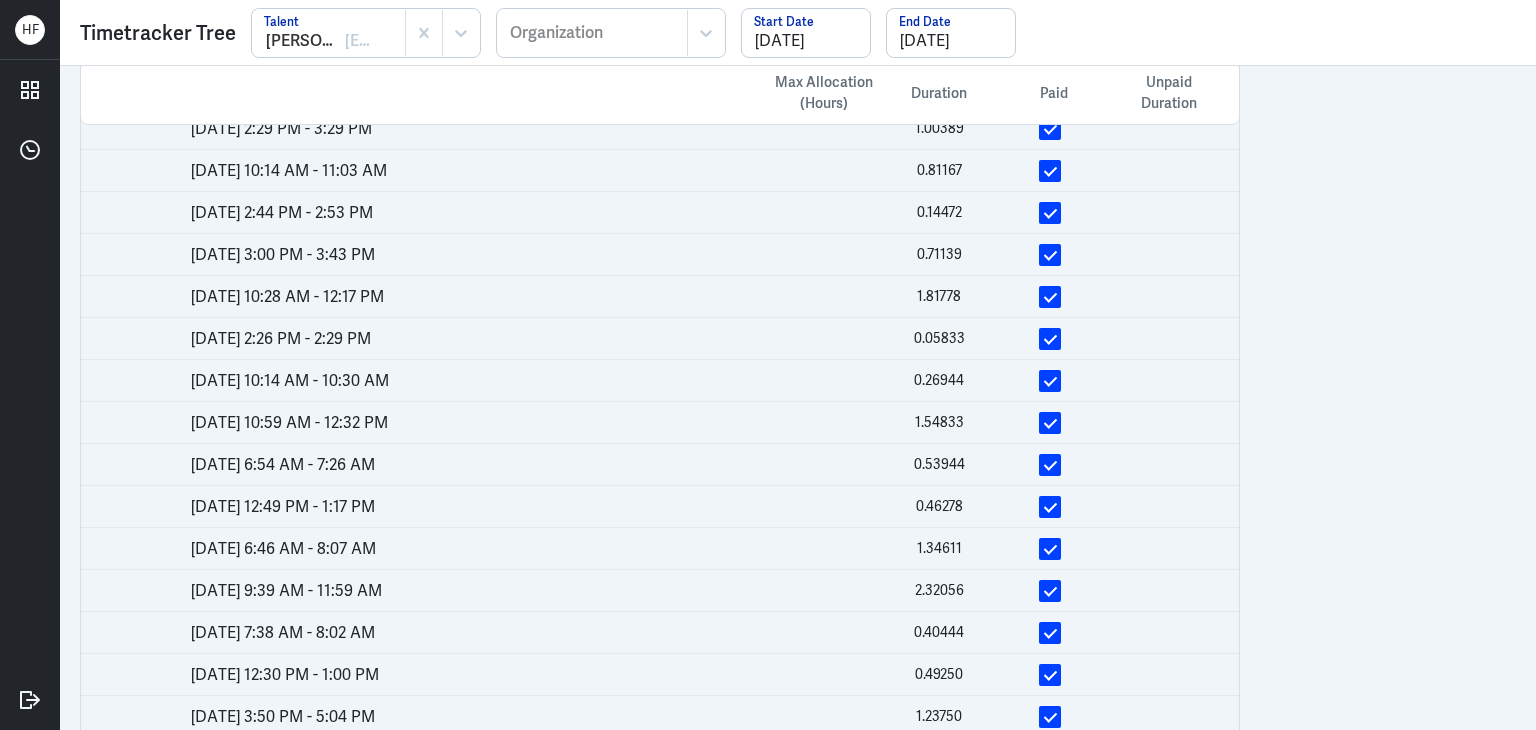 scroll, scrollTop: 1136, scrollLeft: 0, axis: vertical 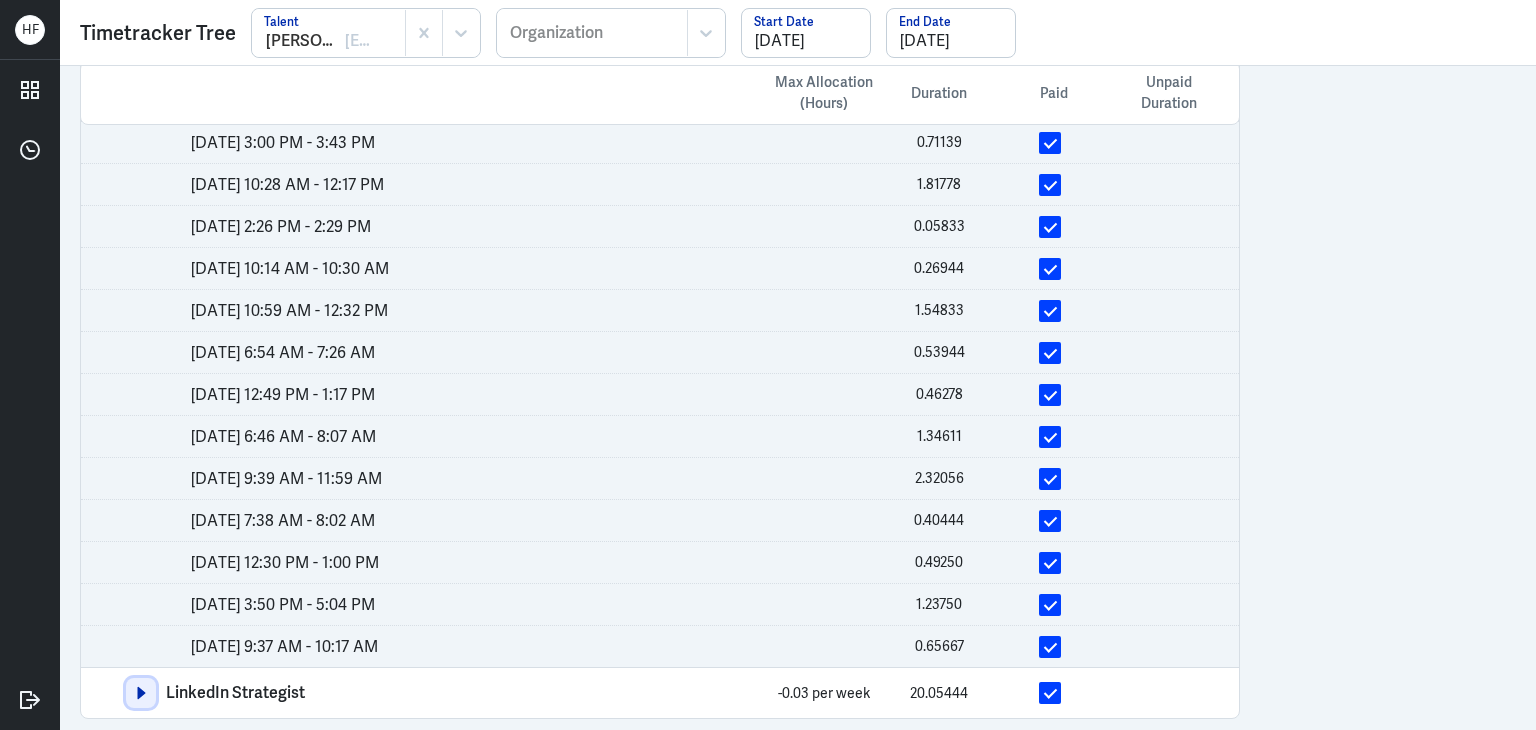 click 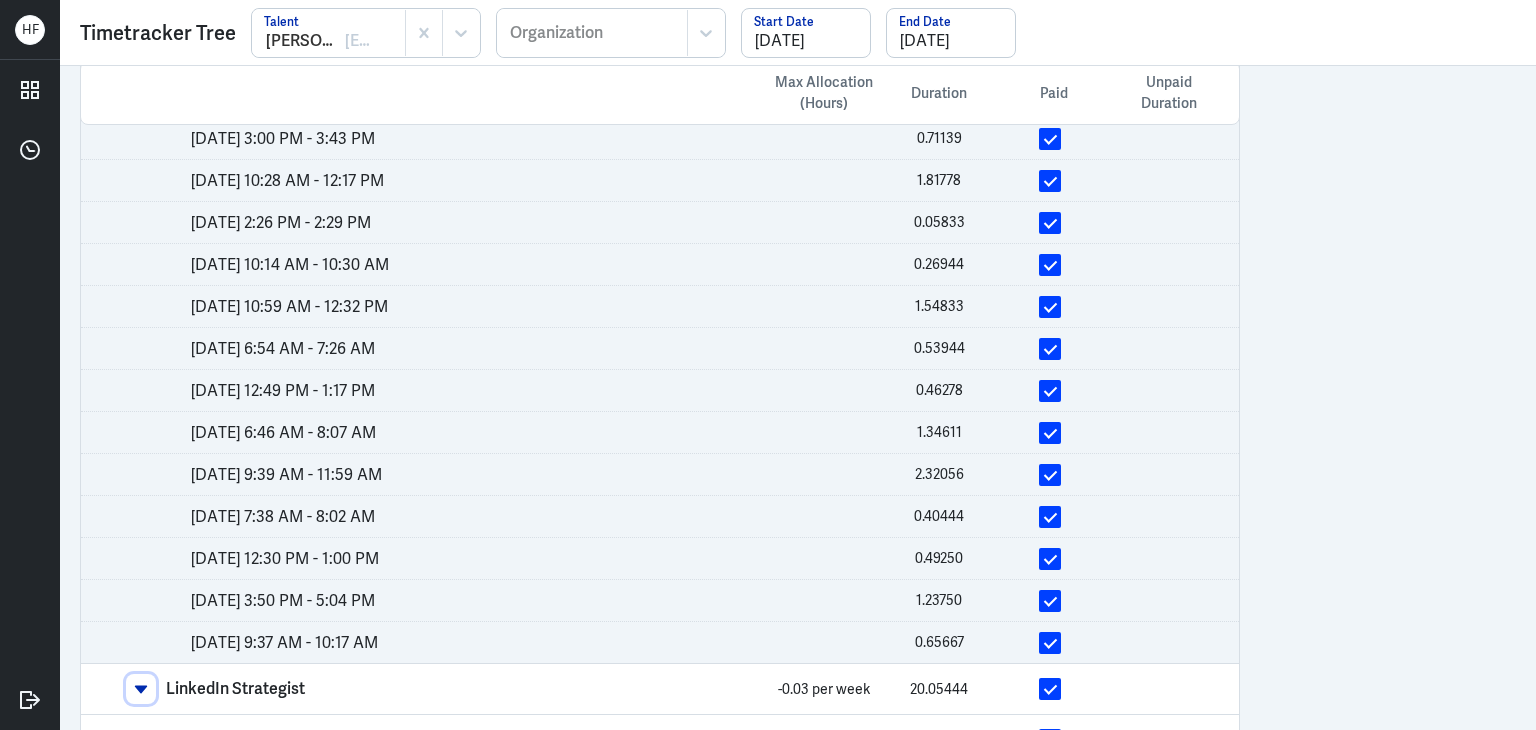 scroll, scrollTop: 1188, scrollLeft: 0, axis: vertical 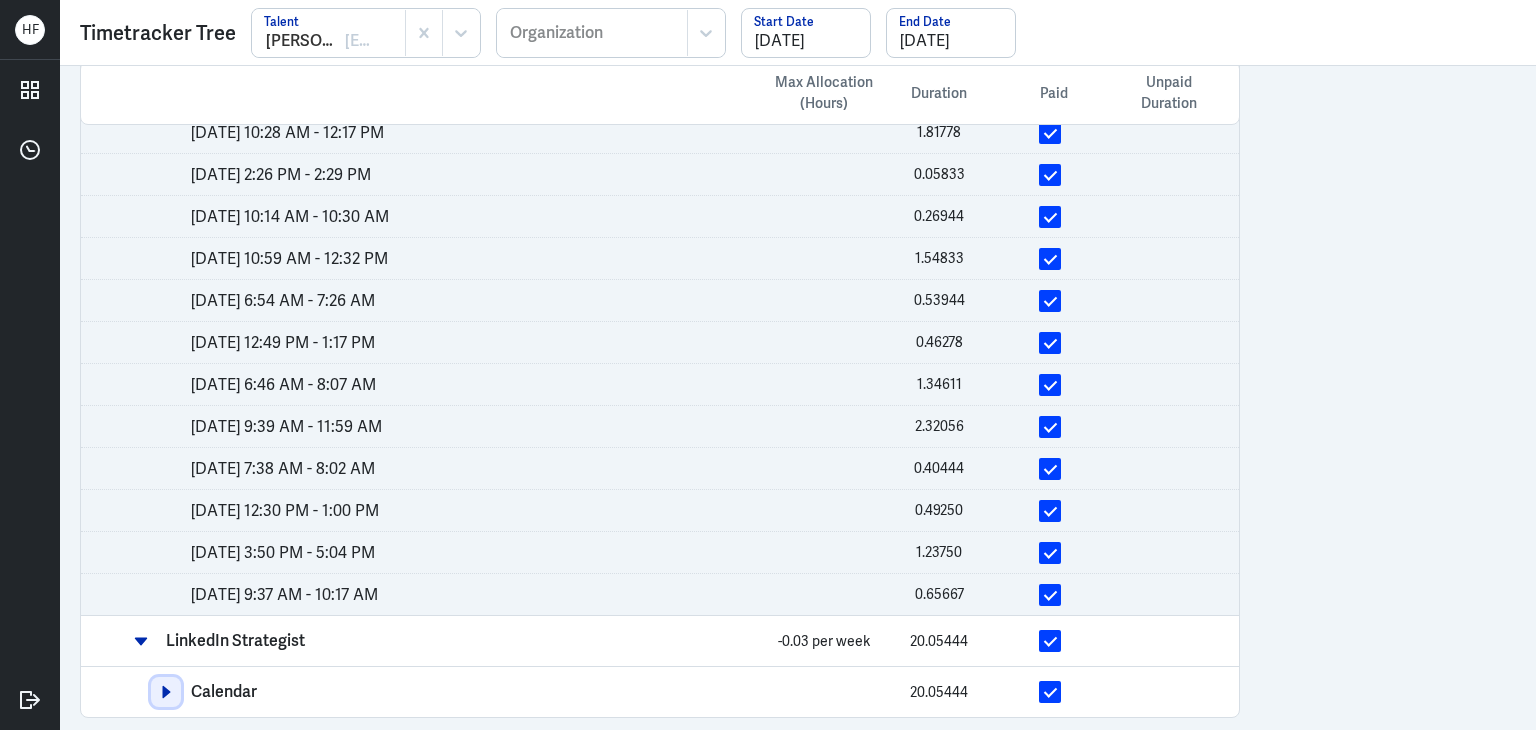 click 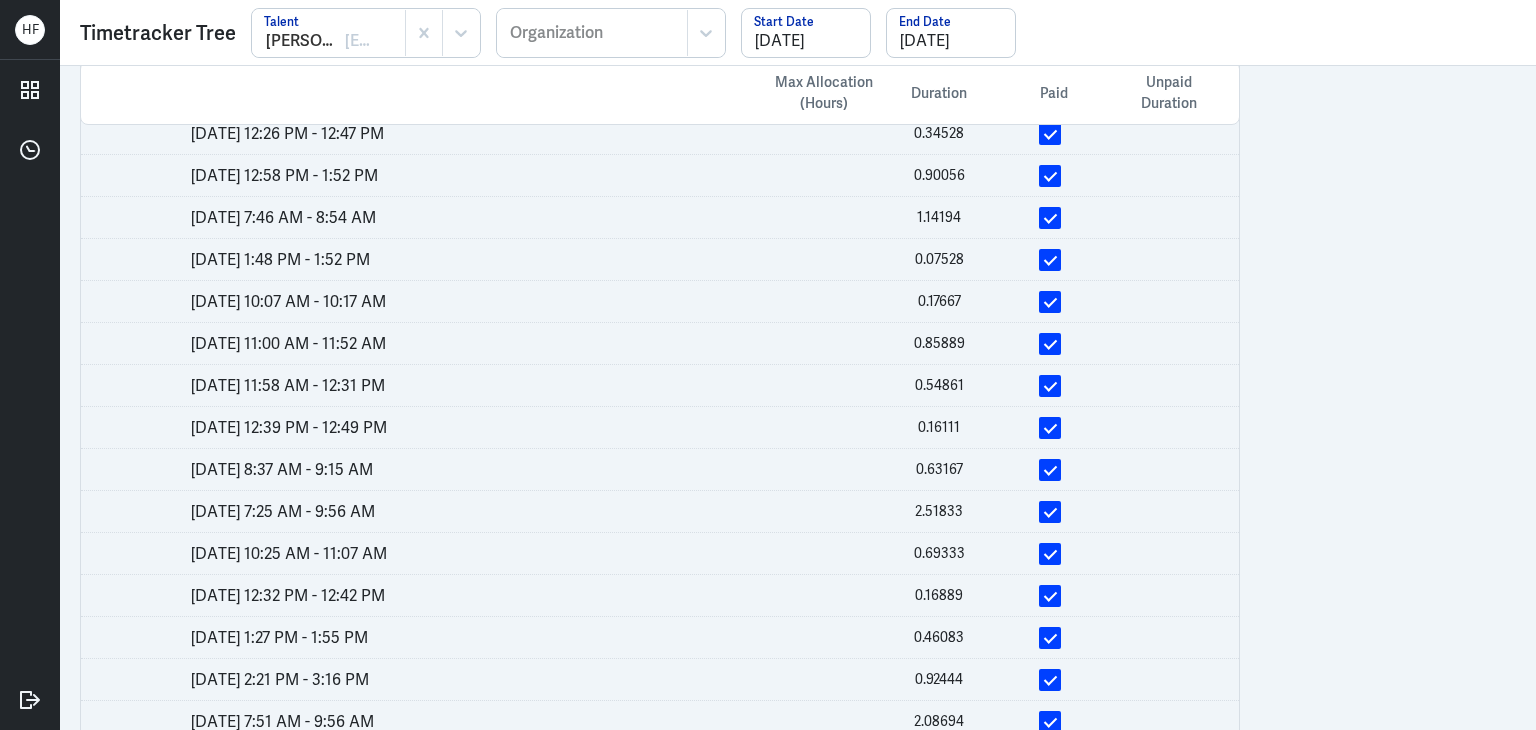 scroll, scrollTop: 2274, scrollLeft: 0, axis: vertical 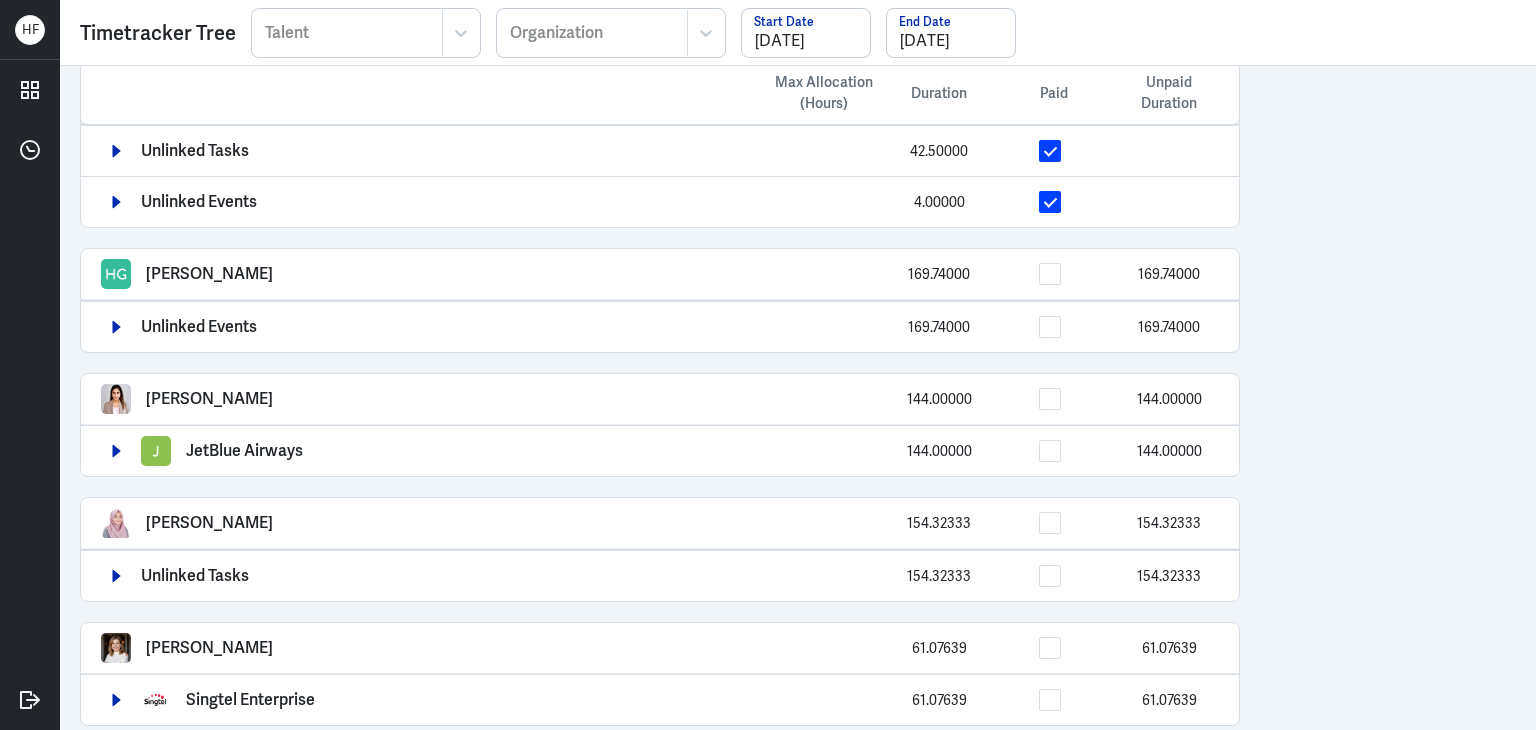 click on "Singtel Enterprise" at bounding box center [250, 700] 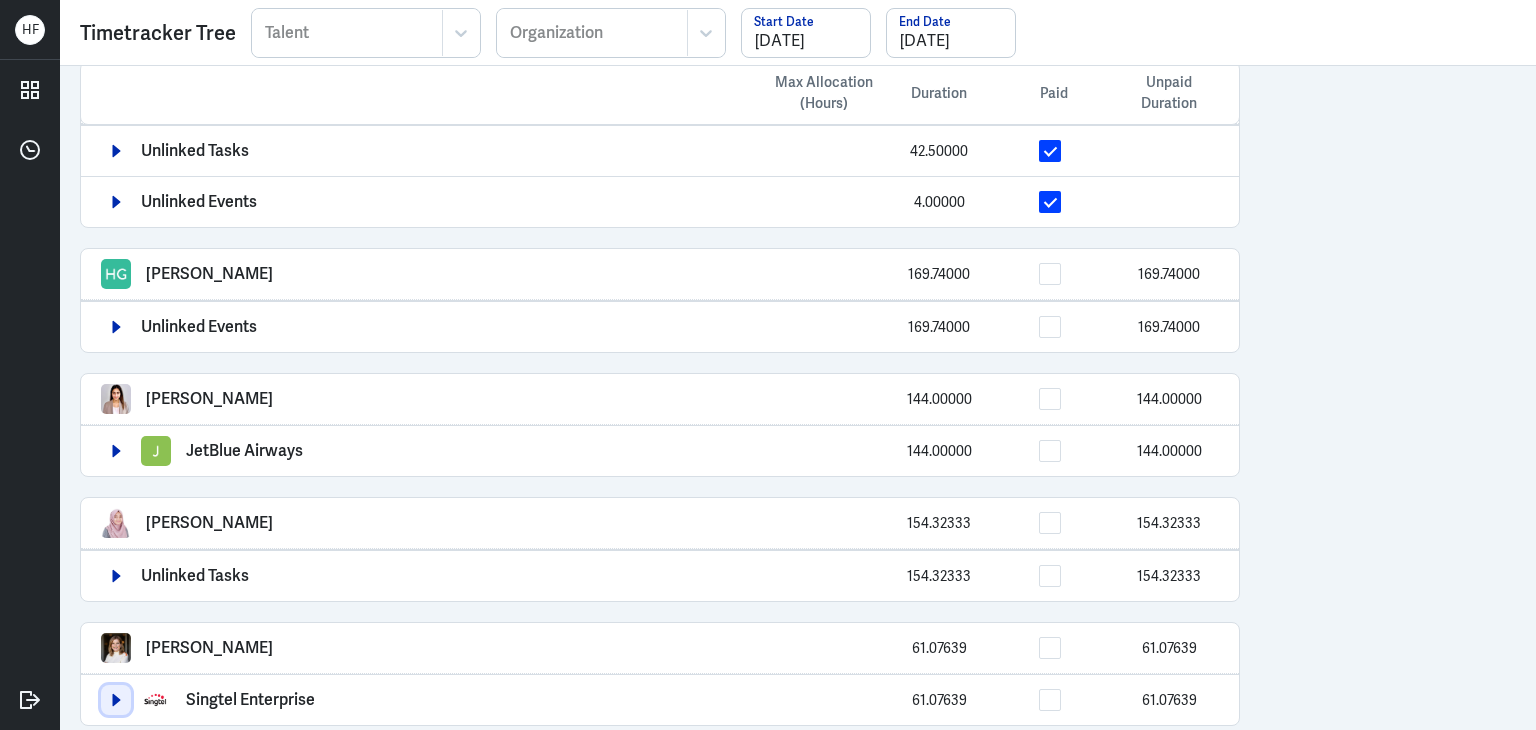 click 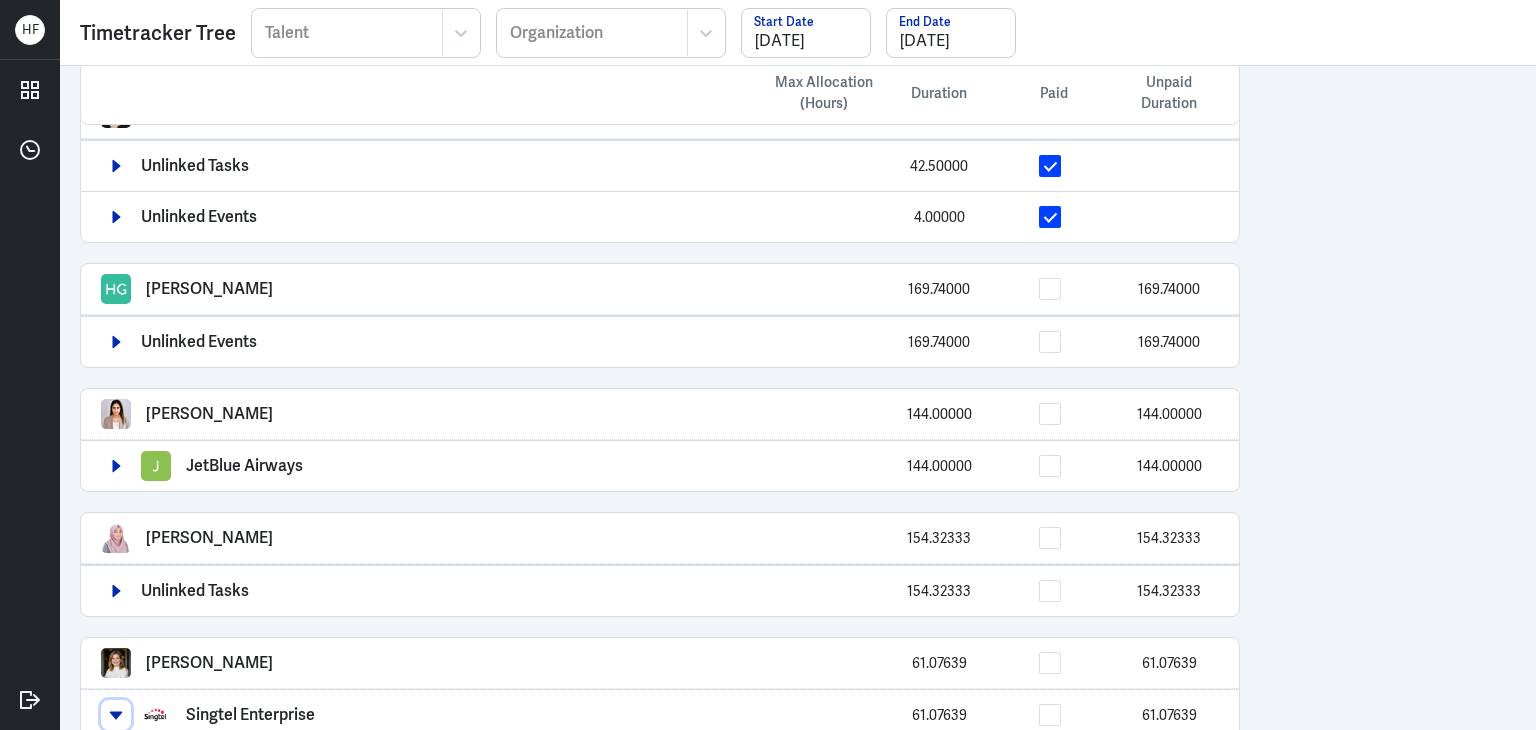 scroll, scrollTop: 1645, scrollLeft: 0, axis: vertical 